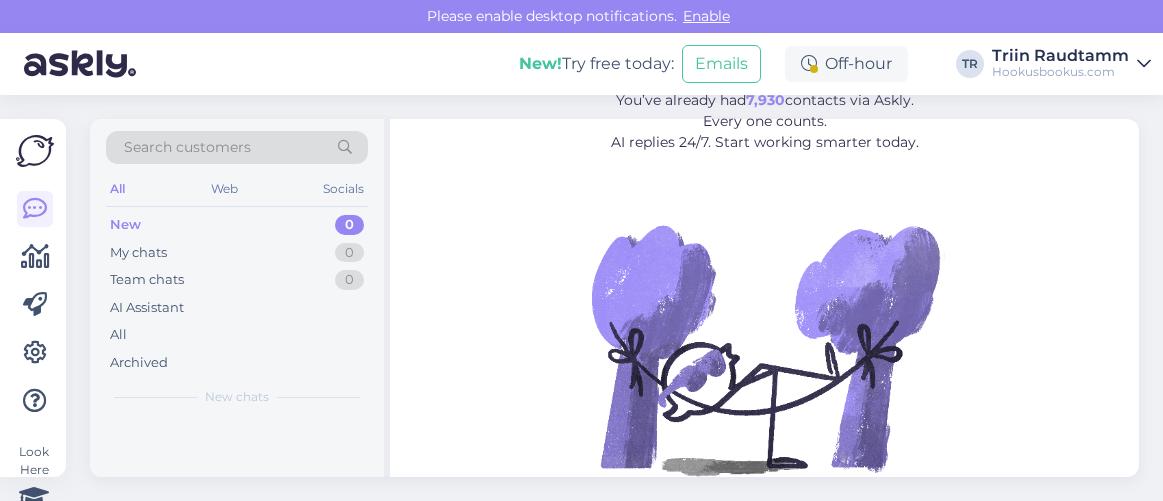 scroll, scrollTop: 0, scrollLeft: 0, axis: both 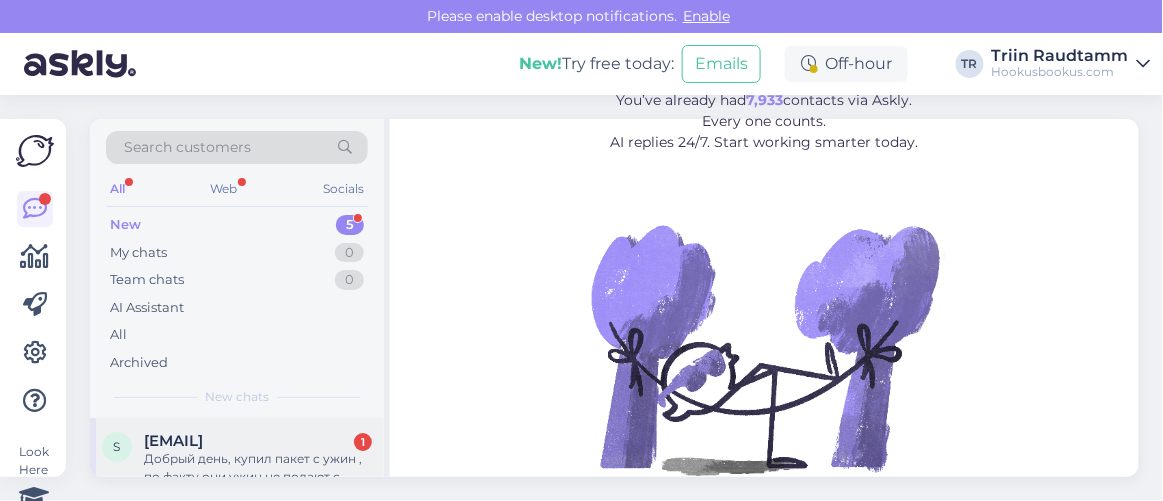 click on "somoffff@gmail.com" at bounding box center (173, 441) 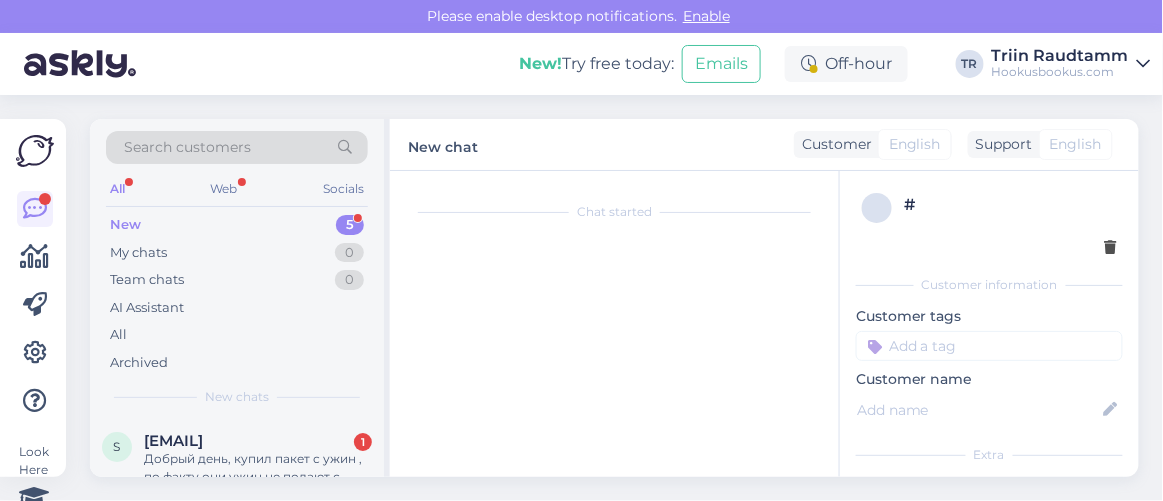 scroll, scrollTop: 80, scrollLeft: 0, axis: vertical 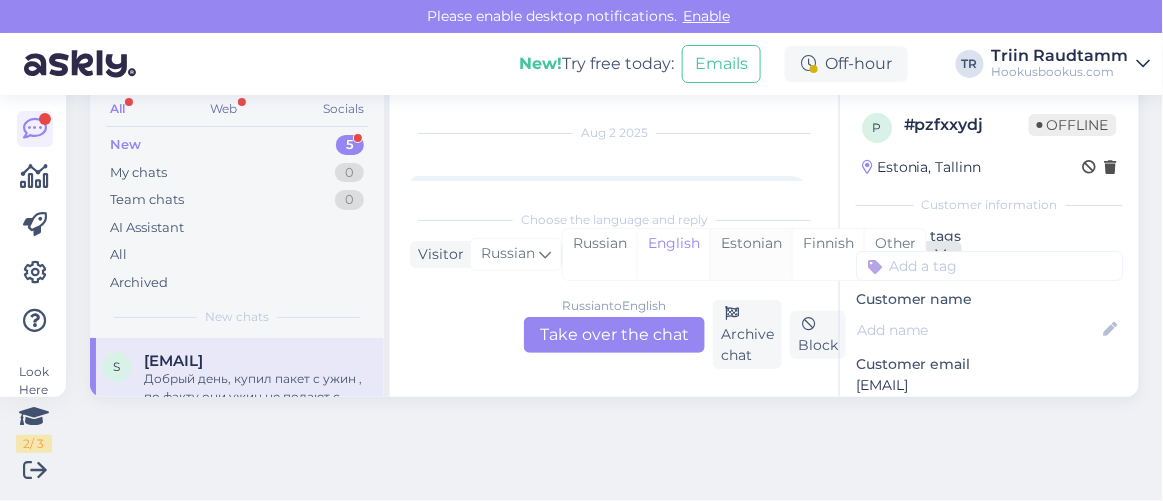 click on "Estonian" at bounding box center (751, 254) 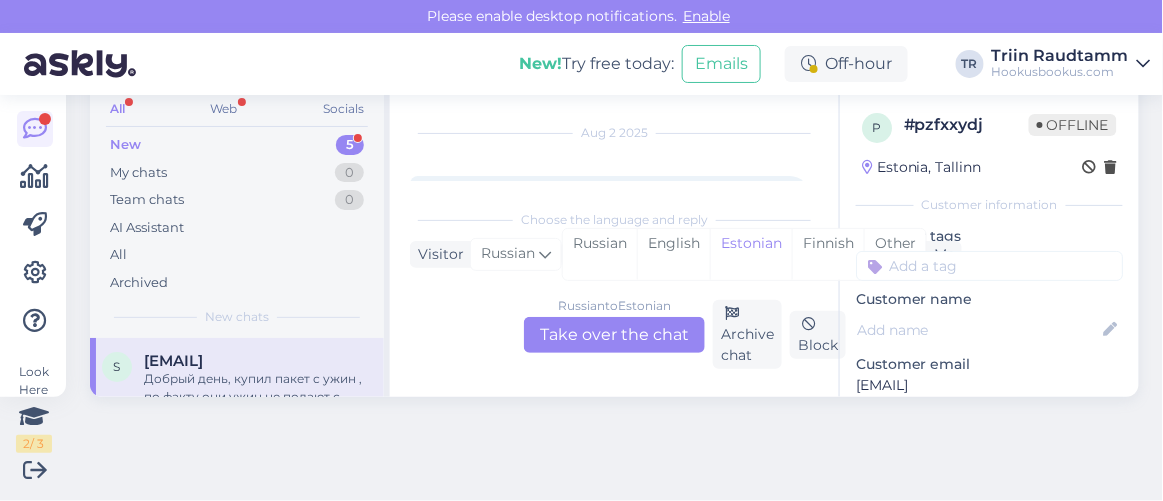 click on "Russian  to  Estonian Take over the chat" at bounding box center [614, 335] 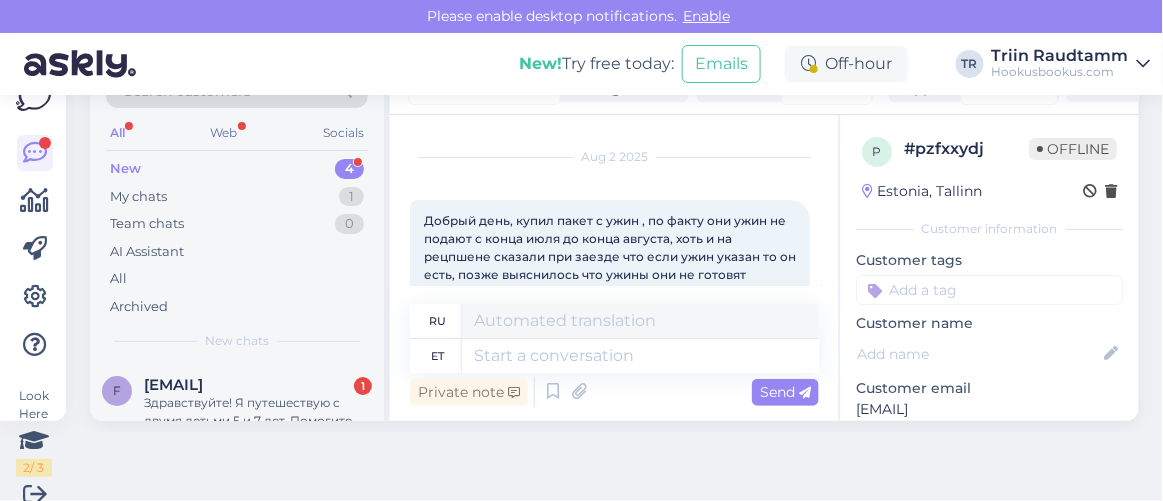scroll, scrollTop: 79, scrollLeft: 0, axis: vertical 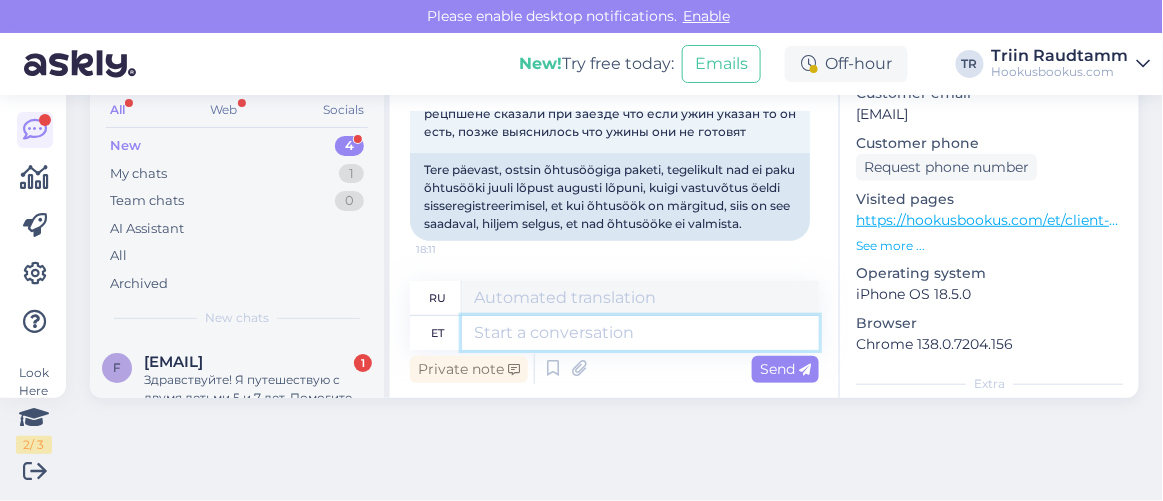 click at bounding box center [640, 333] 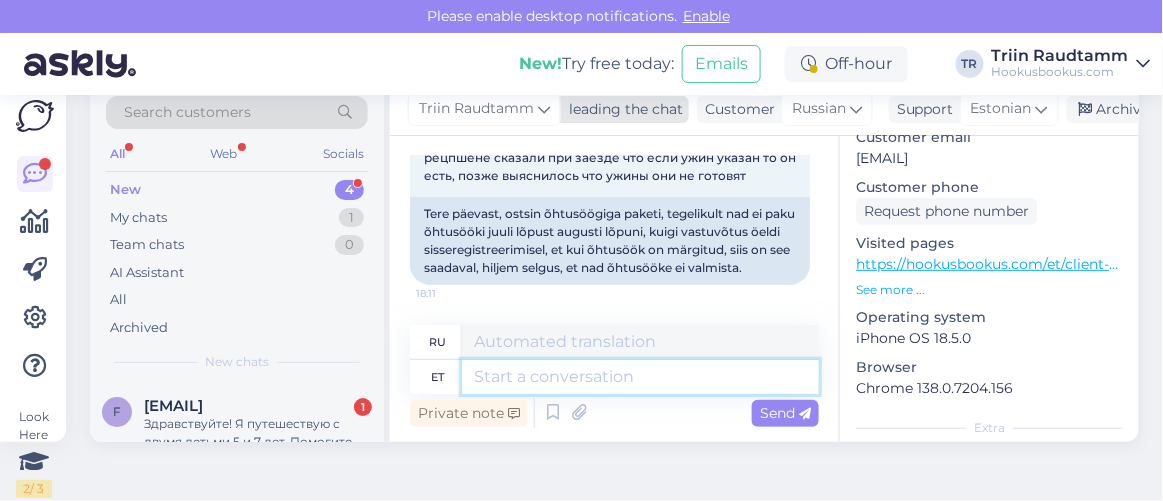 scroll, scrollTop: 0, scrollLeft: 0, axis: both 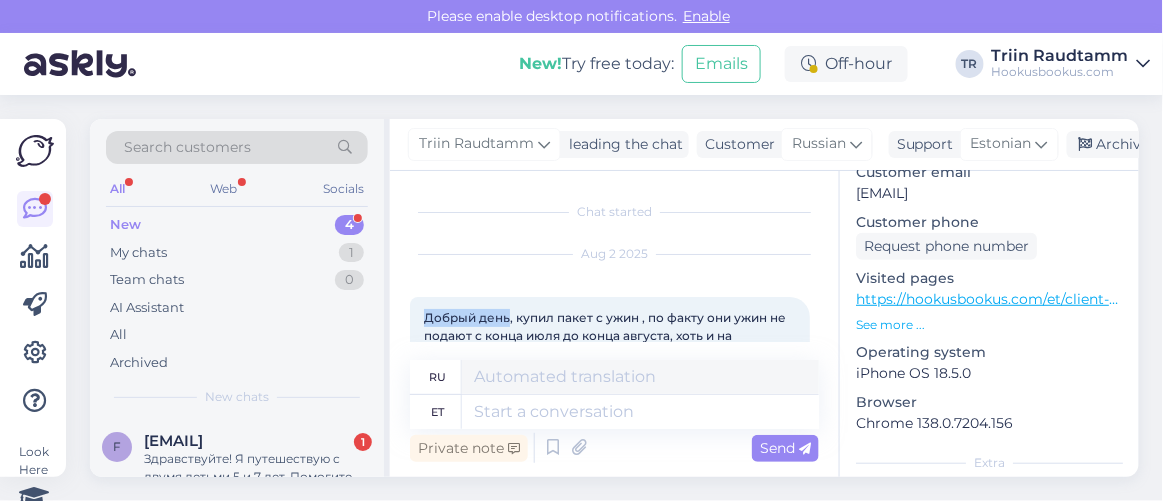 drag, startPoint x: 427, startPoint y: 317, endPoint x: 506, endPoint y: 319, distance: 79.025314 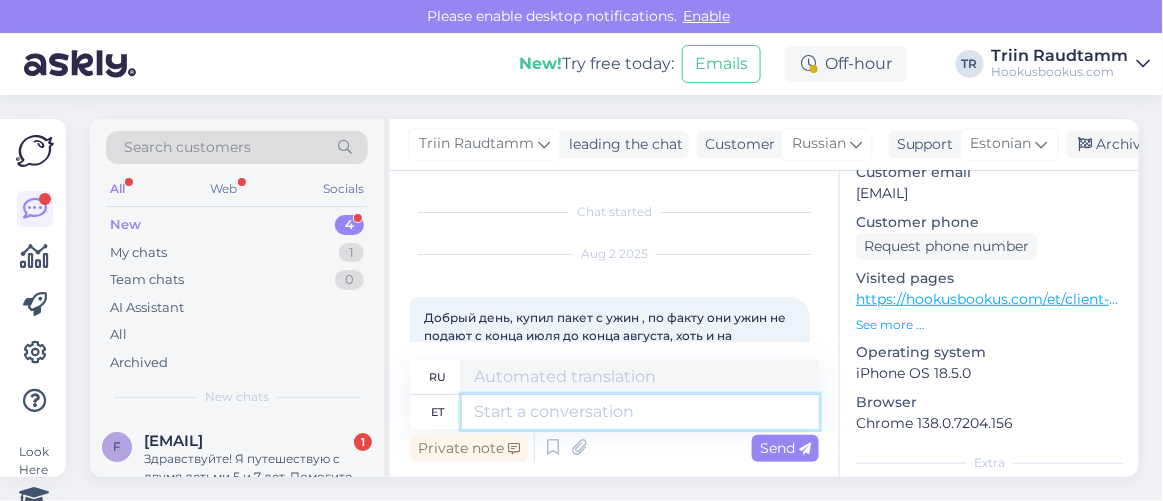 click at bounding box center [640, 412] 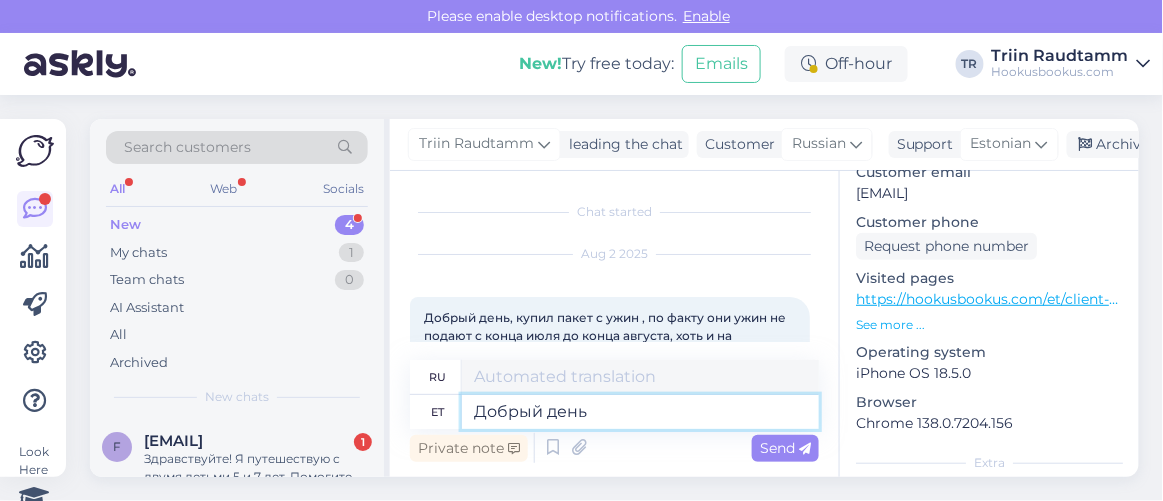 type on "Добрый день" 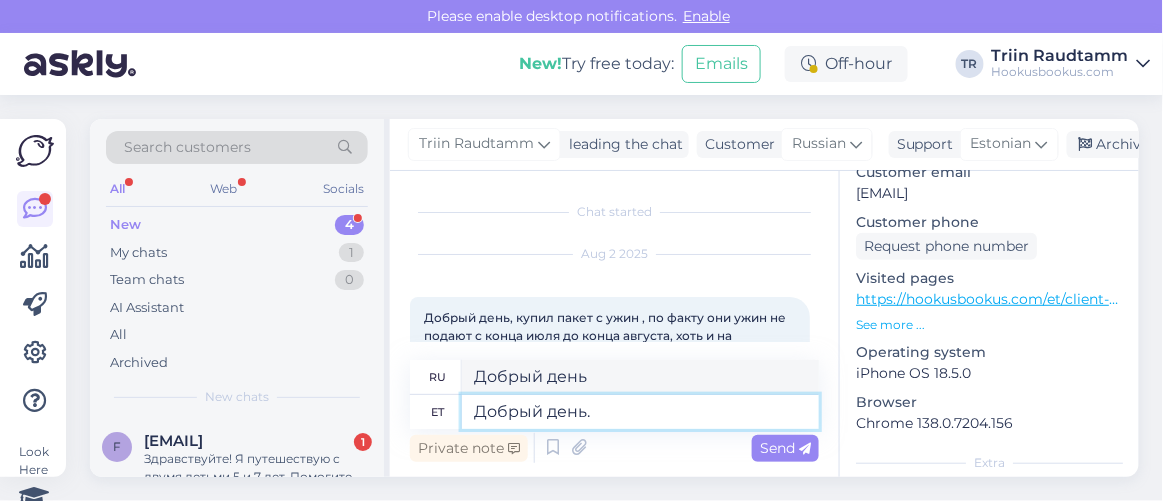 type on "Добрый день." 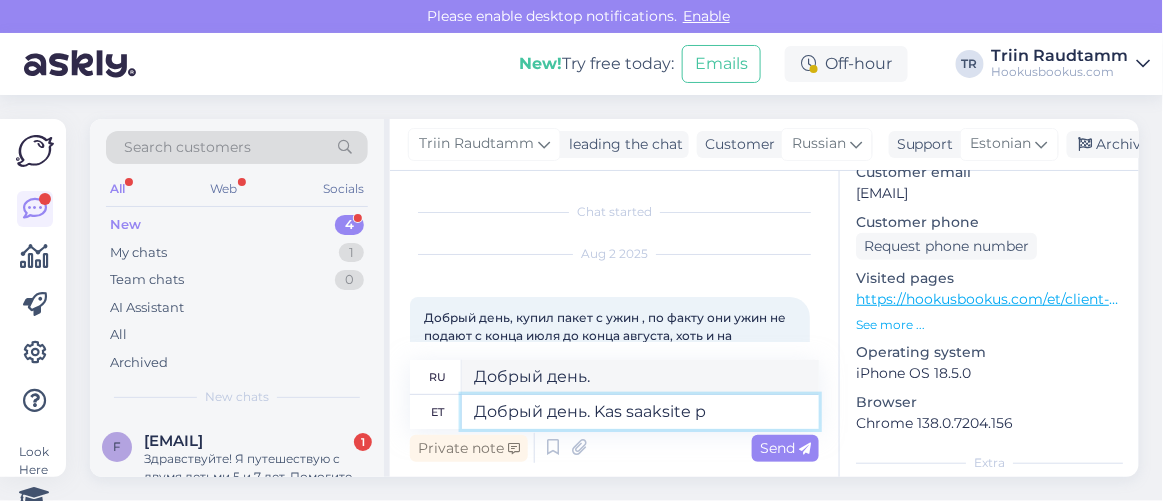 type on "Добрый день. Kas saaksite pa" 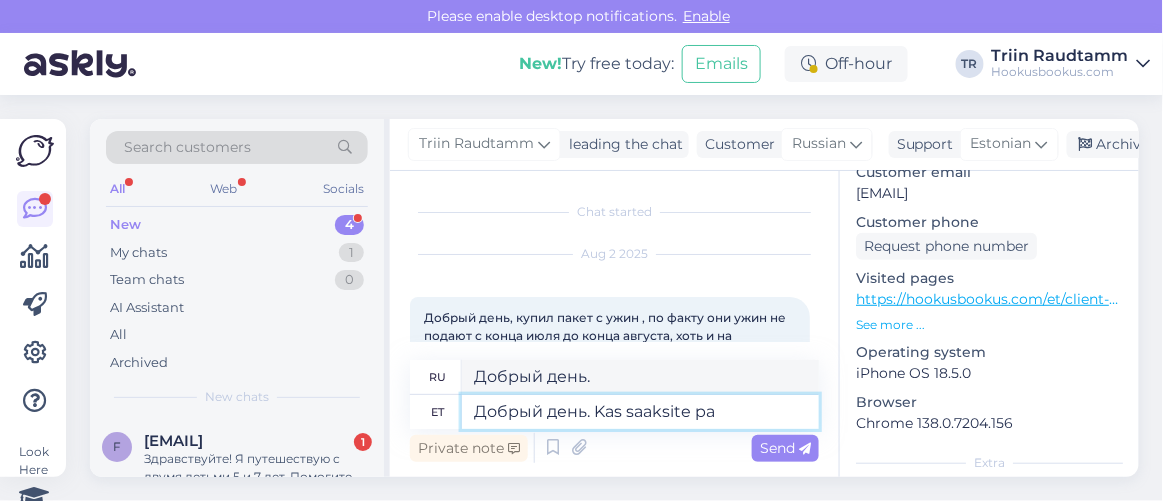 type on "Добрый день. Не могли бы вы" 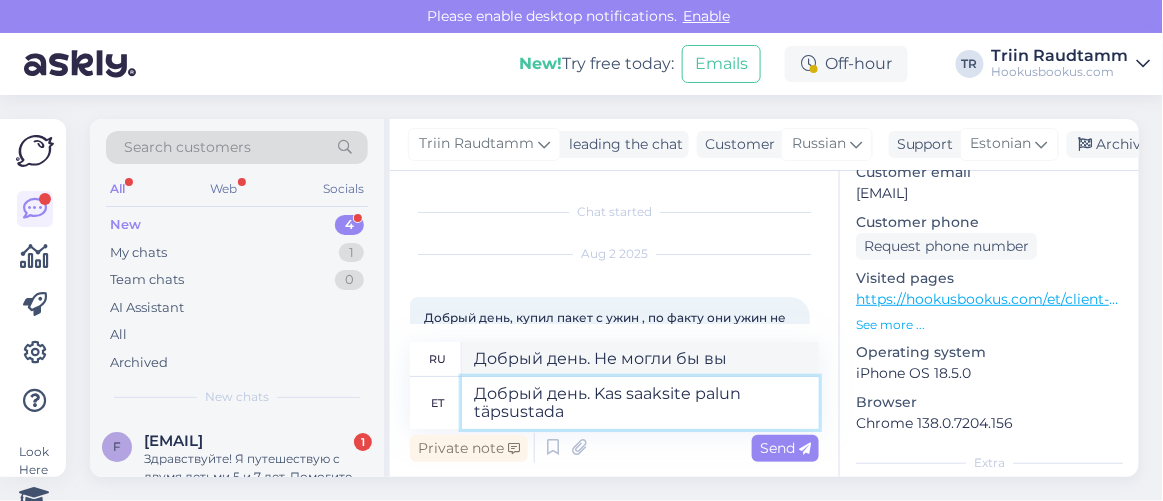 type on "Добрый день. Kas saaksite palun täpsustada o" 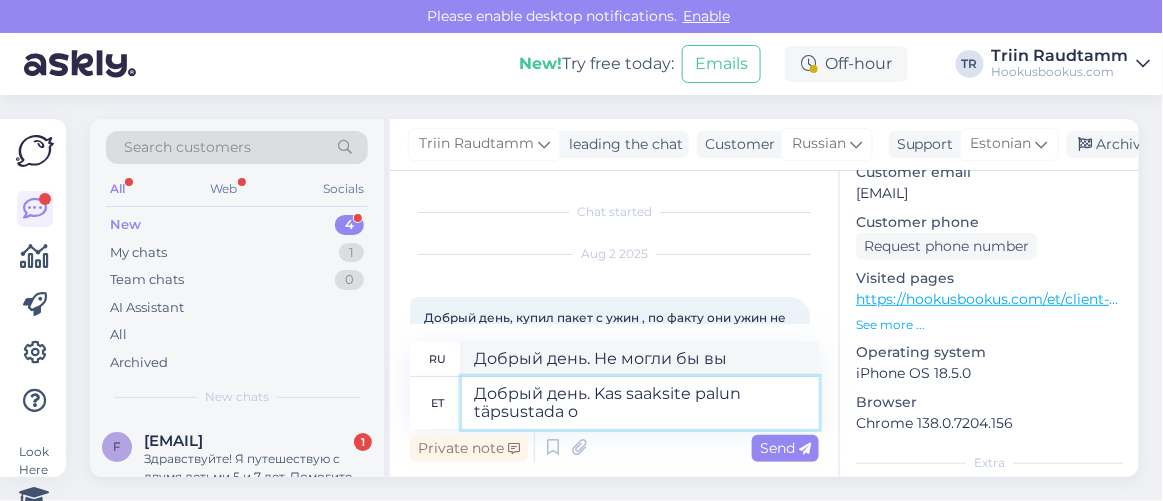 type on "Добрый день. Не могли бы вы рассказать подробнее?" 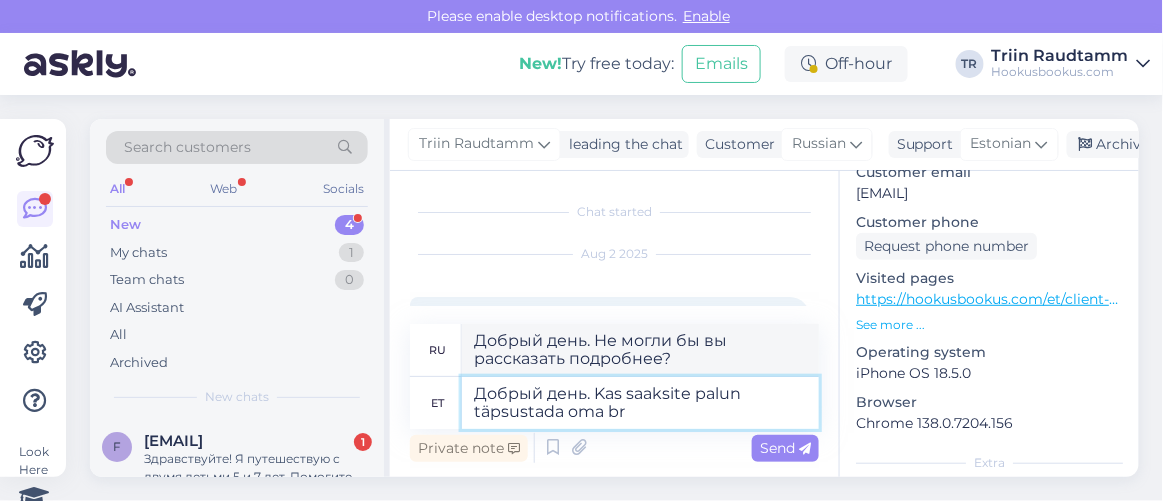 type on "Добрый день. Kas saaksite palun täpsustada oma bro" 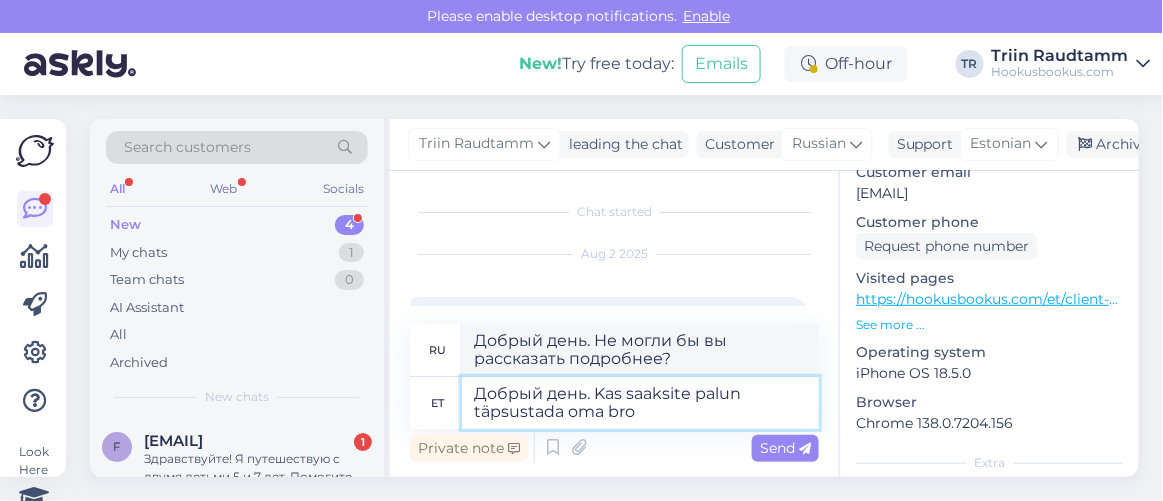 type on "Добрый день. Не могли бы вы уточнить?" 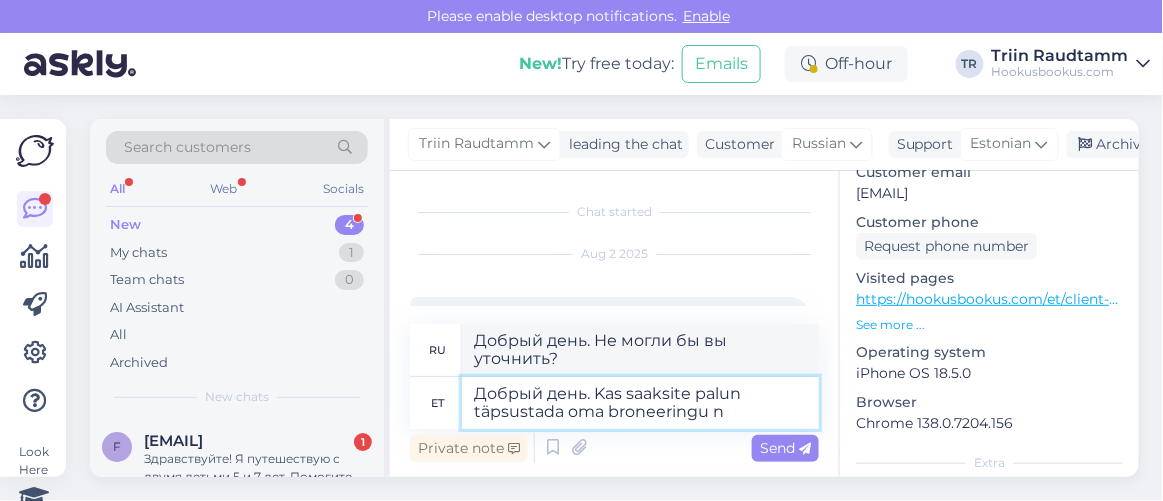 type on "Добрый день. Kas saaksite palun täpsustada oma broneeringu nu" 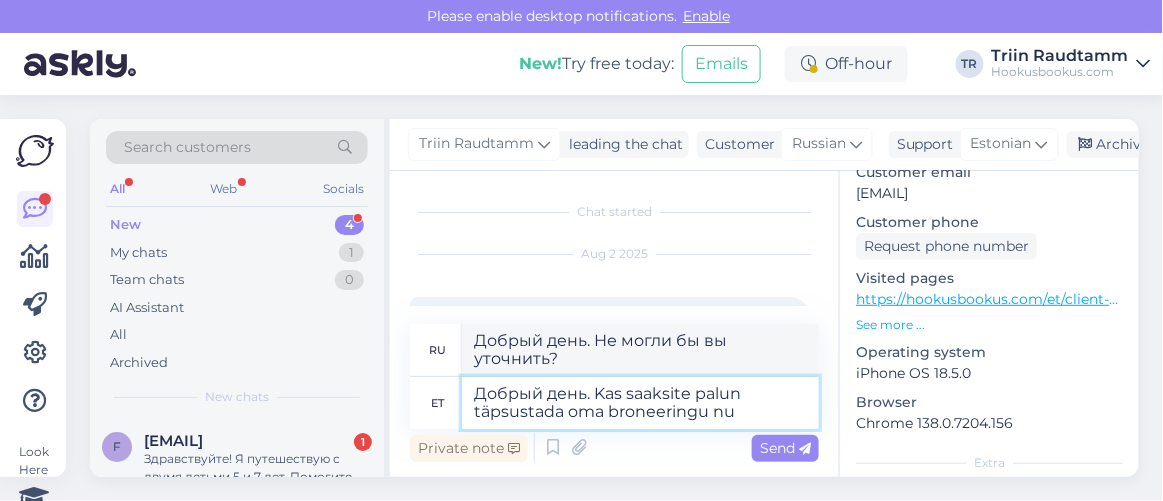 type on "Добрый день. Не могли бы вы уточнить детали вашего бронирования?" 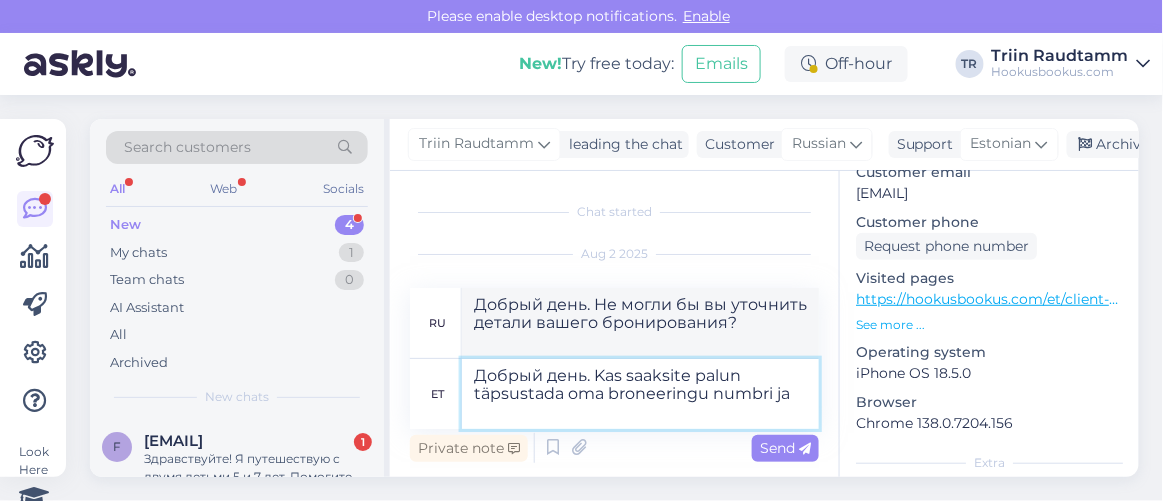 type on "Добрый день. Kas saaksite palun täpsustada oma broneeringu numbri ja" 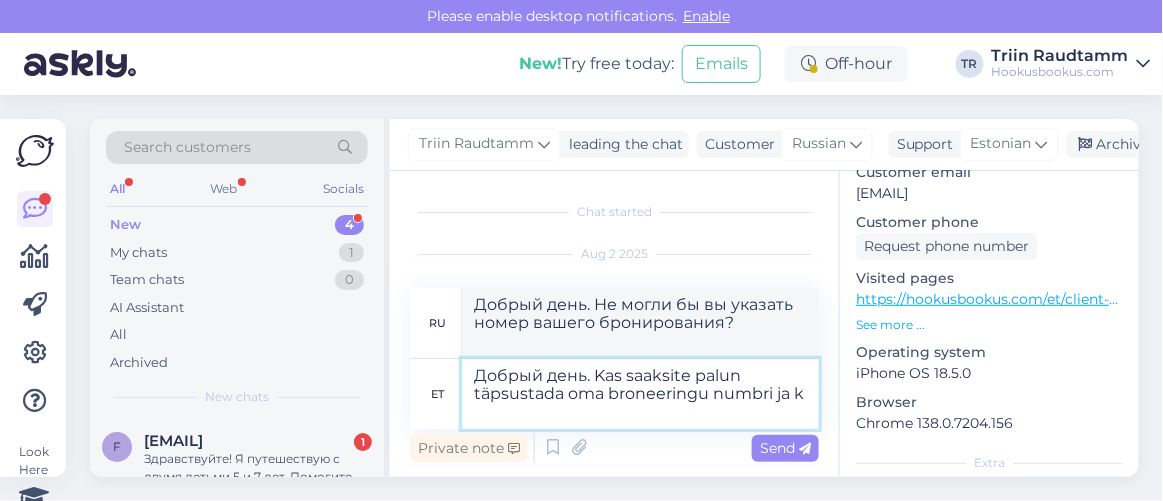 type on "Добрый день. Kas saaksite palun täpsustada oma broneeringu numbri ja ke" 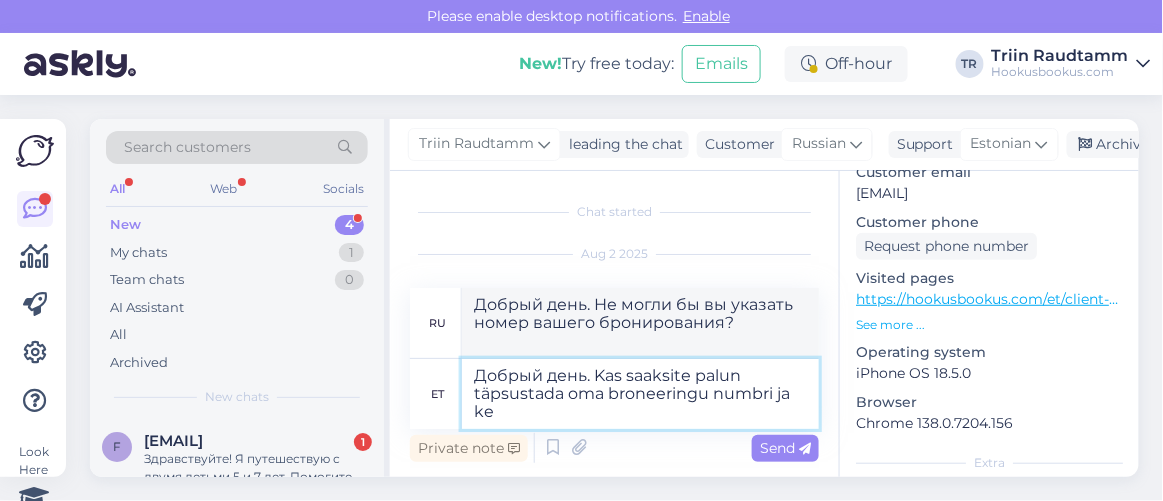 type on "Добрый день. Не могли бы вы указать номер вашего бронирования и" 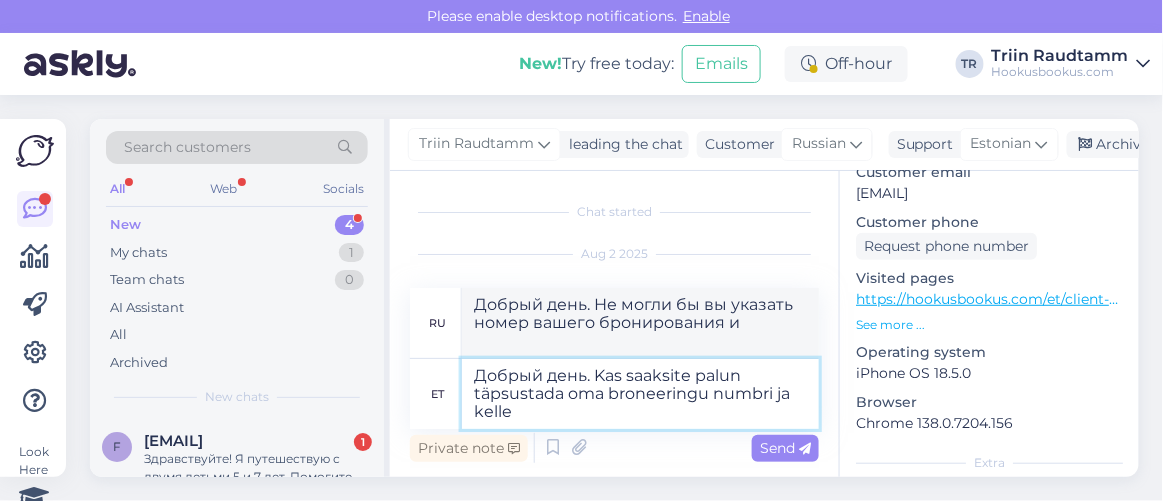 type on "Добрый день. Kas saaksite palun täpsustada oma broneeringu numbri ja kelle n" 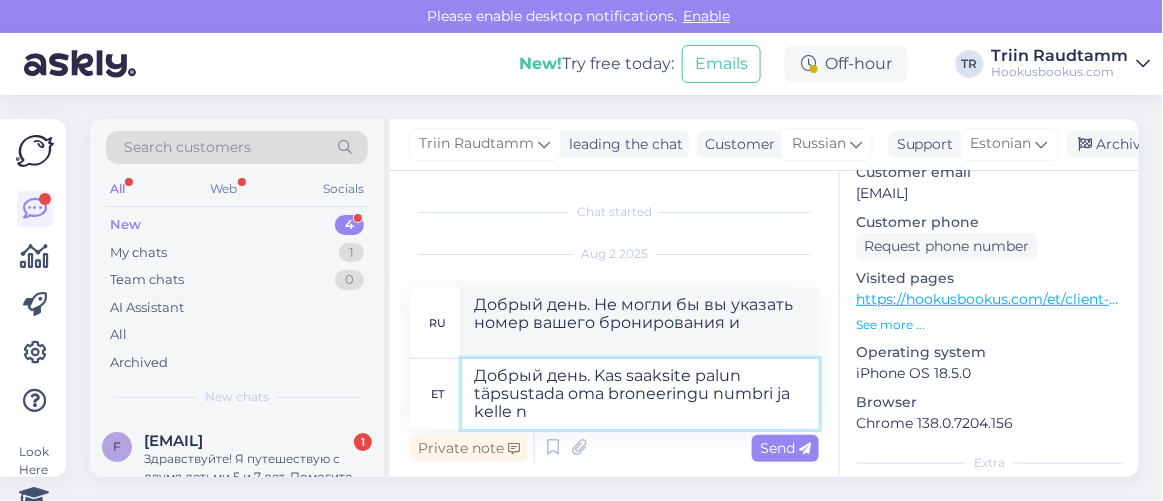 type on "Добрый день. Не могли бы вы указать номер вашего бронирования и чьё" 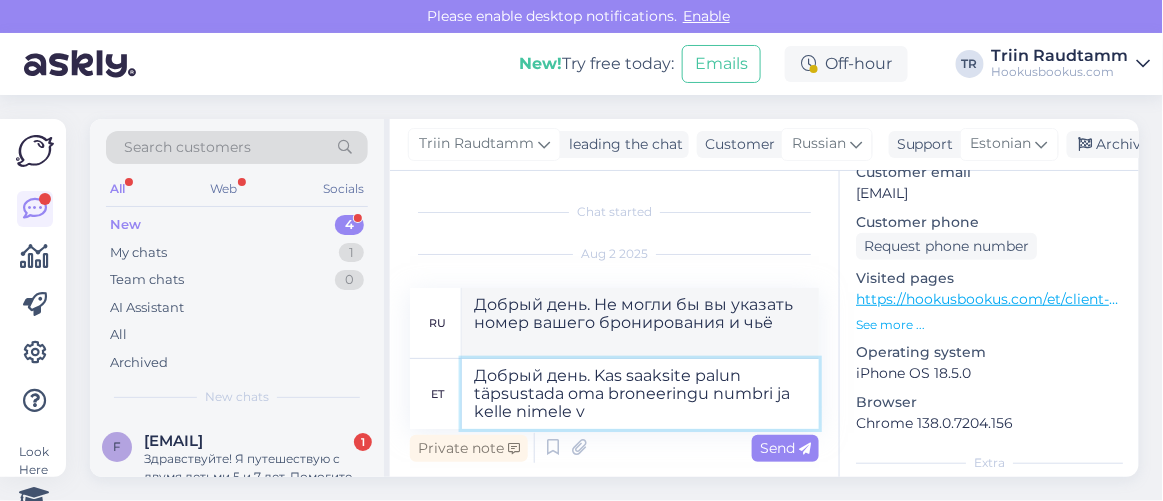 type on "Добрый день. Kas saaksite palun täpsustada oma broneeringu numbri ja kelle nimele vr" 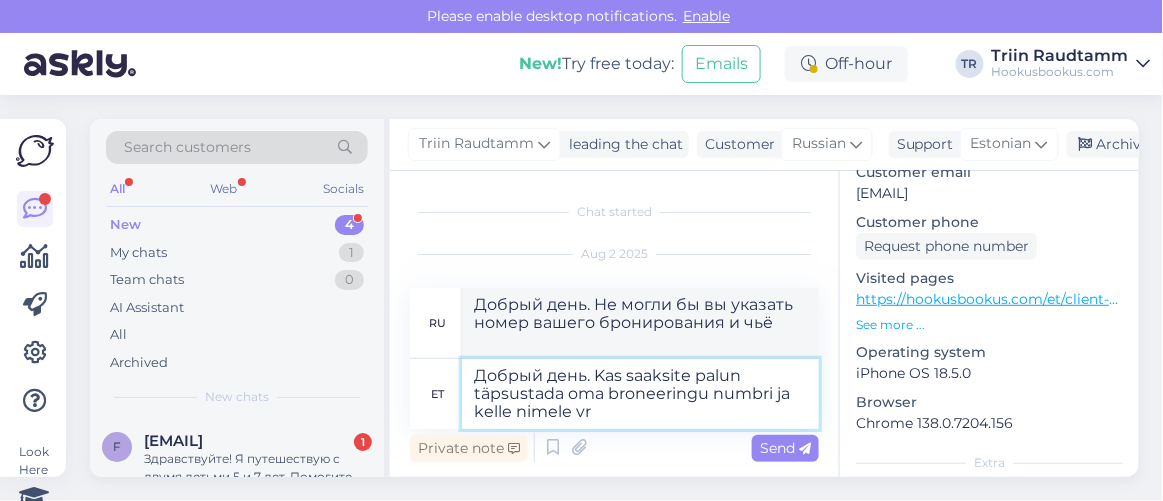 type on "Добрый день. Не могли бы вы указать номер вашего бронирования и на чьё имя?" 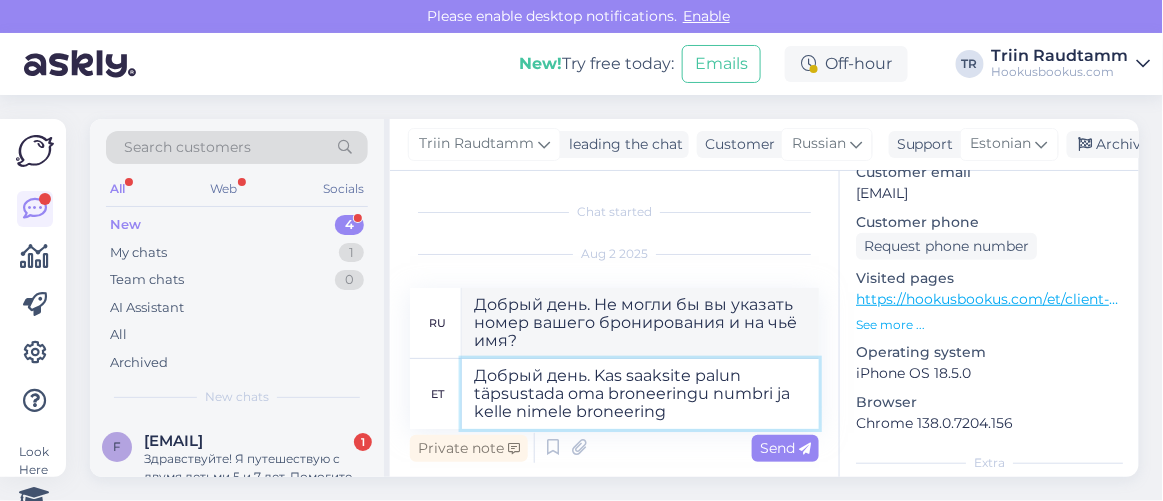 type on "Добрый день. Kas saaksite palun täpsustada oma broneeringu numbri ja kelle nimele broneering o" 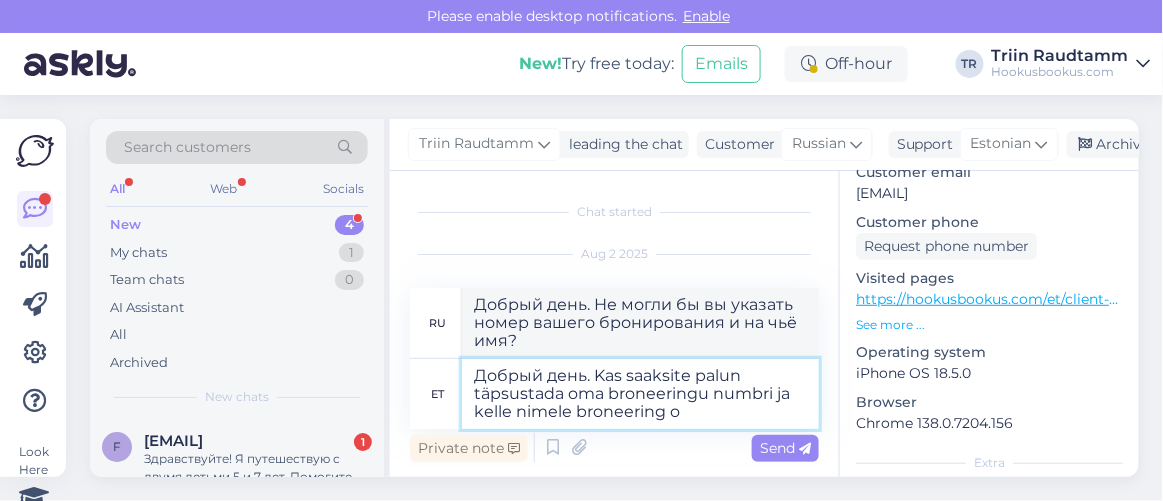 type on "Добрый день. Не могли бы вы указать номер вашего бронирования и на чьё имя оно оформлено?" 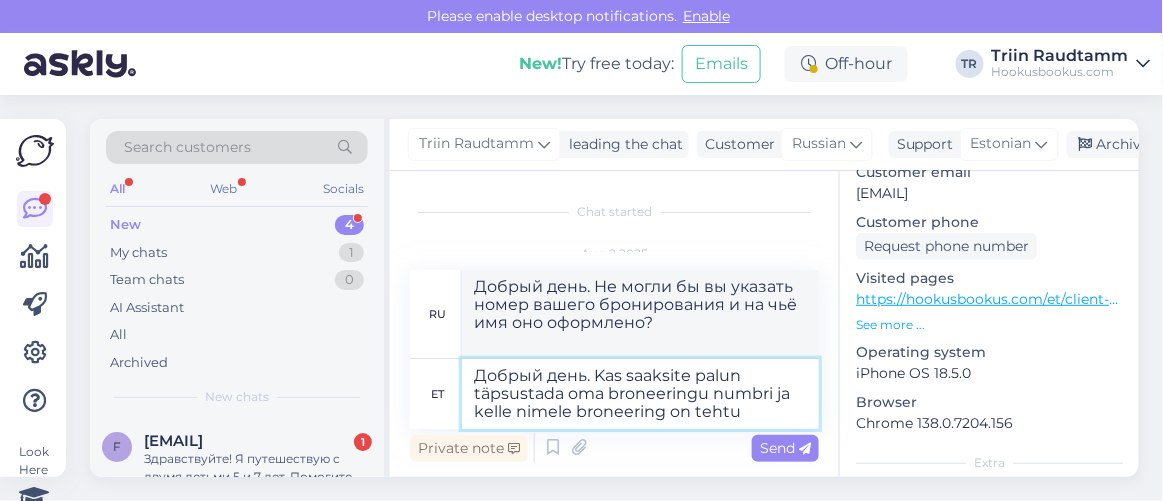 type on "Добрый день. Kas saaksite palun täpsustada oma broneeringu numbri ja kelle nimele broneering on tehtud" 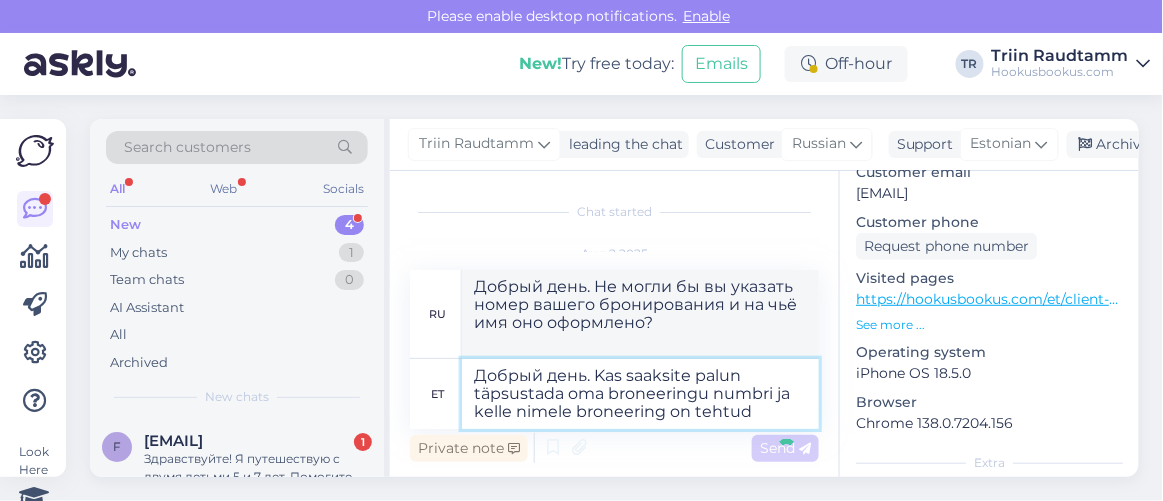 type 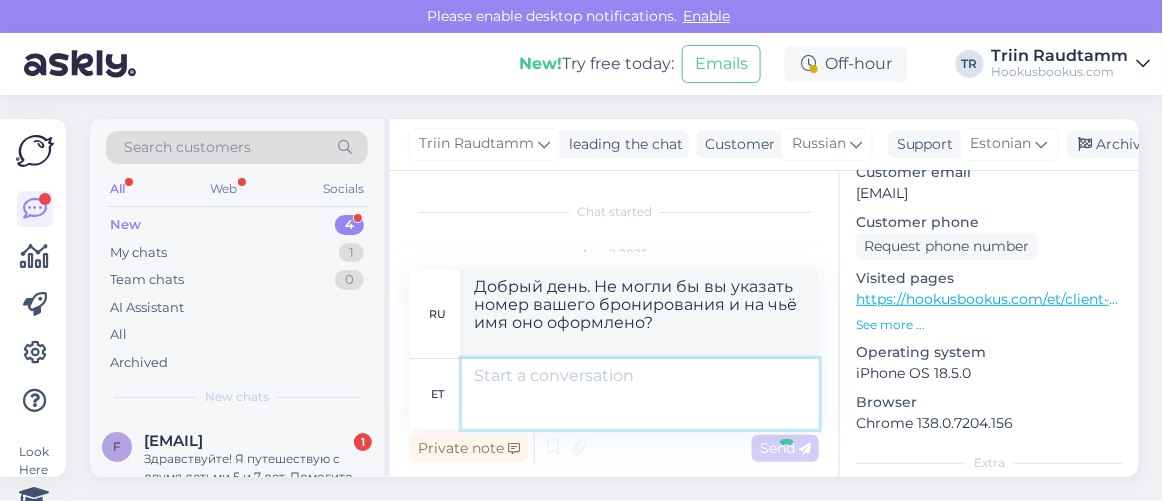 type 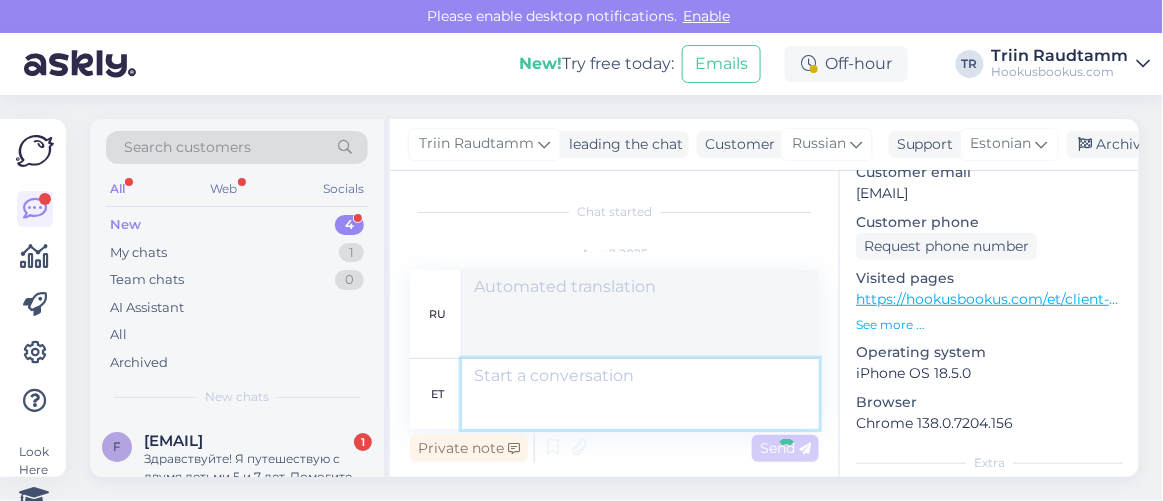 scroll, scrollTop: 376, scrollLeft: 0, axis: vertical 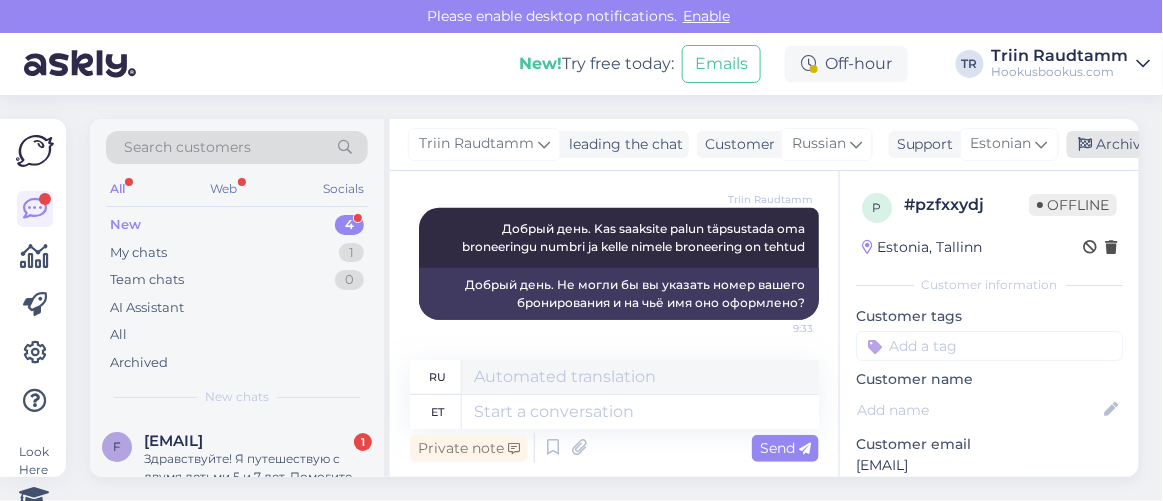 click at bounding box center [1086, 145] 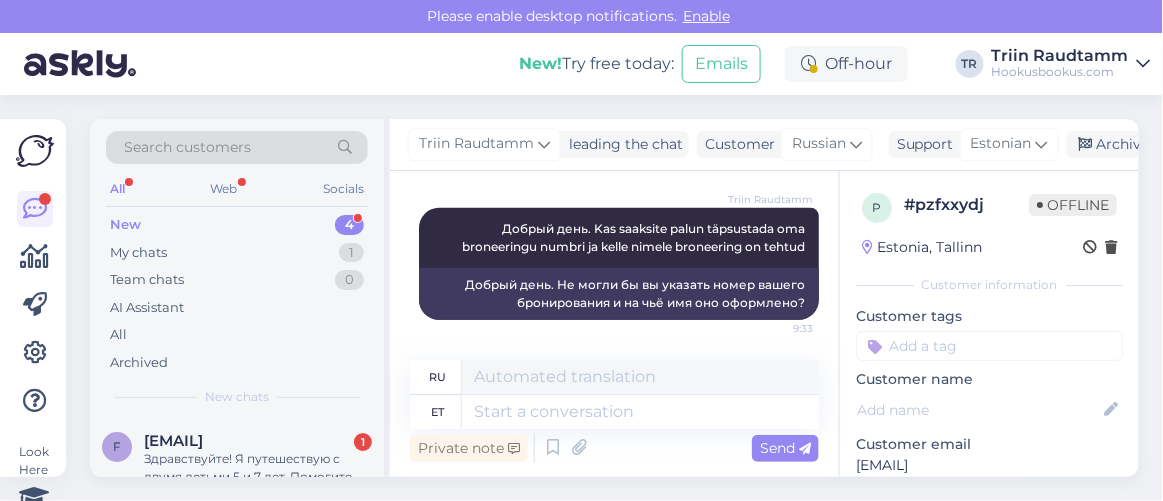 scroll, scrollTop: 356, scrollLeft: 0, axis: vertical 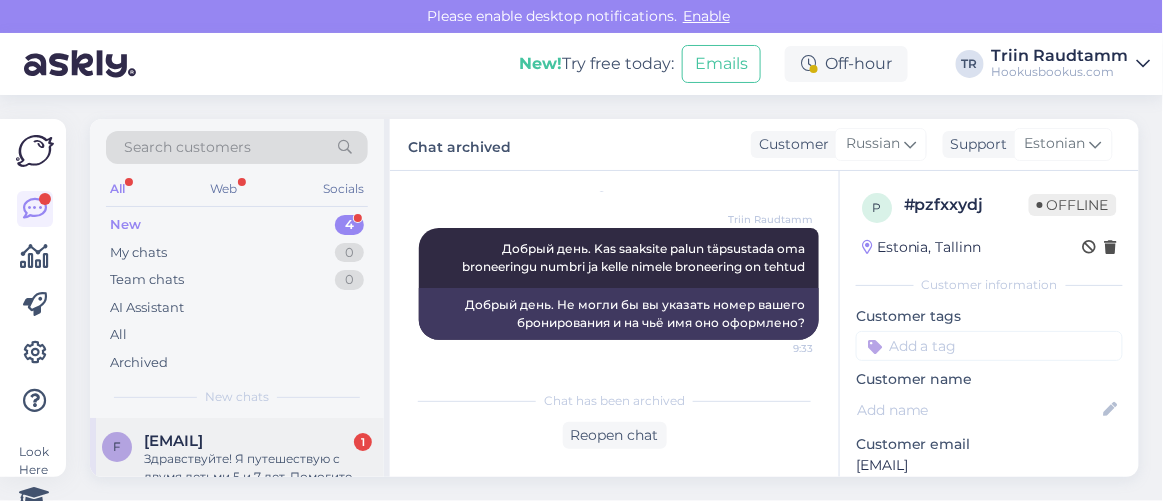 click on "filatova.t25@gmail.com" at bounding box center [173, 441] 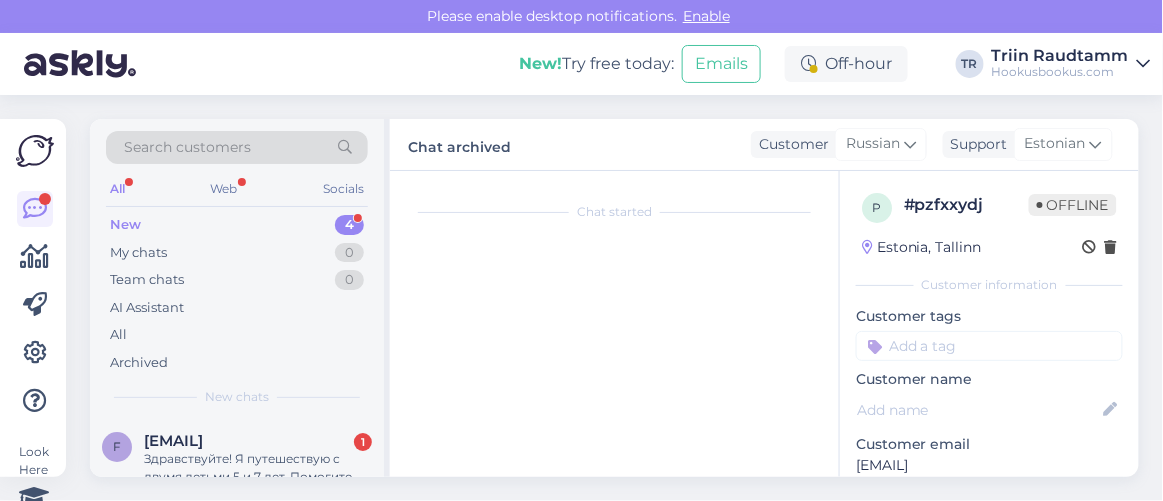 scroll, scrollTop: 41, scrollLeft: 0, axis: vertical 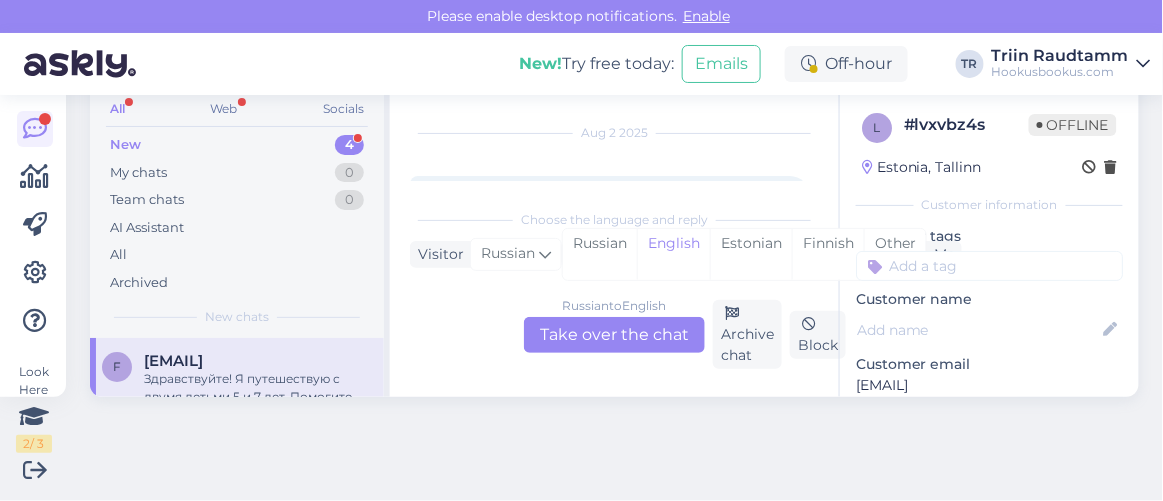 click on "Choose the language and reply Visitor Russian Me Russian English Estonian Finnish Other Russian  to  English Take over the chat Archive chat Block" at bounding box center (614, 284) 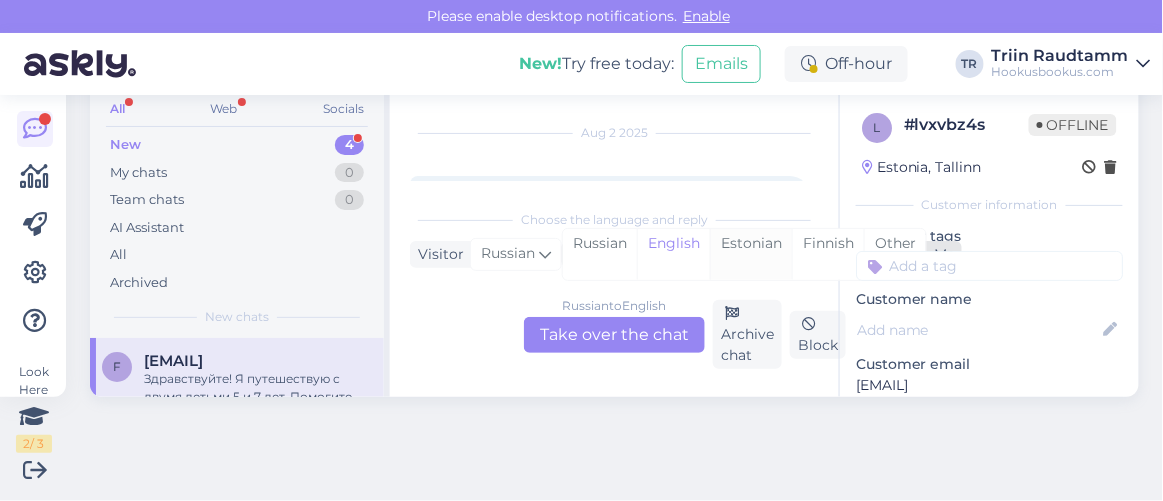 click on "Estonian" at bounding box center [751, 254] 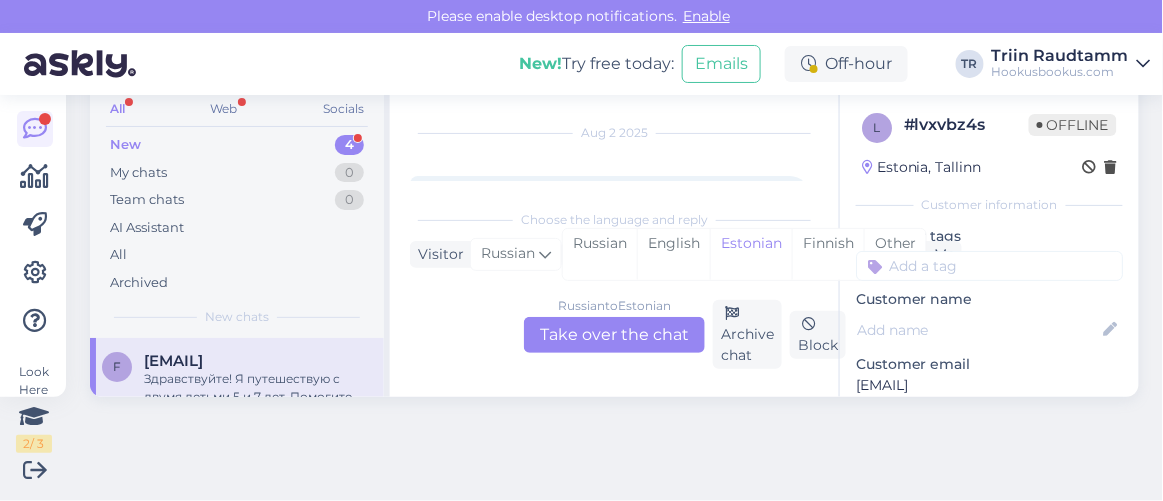 click on "Russian  to  Estonian Take over the chat" at bounding box center [614, 335] 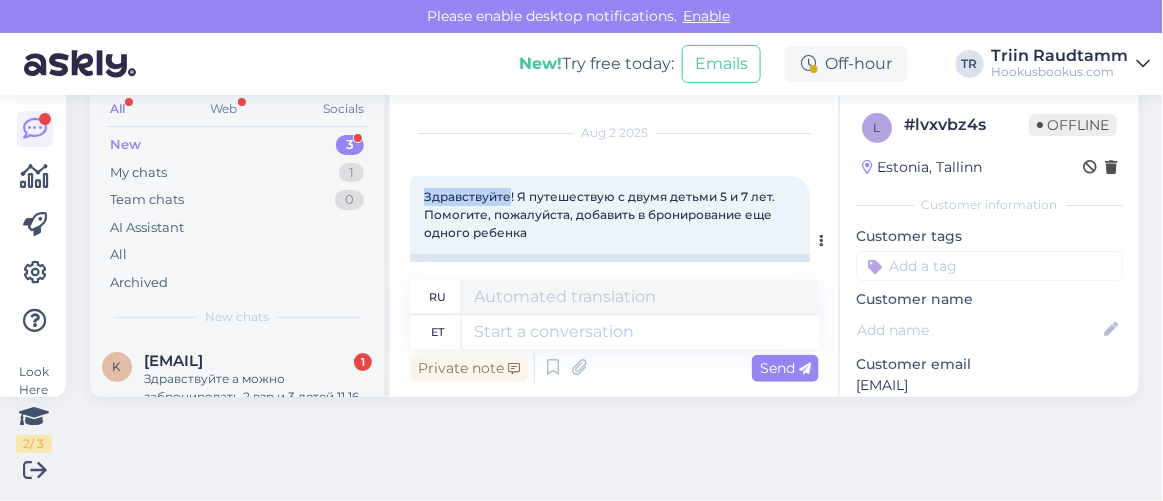 drag, startPoint x: 424, startPoint y: 196, endPoint x: 509, endPoint y: 193, distance: 85.052925 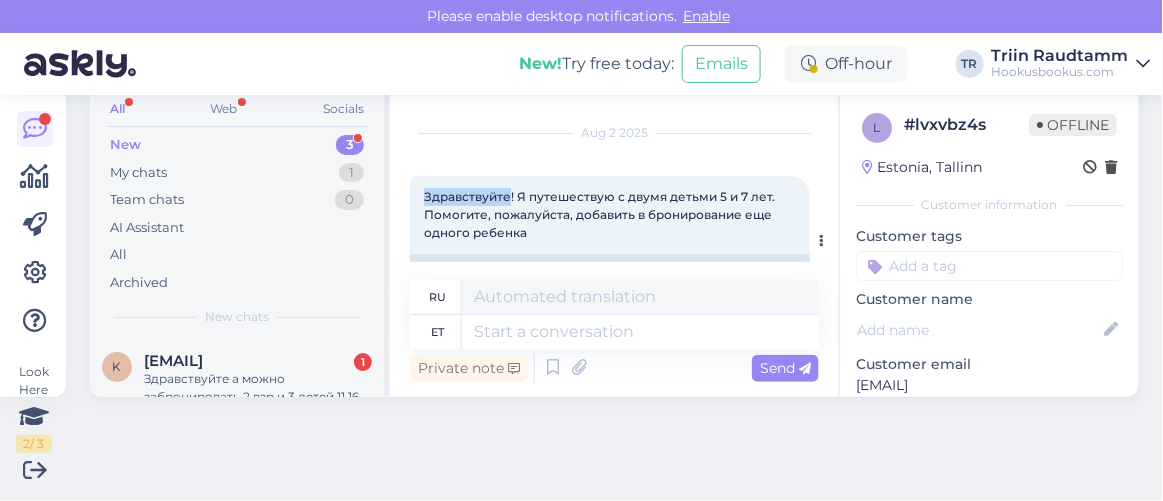 click on "Здравствуйте! Я путешествую с двумя детьми 5 и 7 лет. Помогите, пожалуйста, добавить в бронирование еще одного ребенка" at bounding box center (601, 214) 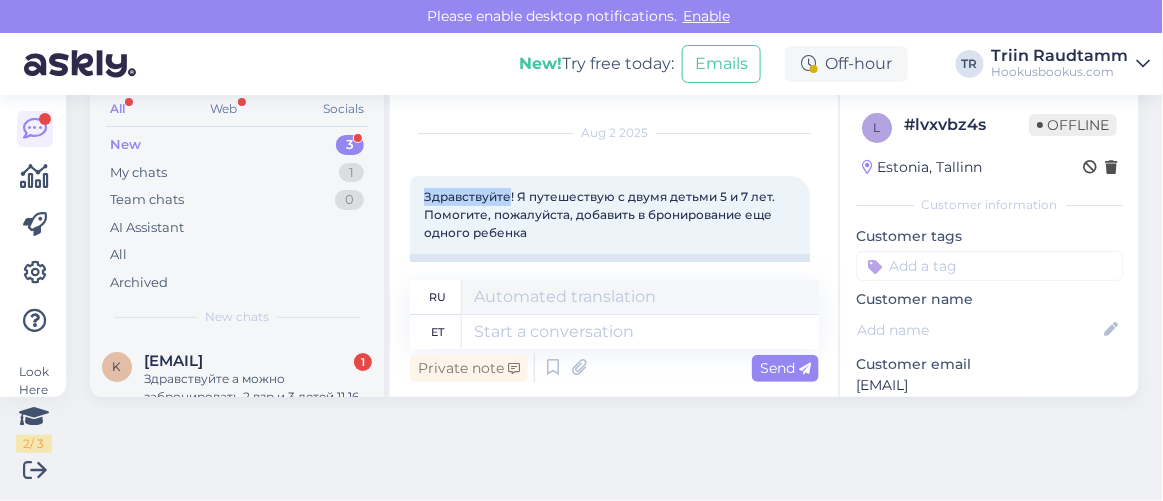 copy on "Здравствуйте" 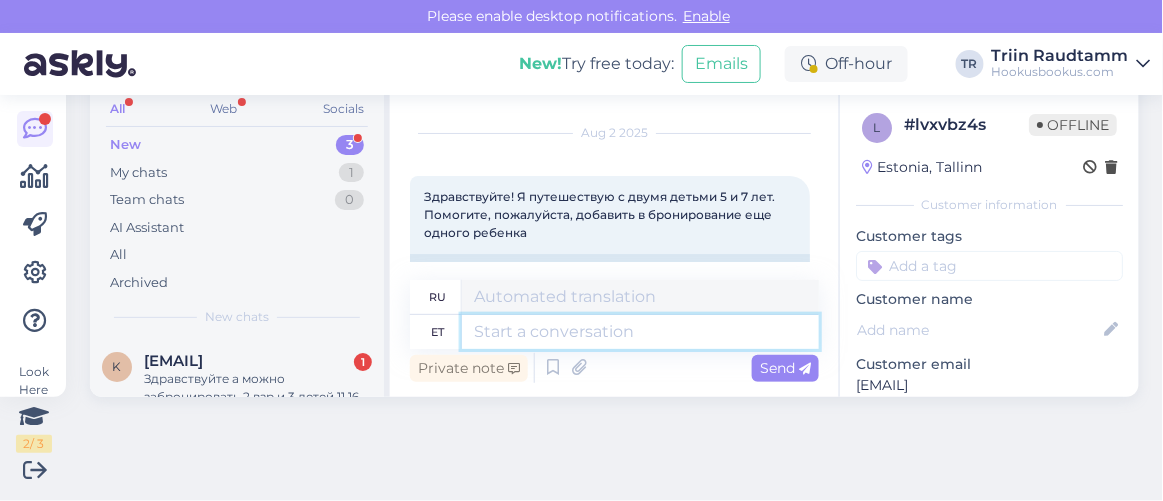 click at bounding box center (640, 332) 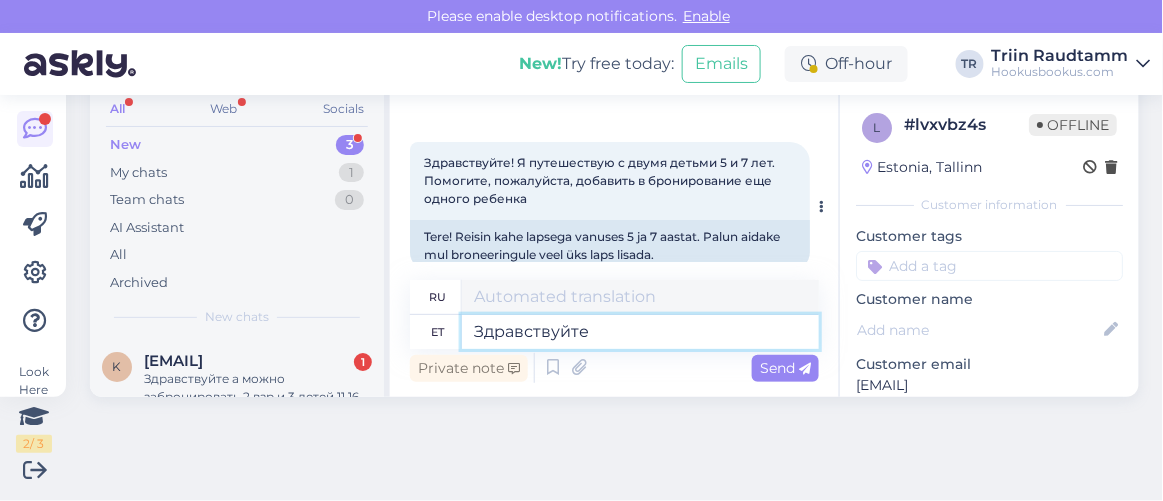scroll, scrollTop: 106, scrollLeft: 0, axis: vertical 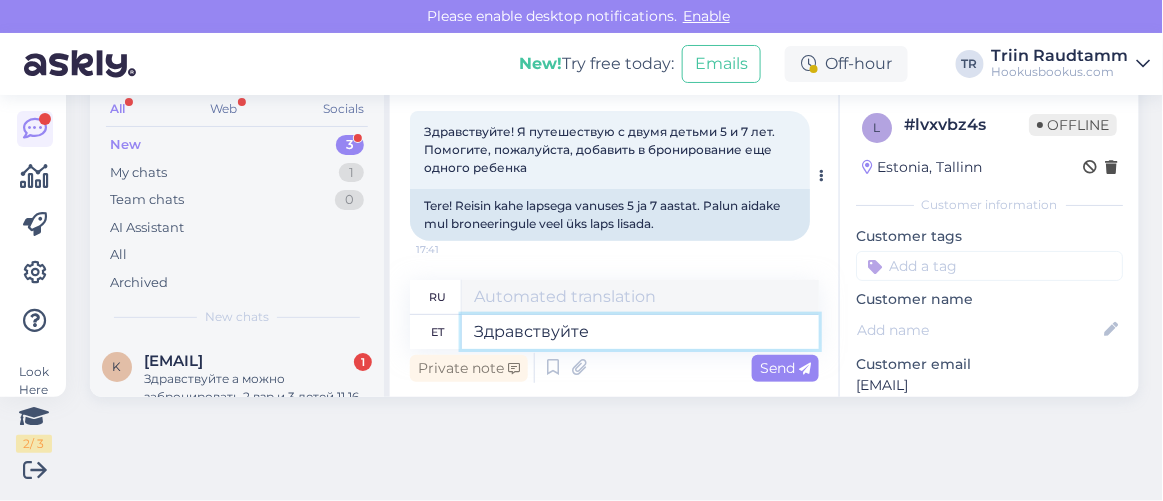 type on "Привет" 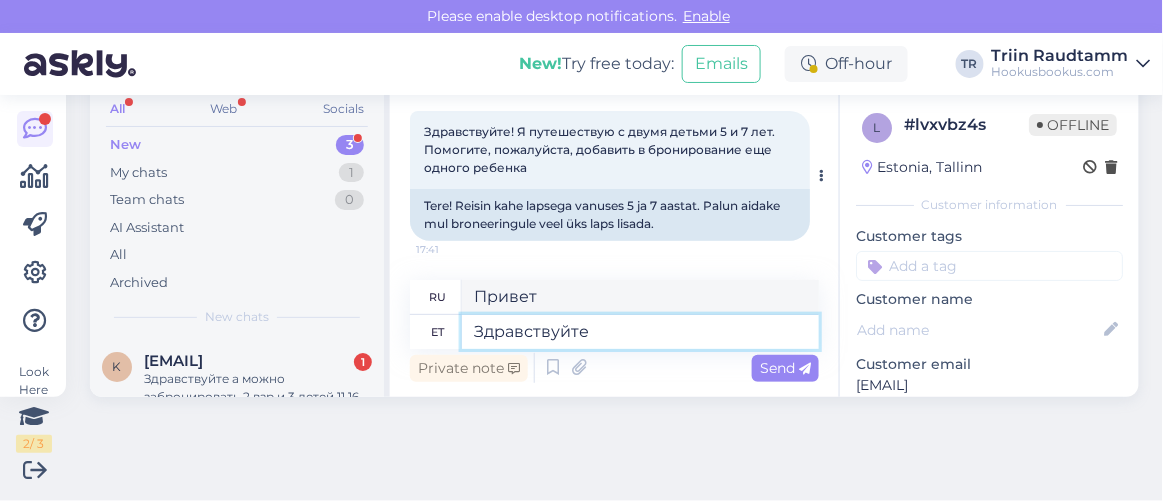 scroll, scrollTop: 79, scrollLeft: 0, axis: vertical 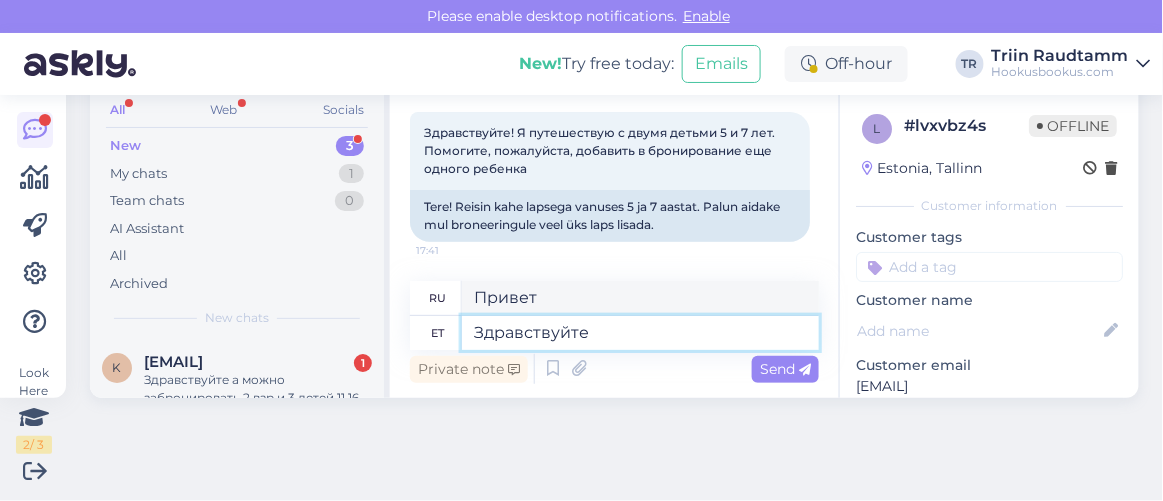 click on "Здравствуйте" at bounding box center (640, 333) 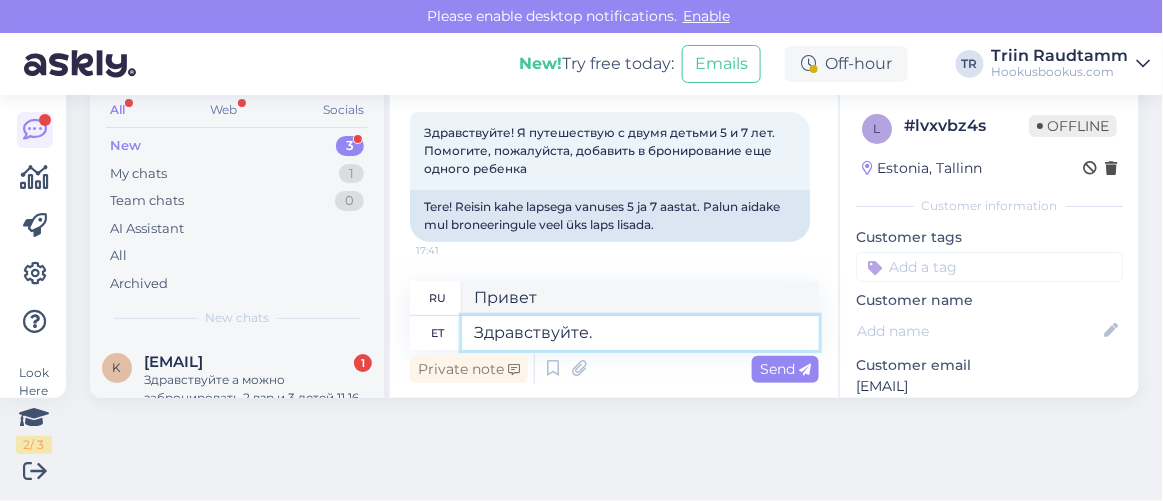 type on "Привет." 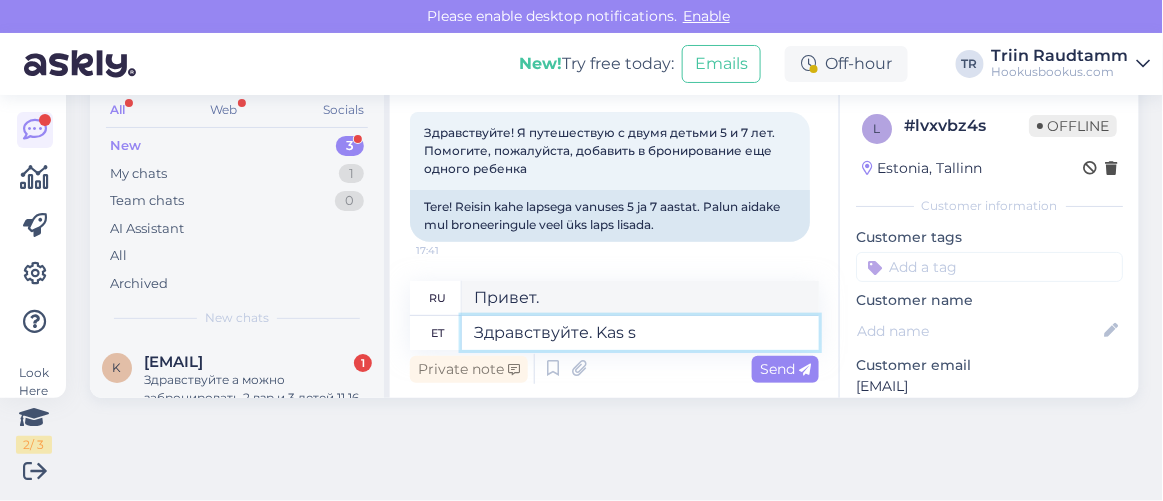 type on "Здравствуйте. Kas sa" 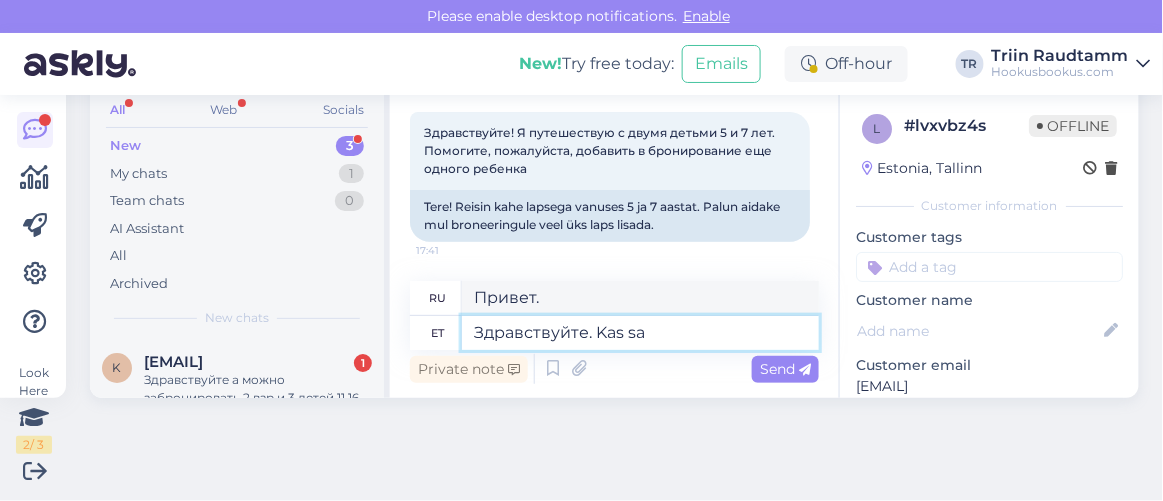 type on "Привет. Это" 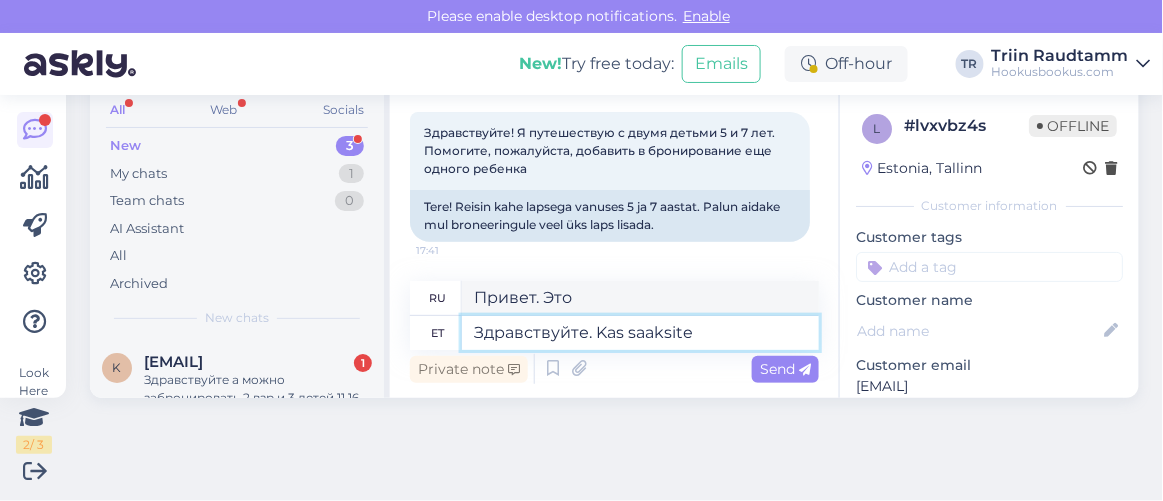 type on "Здравствуйте. Kas saaksite" 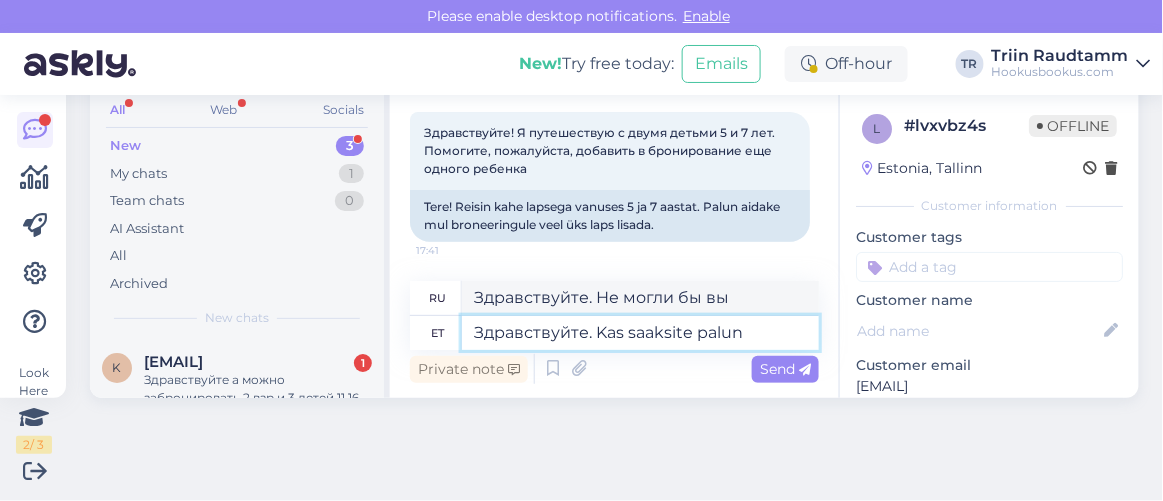 type on "Здравствуйте. Kas saaksite palun t" 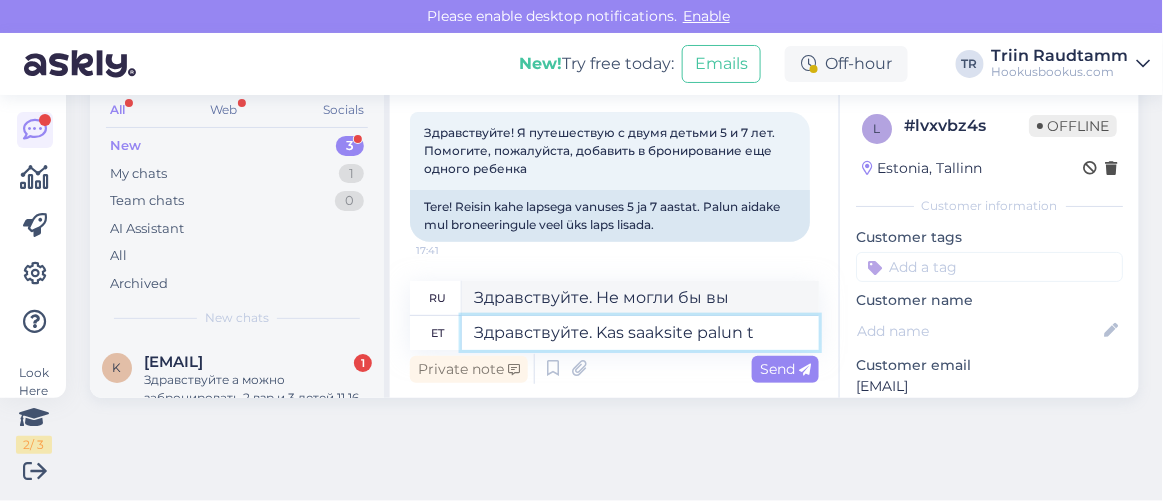 type on "Здравствуйте. Не могли бы Вы" 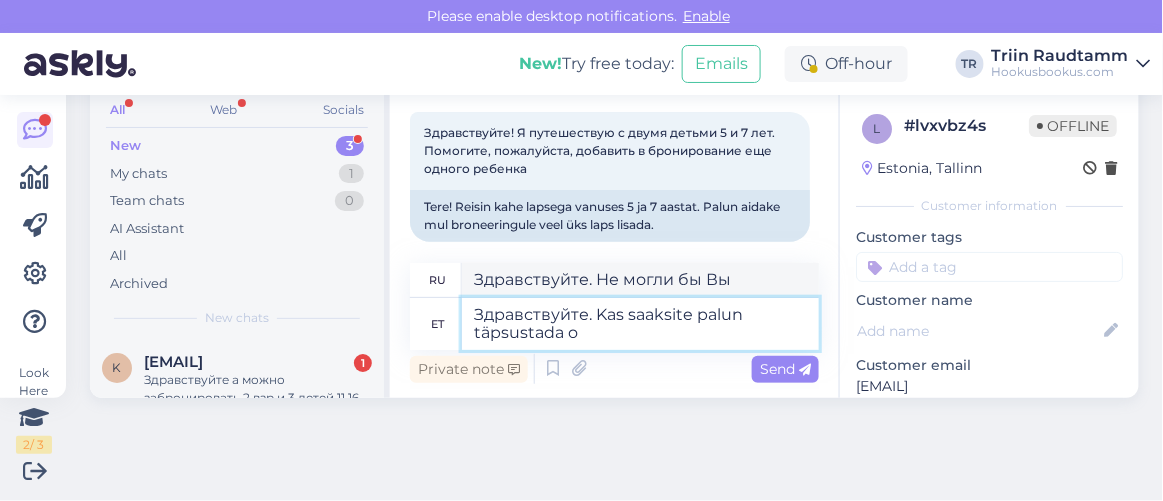 type on "Здравствуйте. Kas saaksite palun täpsustada om" 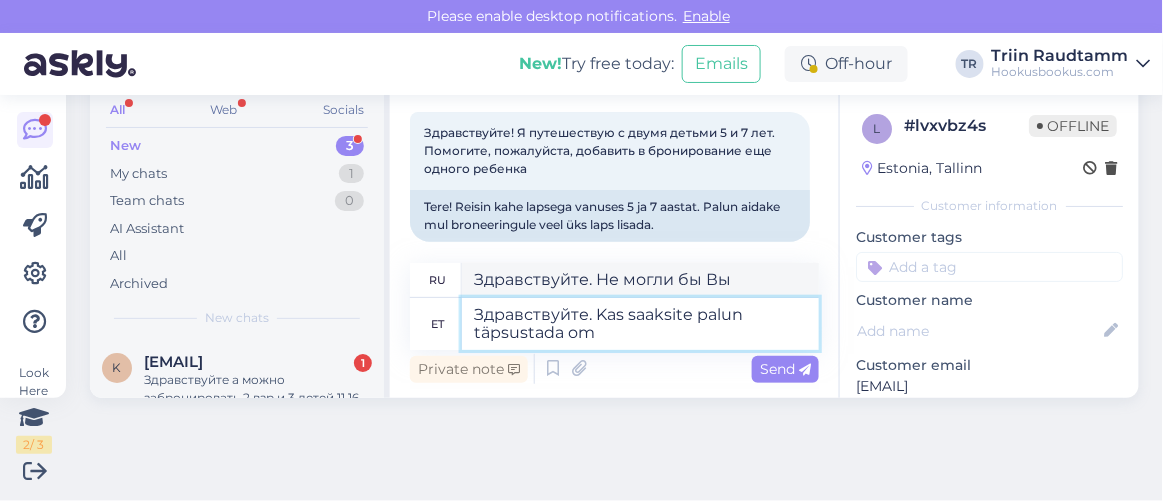 type on "Здравствуйте. Не могли бы вы уточнить" 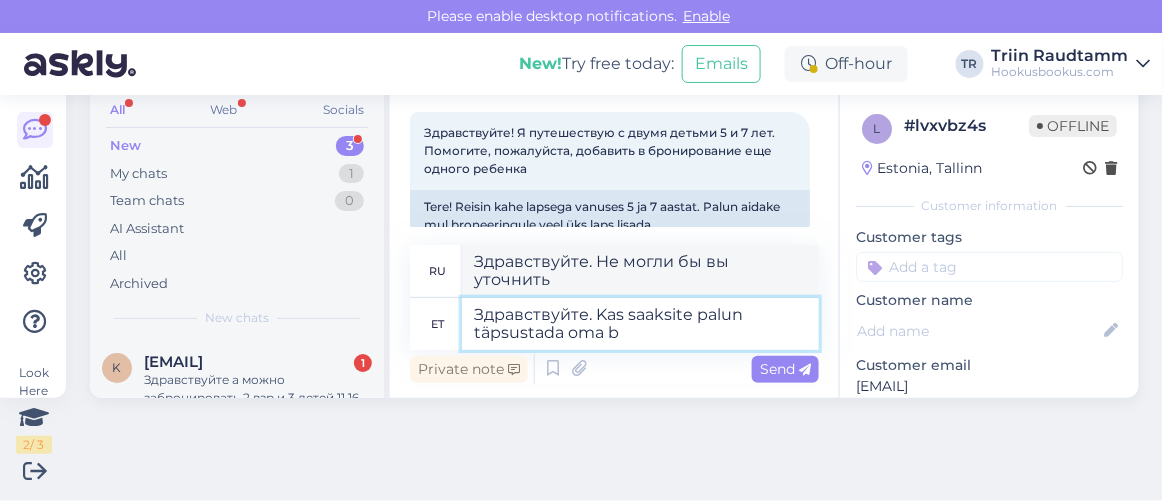 type on "Здравствуйте. Kas saaksite palun täpsustada oma br" 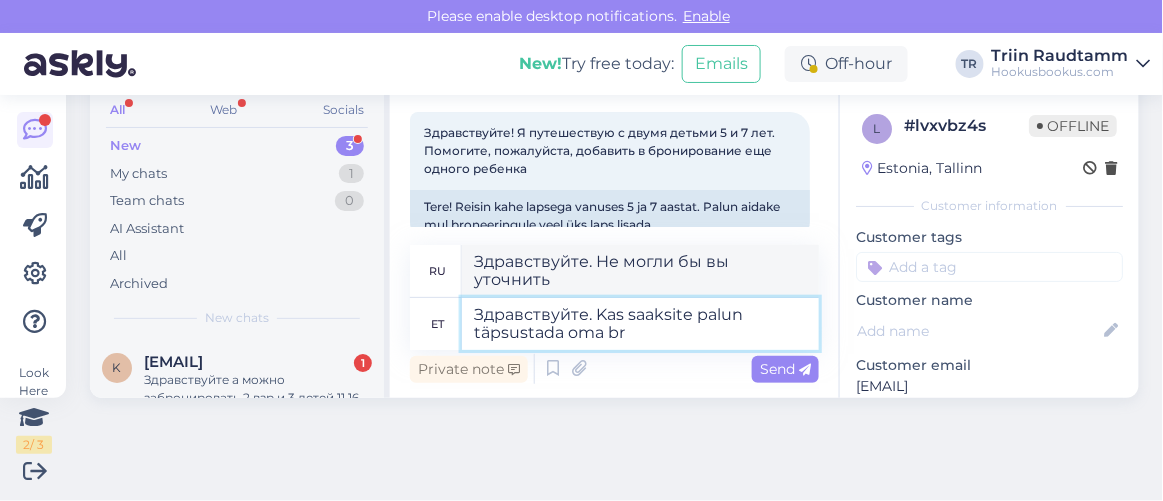 type on "Здравствуйте. Не могли бы вы указать свой" 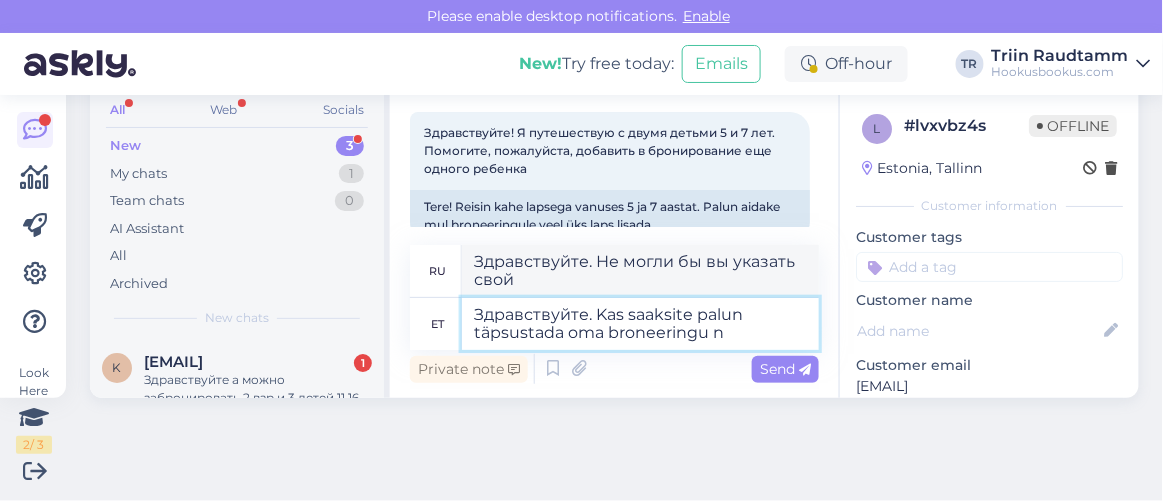 type on "Здравствуйте. Kas saaksite palun täpsustada oma broneeringu nu" 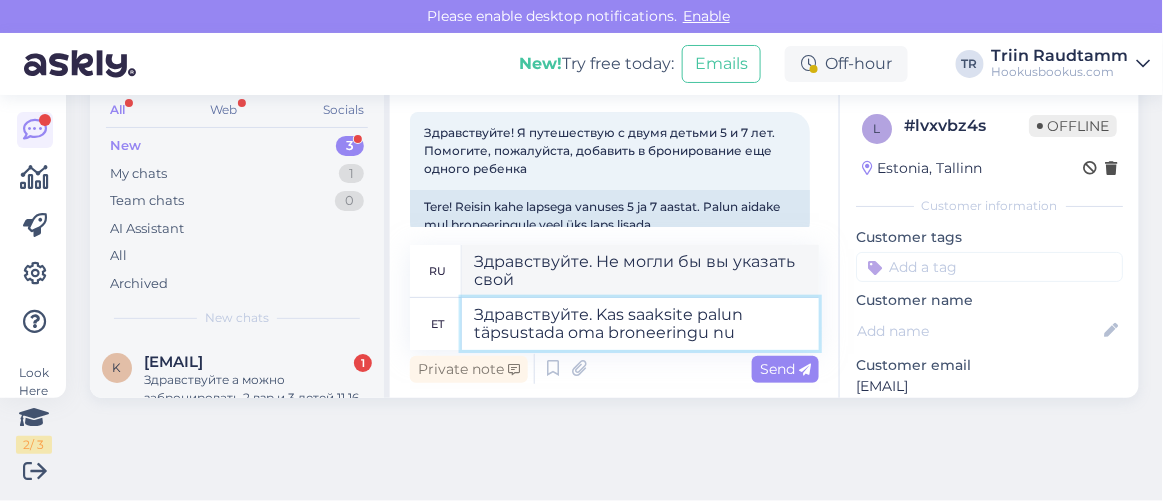 type on "Здравствуйте. Не могли бы вы уточнить детали вашего бронирования?" 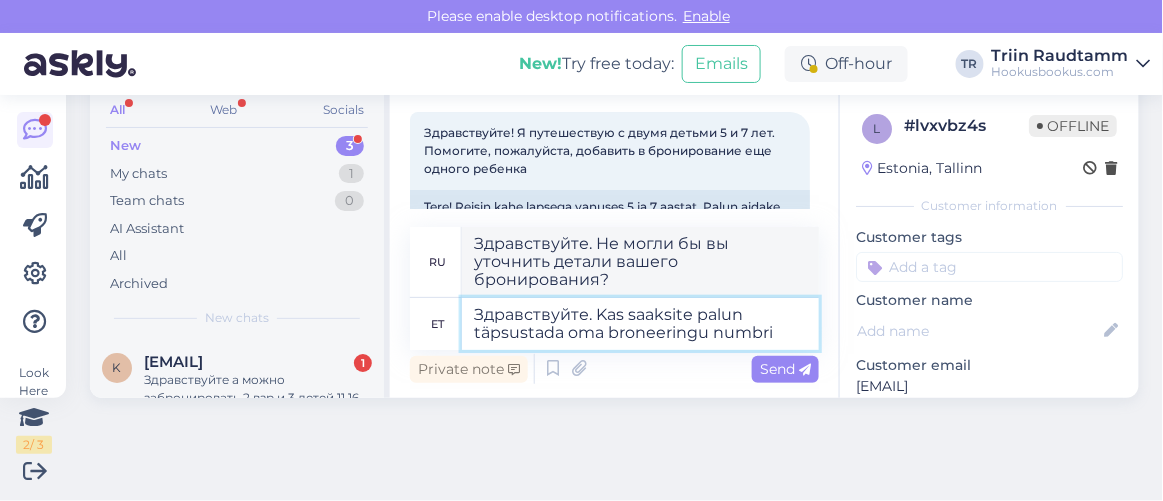 type on "Здравствуйте. Kas saaksite palun täpsustada oma broneeringu numbri j" 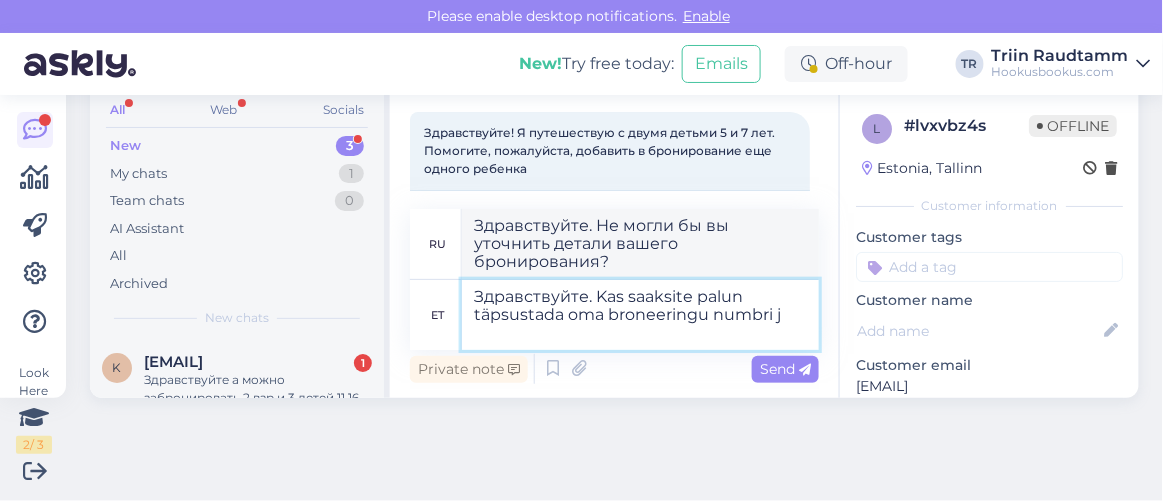type on "Здравствуйте. Не могли бы вы указать номер вашего бронирования?" 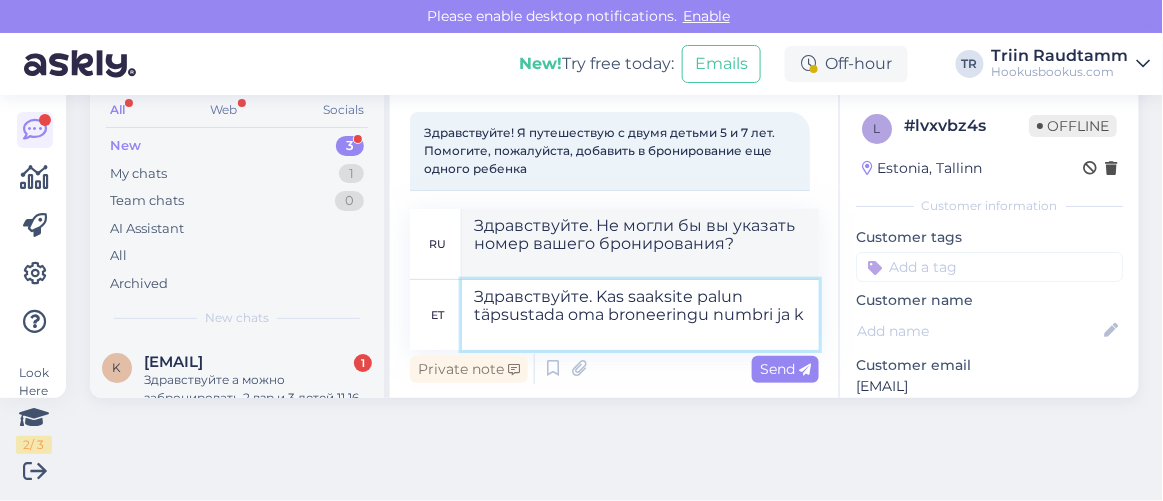 type on "Здравствуйте. Kas saaksite palun täpsustada oma broneeringu numbri ja ke" 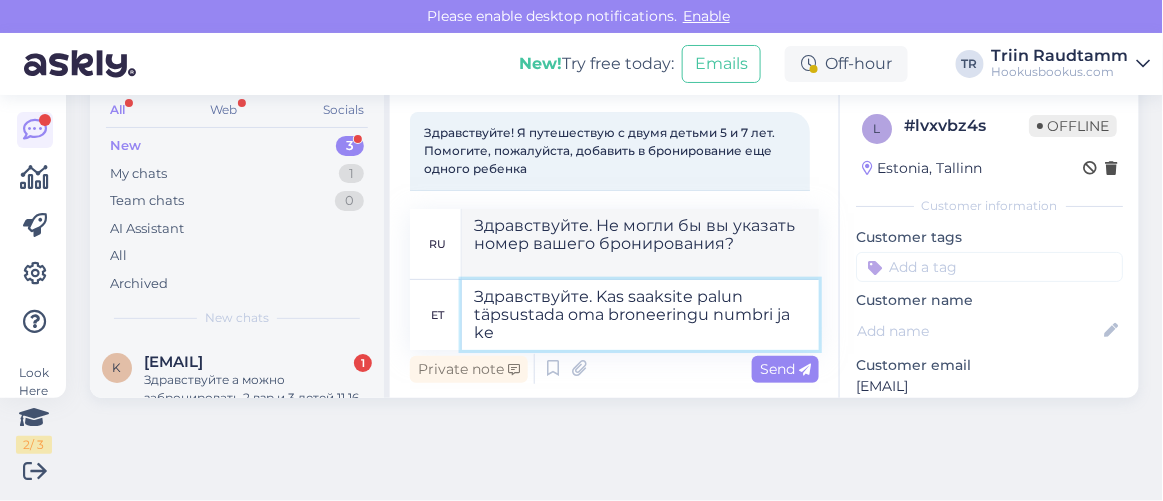 type on "Здравствуйте. Не могли бы вы указать номер вашего бронирования и" 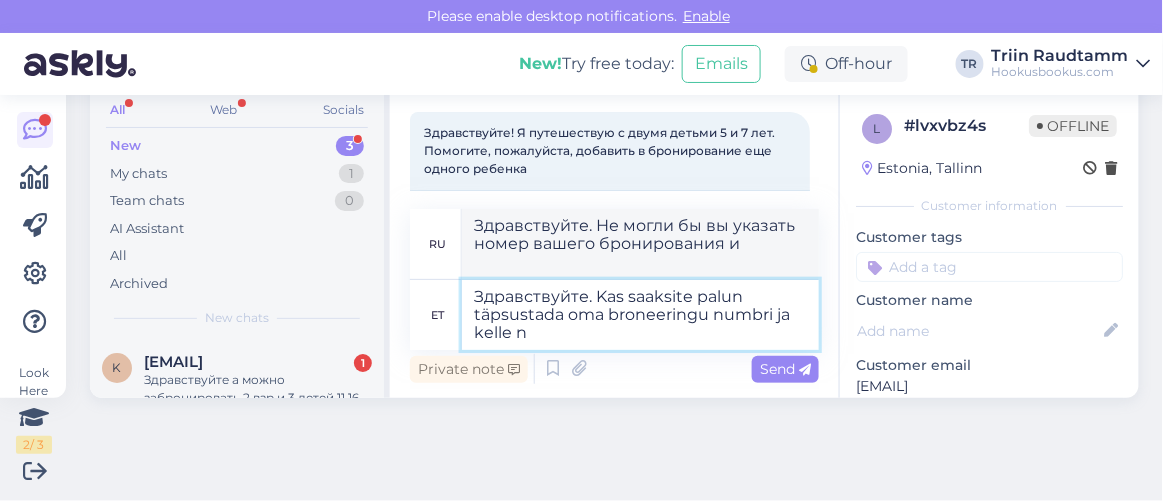 type on "Здравствуйте. Kas saaksite palun täpsustada oma broneeringu numbri ja kelle ni" 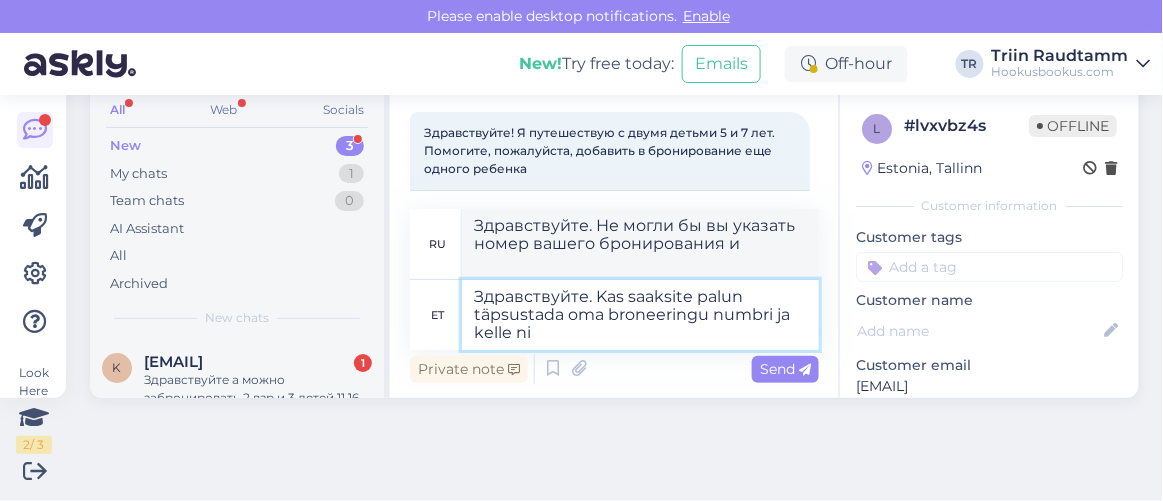 type on "Здравствуйте. Не могли бы вы указать номер вашего бронирования и чьё" 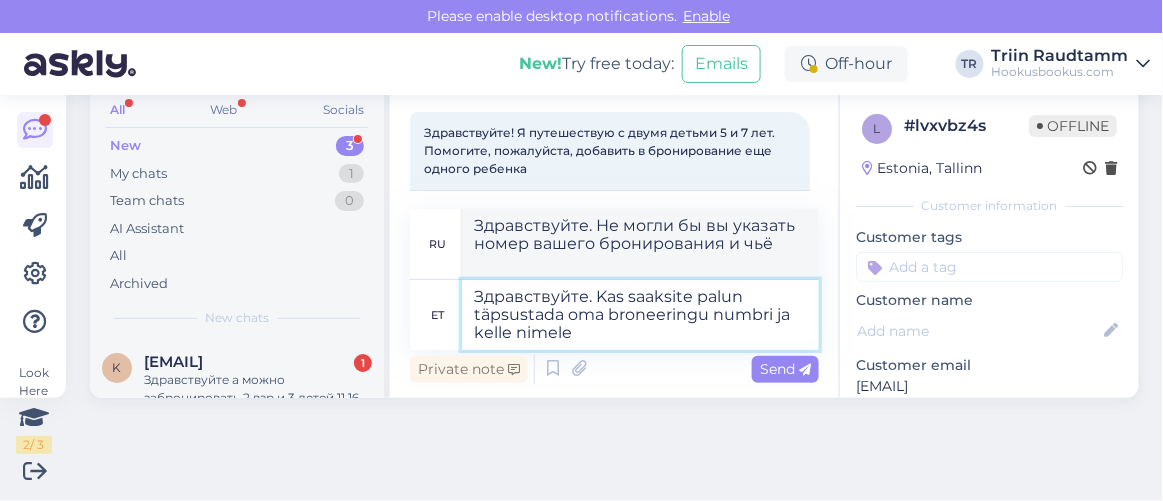 type on "Здравствуйте. Kas saaksite palun täpsustada oma broneeringu numbri ja kelle nimele b" 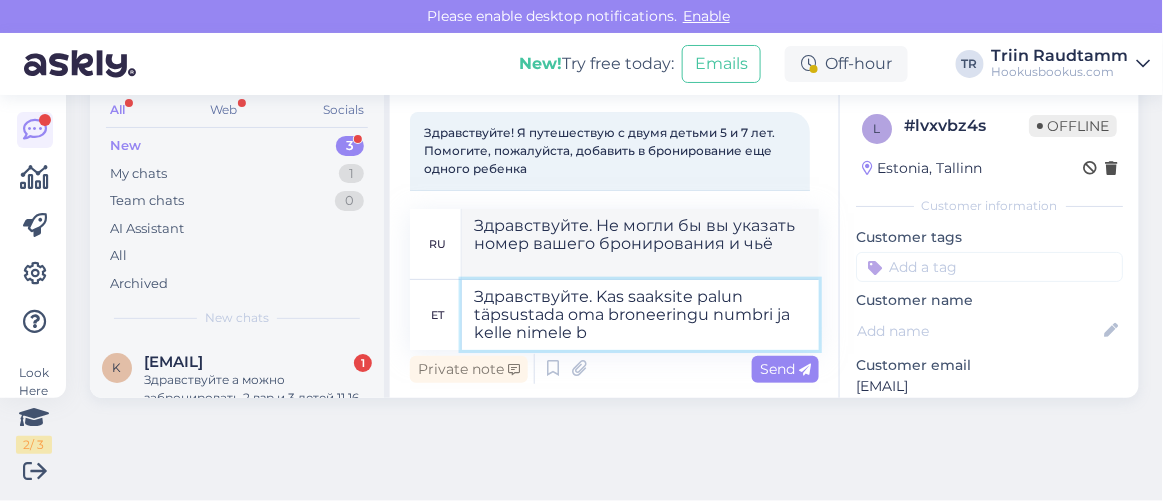 type on "Здравствуйте. Не могли бы вы указать номер вашего бронирования и на чьё имя?" 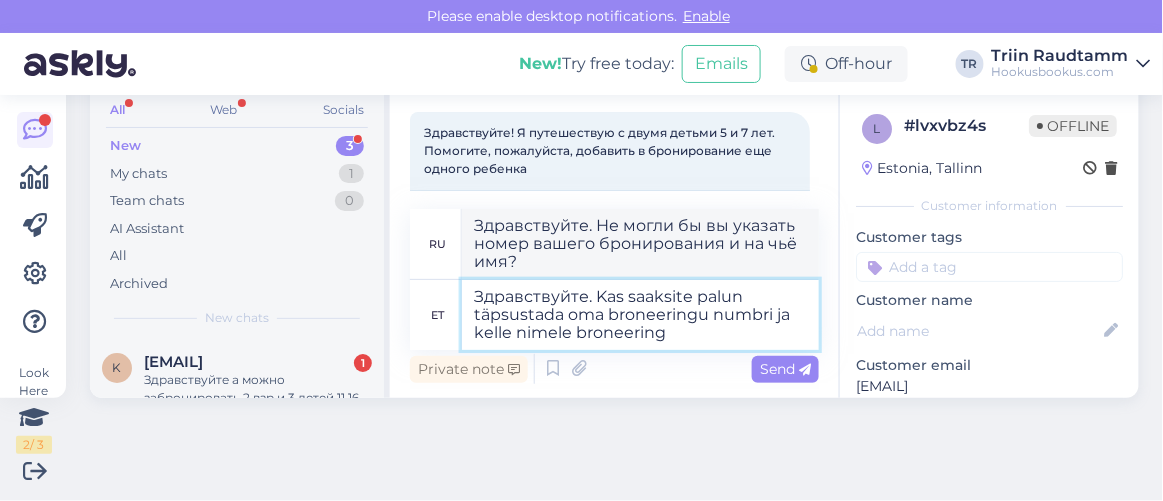 type on "Здравствуйте. Kas saaksite palun täpsustada oma broneeringu numbri ja kelle nimele broneering o" 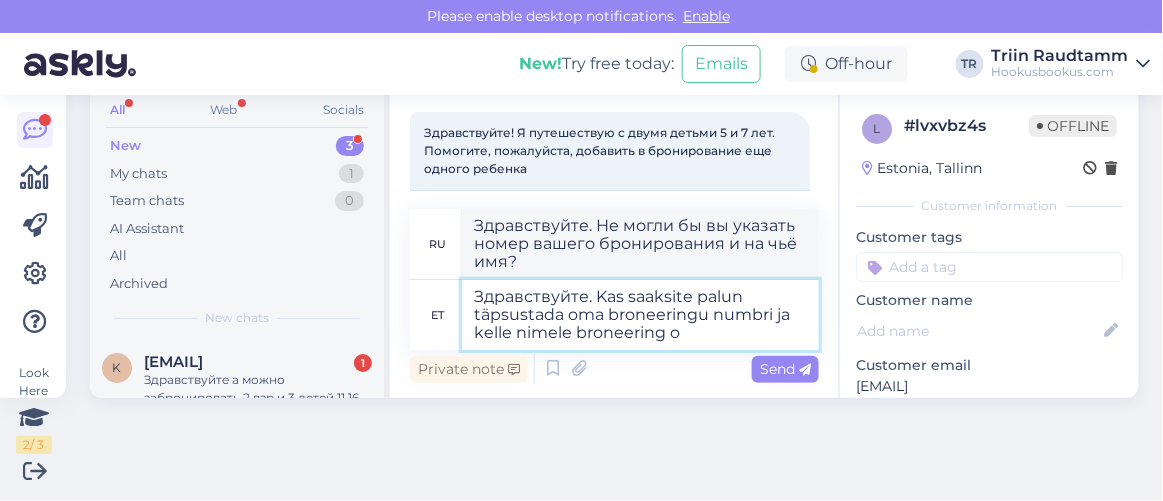 type on "Здравствуйте. Не могли бы вы указать номер вашего бронирования и на чьё имя оно оформлено?" 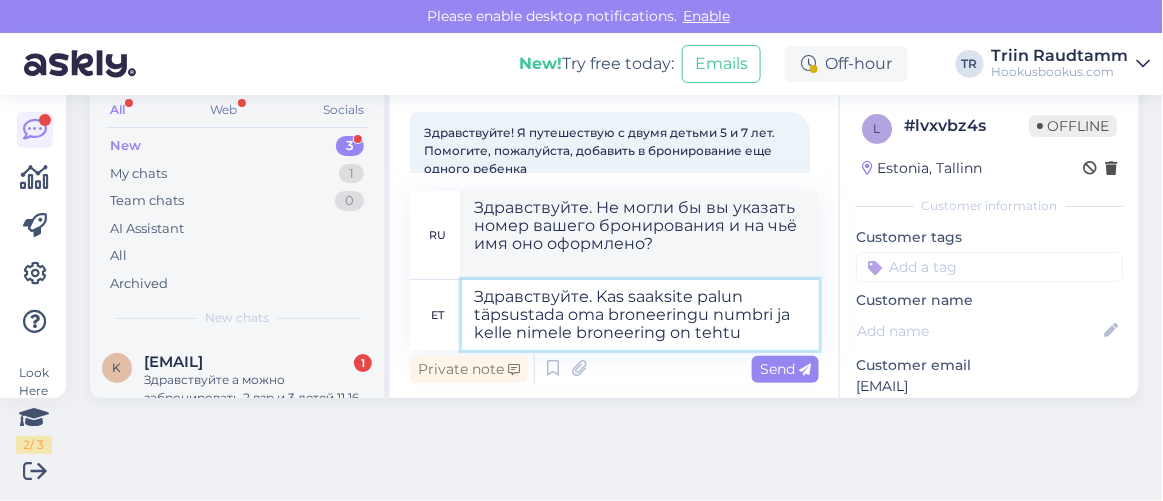 type on "Здравствуйте. Kas saaksite palun täpsustada oma broneeringu numbri ja kelle nimele broneering on tehtud" 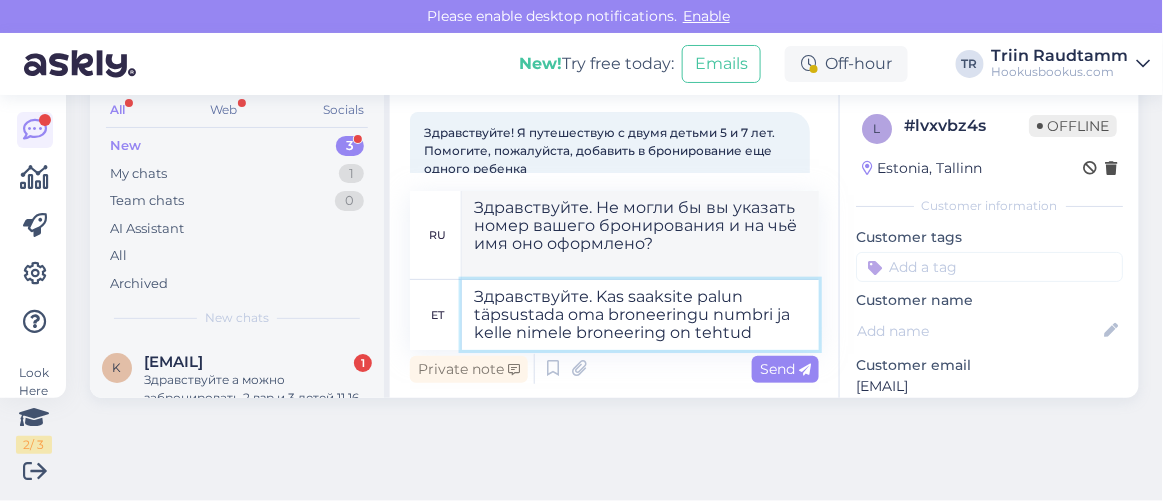 type 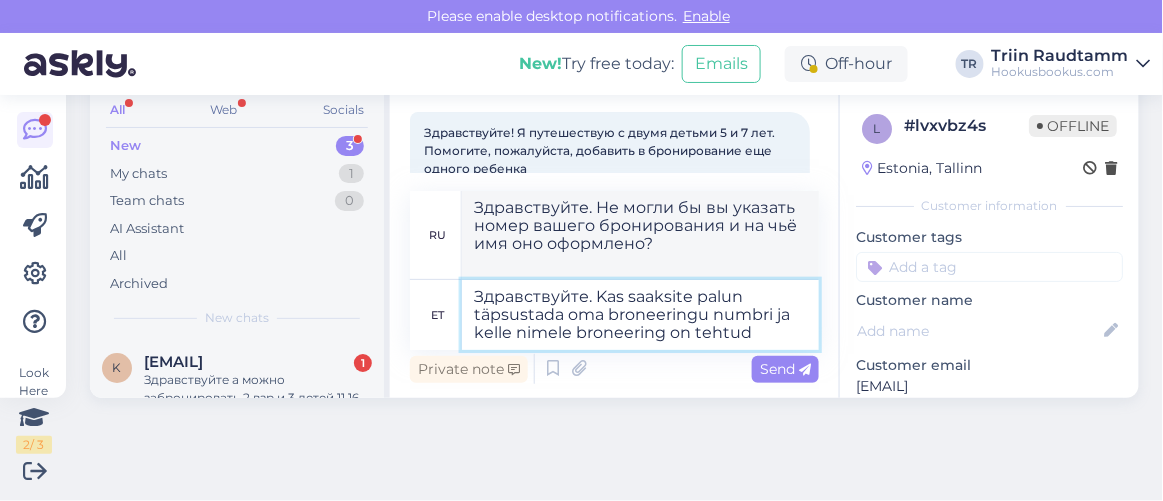 type 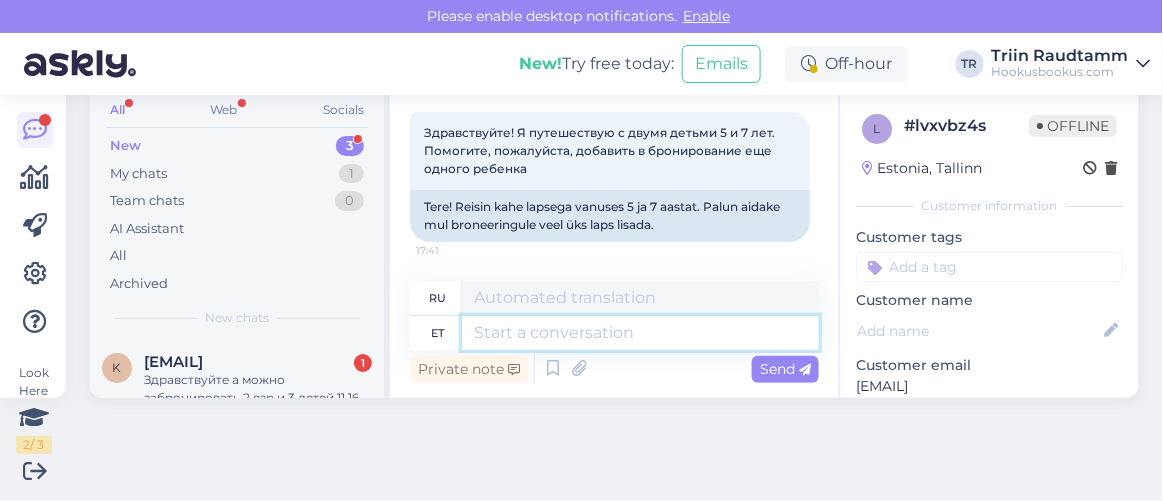 scroll, scrollTop: 304, scrollLeft: 0, axis: vertical 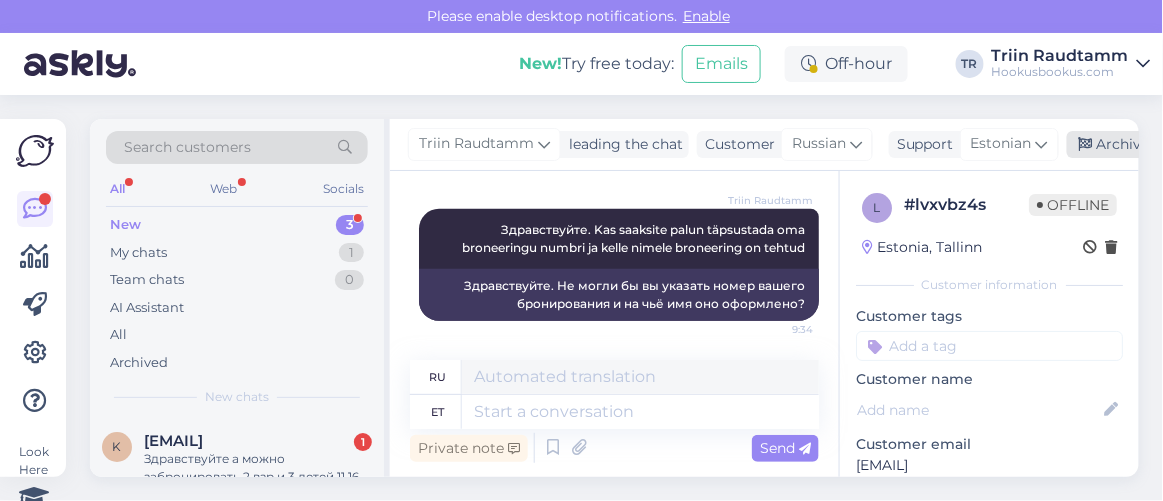 click at bounding box center (1086, 145) 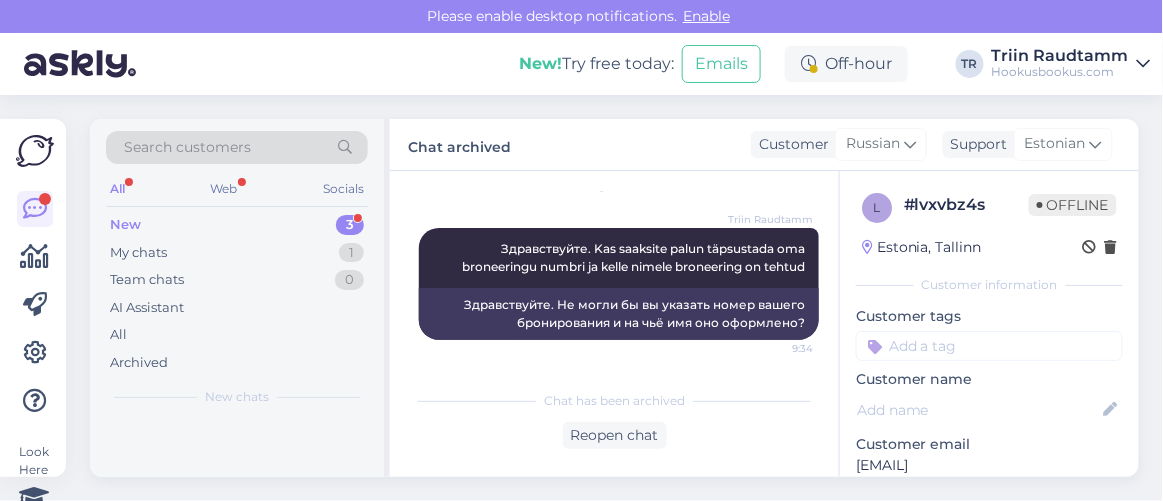 scroll, scrollTop: 284, scrollLeft: 0, axis: vertical 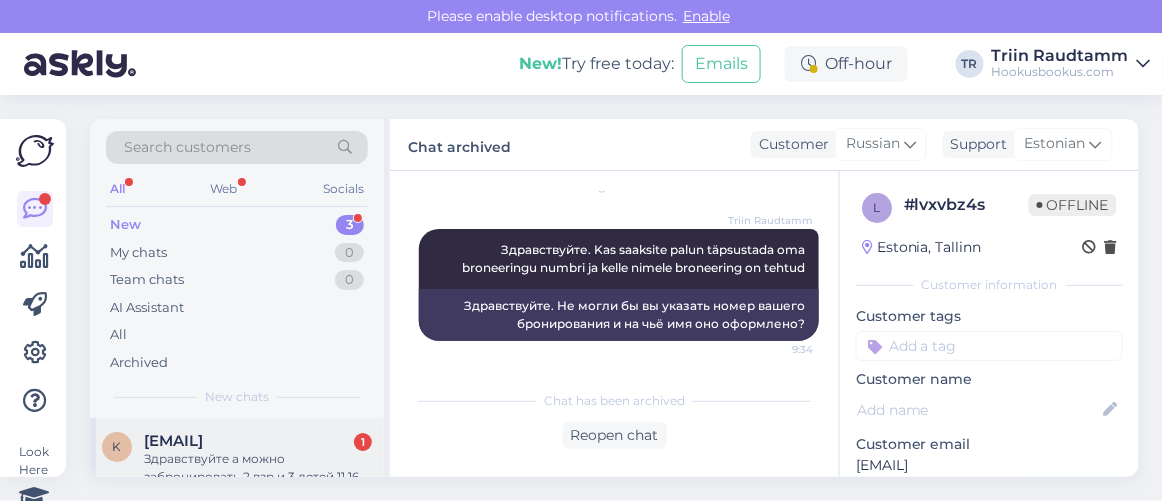 click on "klepa92@mail.ru 1" at bounding box center [258, 441] 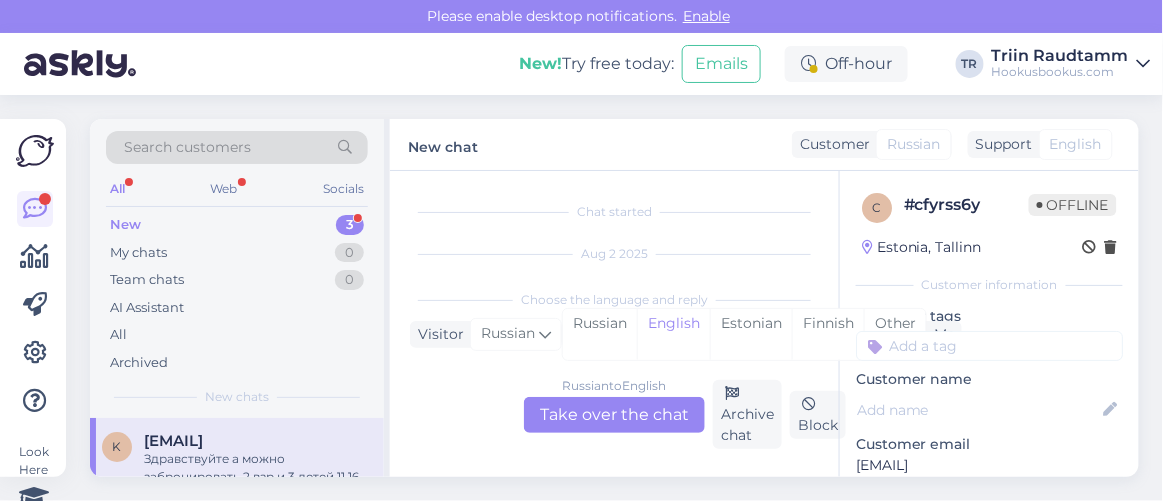scroll, scrollTop: 41, scrollLeft: 0, axis: vertical 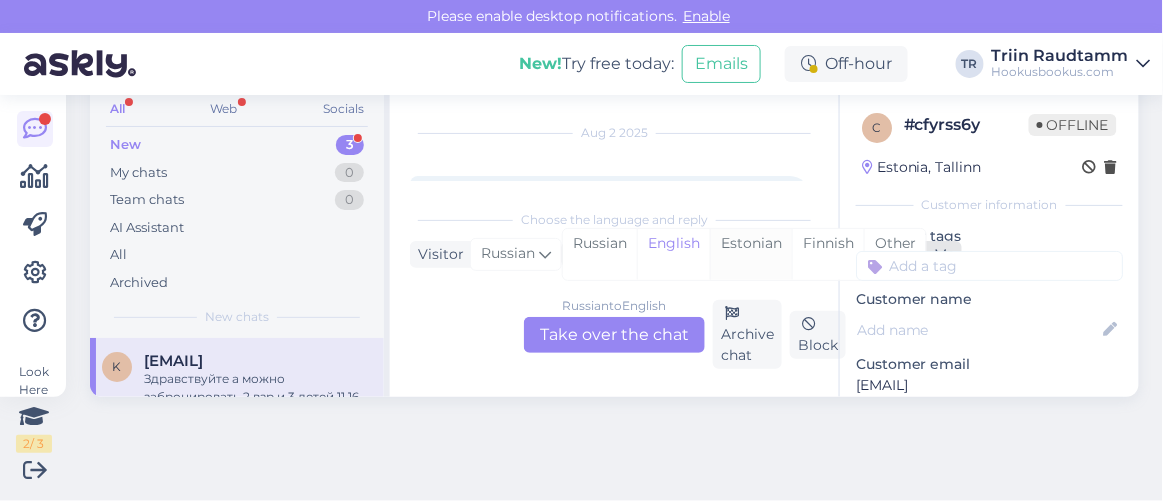 click on "Estonian" at bounding box center [751, 254] 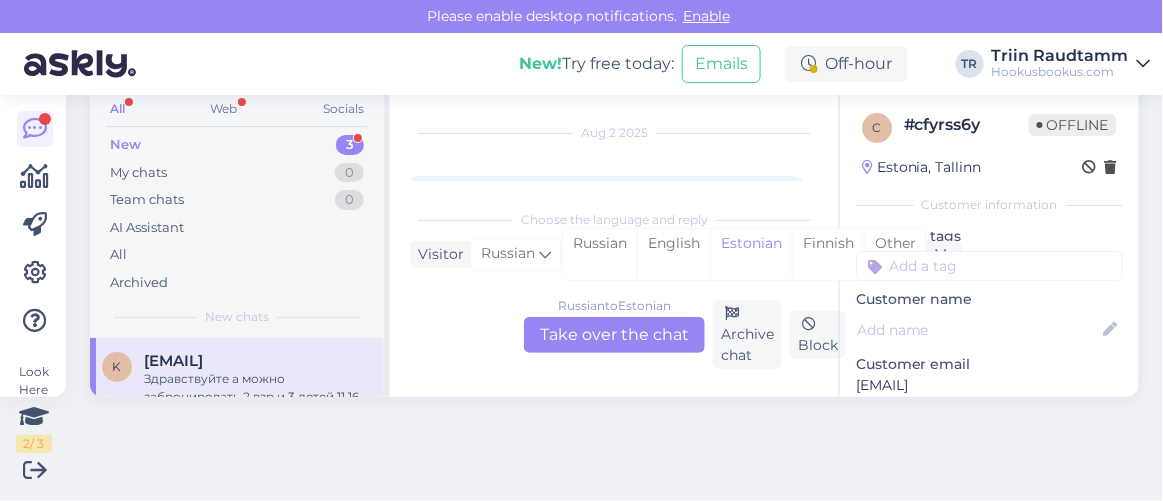 click on "Russian  to  Estonian Take over the chat" at bounding box center [614, 335] 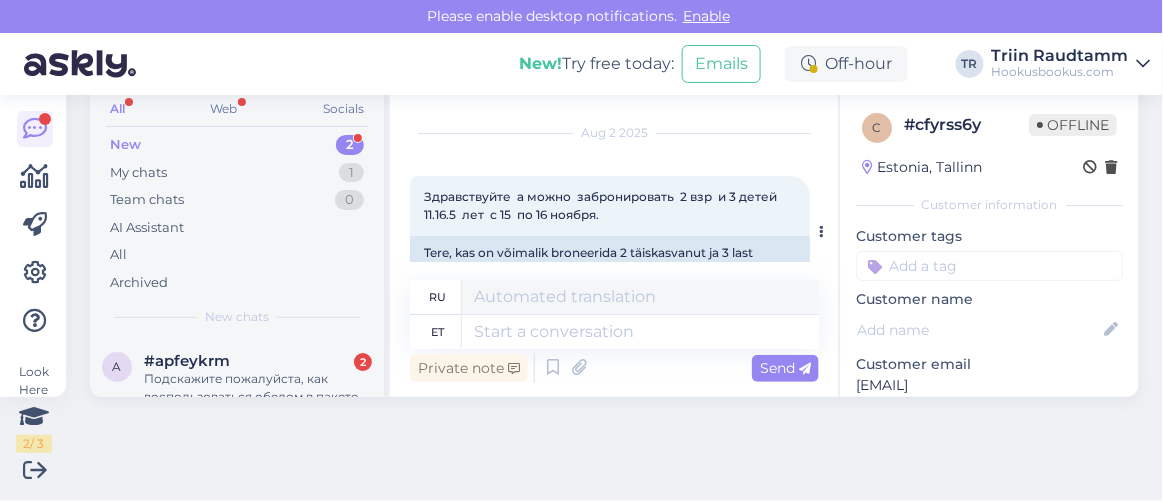 scroll, scrollTop: 88, scrollLeft: 0, axis: vertical 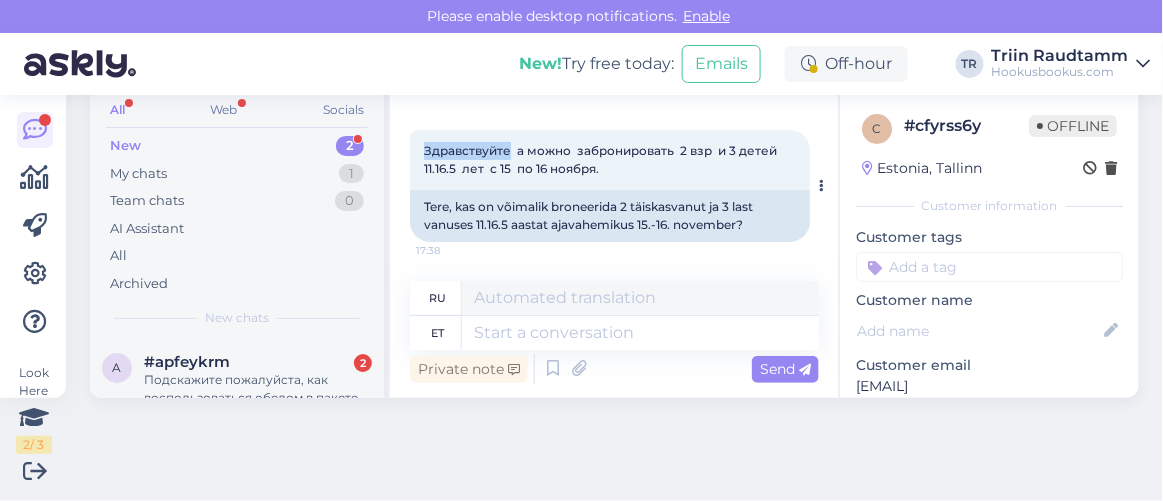 drag, startPoint x: 424, startPoint y: 150, endPoint x: 509, endPoint y: 147, distance: 85.052925 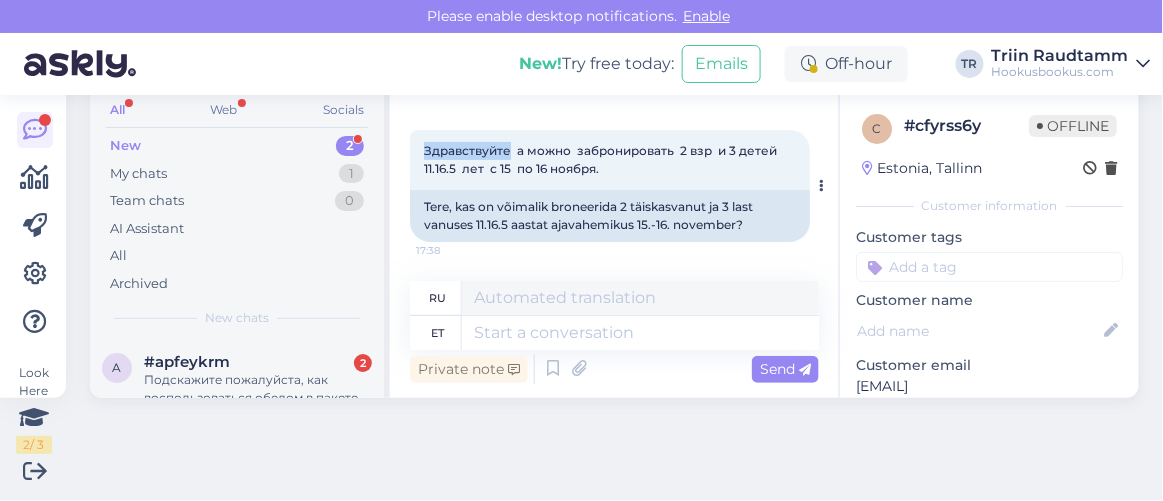 click on "Здравствуйте  а можно  забронировать  2 взр  и 3 детей 11.16.5  лет  с 15  по 16 ноября." at bounding box center (602, 159) 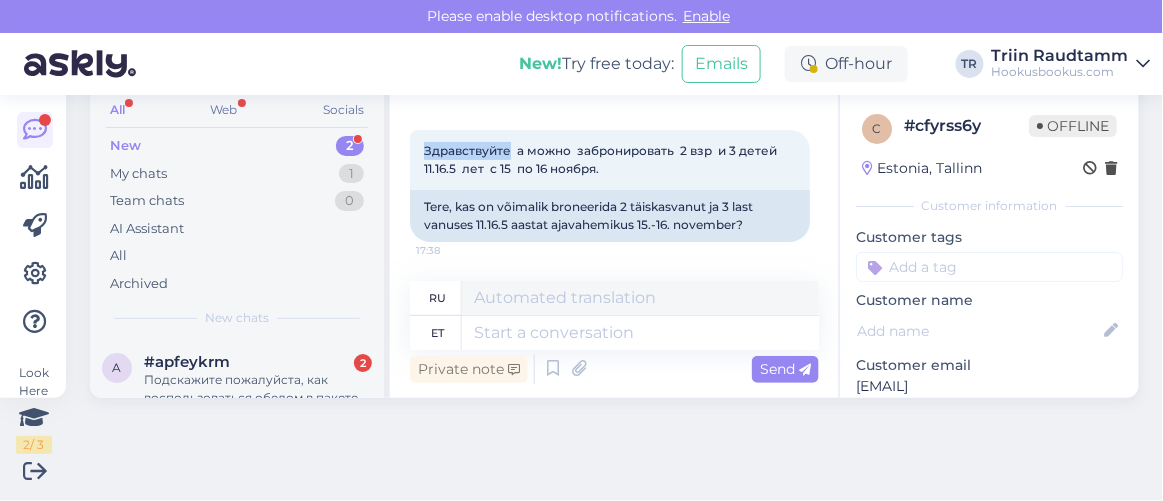 copy on "Здравствуйте" 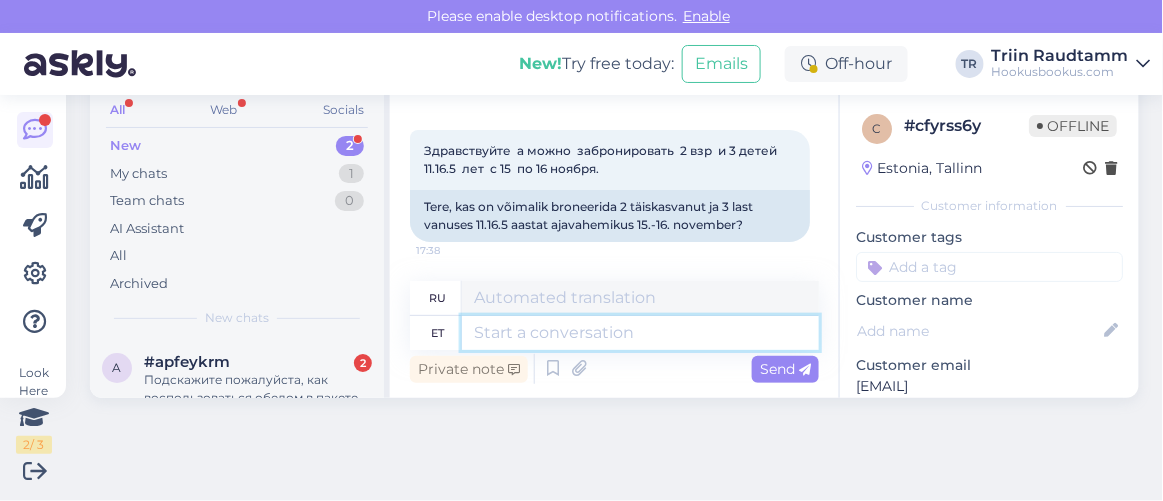 click at bounding box center [640, 333] 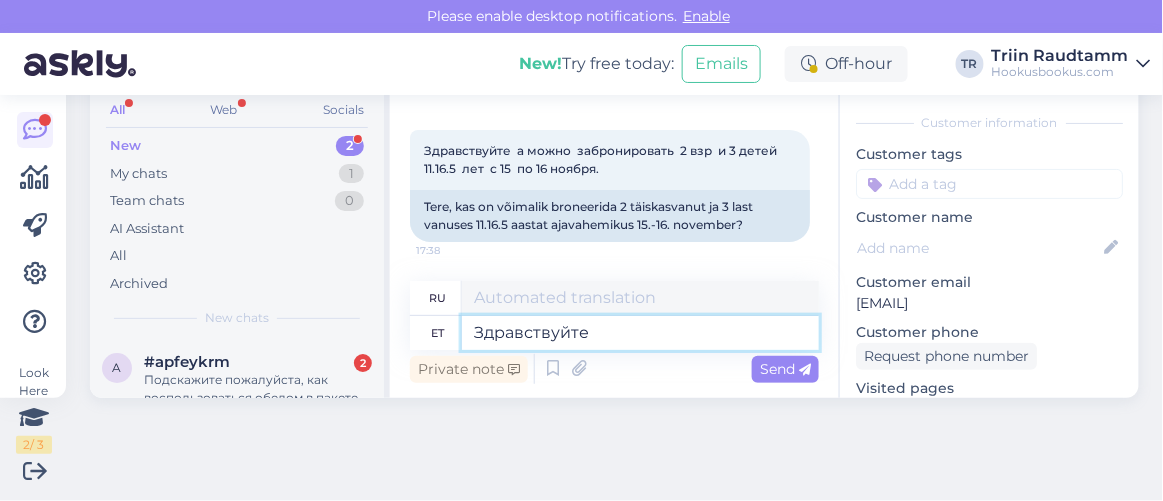 scroll, scrollTop: 181, scrollLeft: 0, axis: vertical 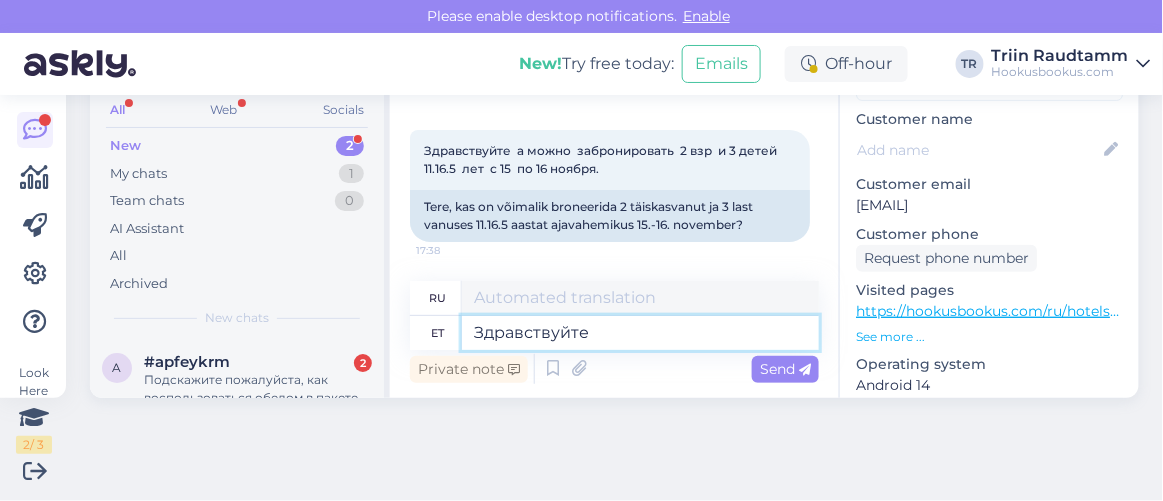 type on "Здравствуйте" 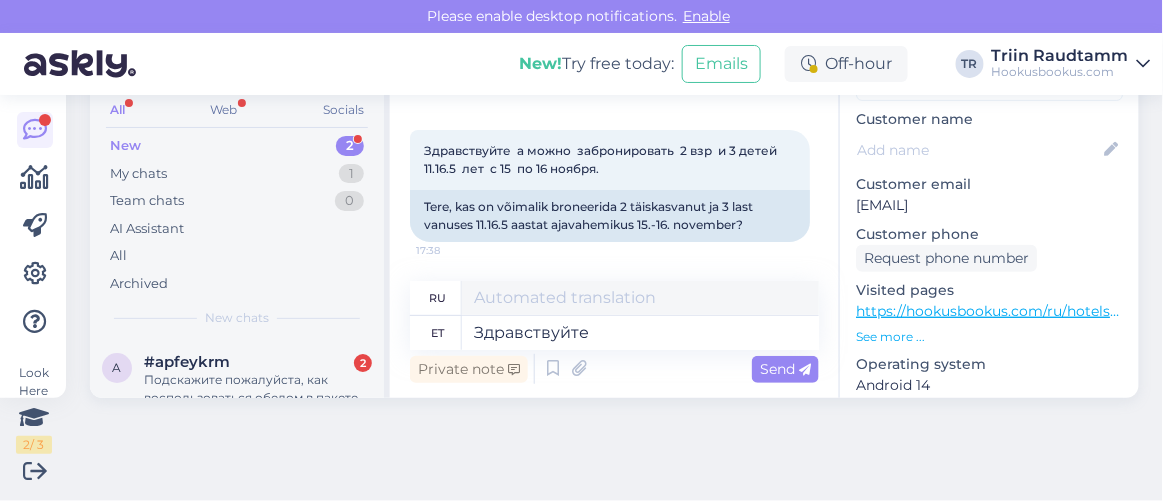 type on "Привет" 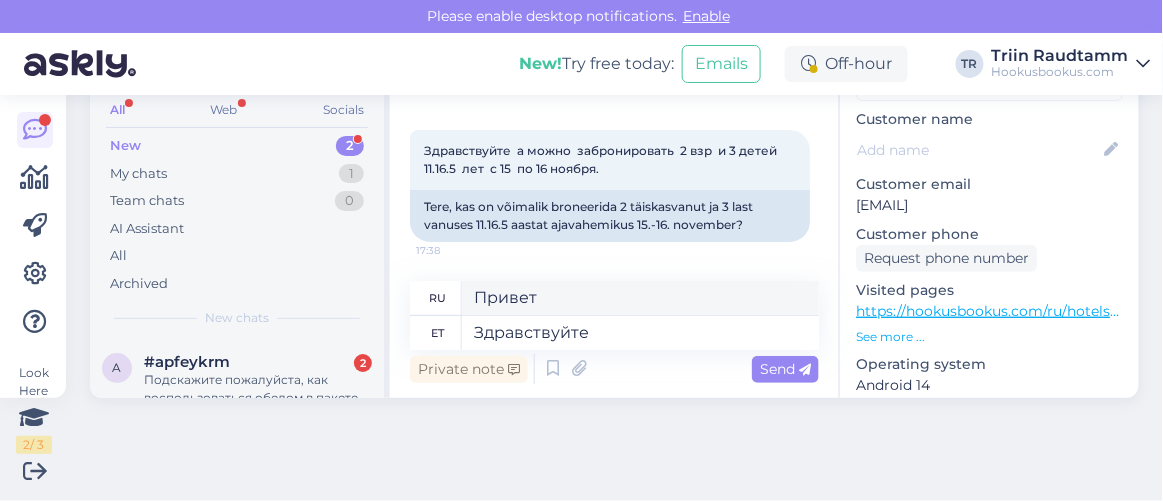 click on "https://hookusbookus.com/ru/hotels-spas/hotel-sophia-by-tartuhotels/pod-charami-lyubvi;dateArrival=2025-11-15;dateDeparture=2025-11-16;language=ru_ru;participants=%5B%7B%22adultsCnt%22:2,%22childrenCnt%22:0,%22childAges%22:%5B%5D,%22names%22:%5B%5D,%22babyBedNotRequiredCnt%22:null,%22petsCount%22:0%7D%5D;useDates=true;priceFrom=0;priceTo=2000;distanceMinValue=0;distanceMaxValue=25;selectedFilters=;packageId=1141;roomTypeId=662;getCheapestUrl=false;packageHotelId=80;canCancel=false" at bounding box center [2702, 311] 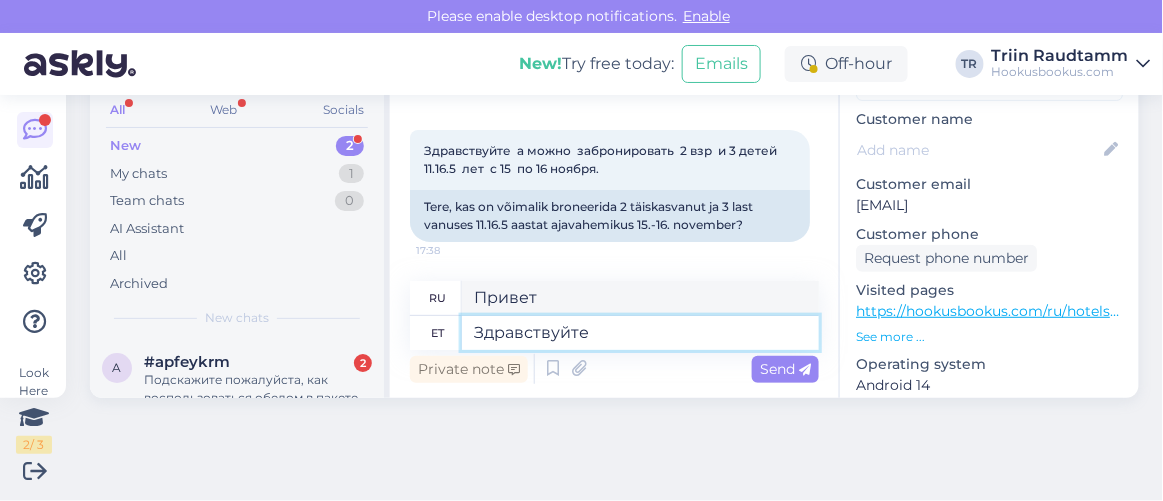 click on "Здравствуйте" at bounding box center (640, 333) 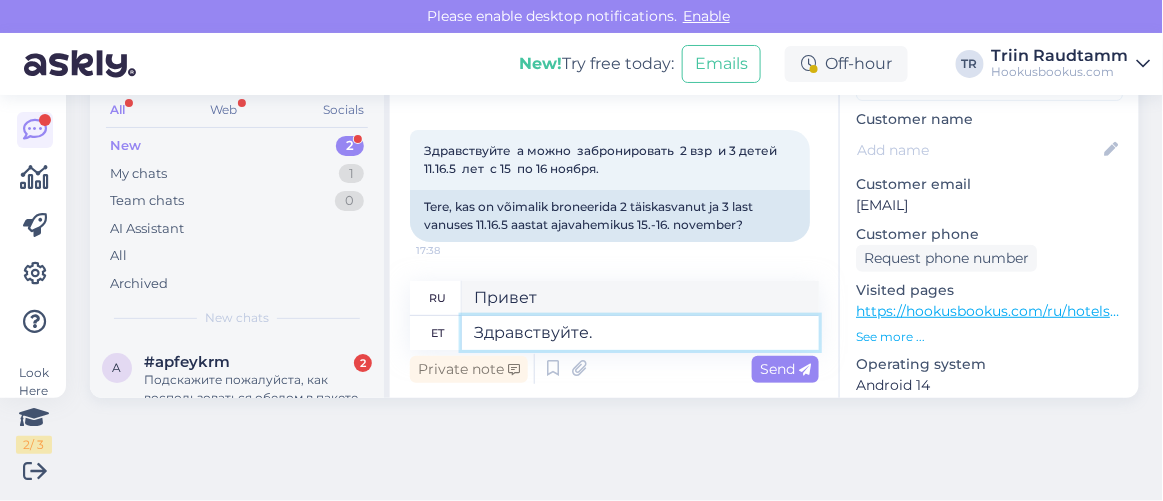 type on "Здравствуйте. K" 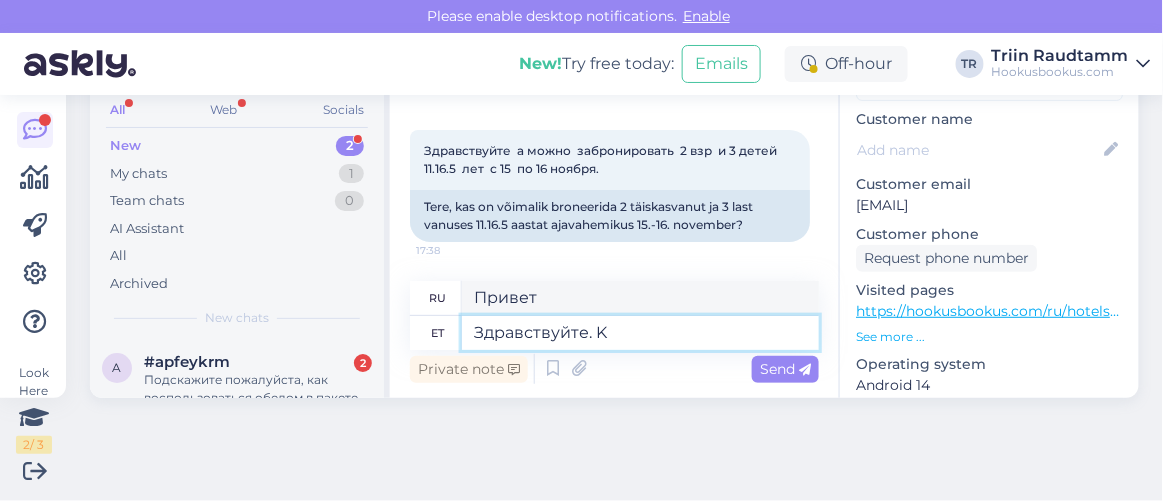type on "Привет." 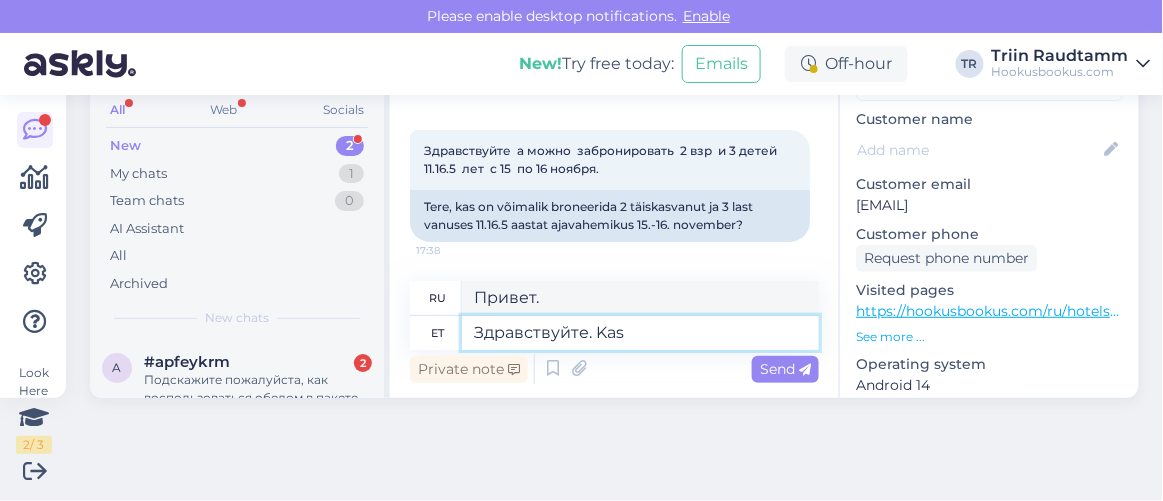type on "Здравствуйте. Kas s" 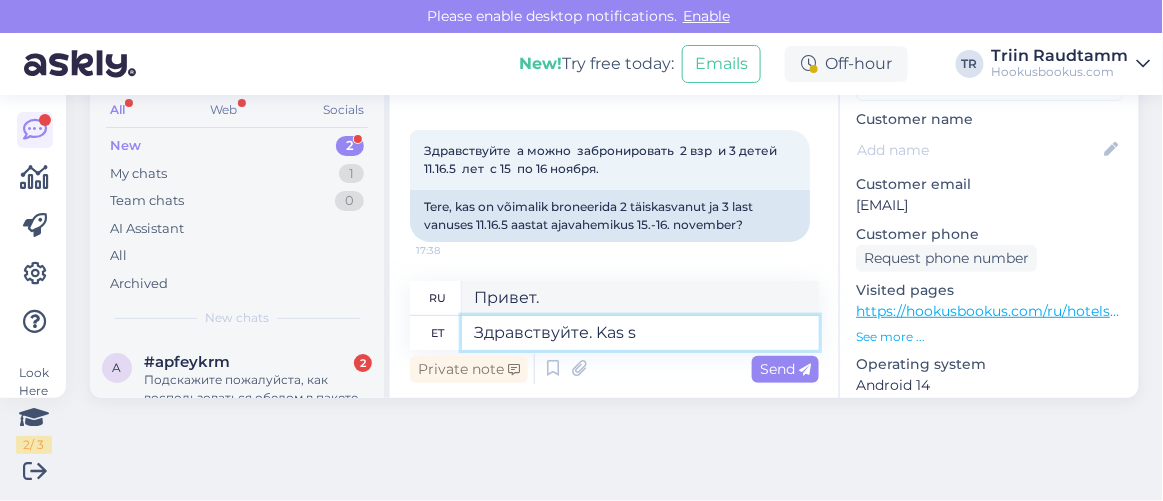 type on "Привет. Это" 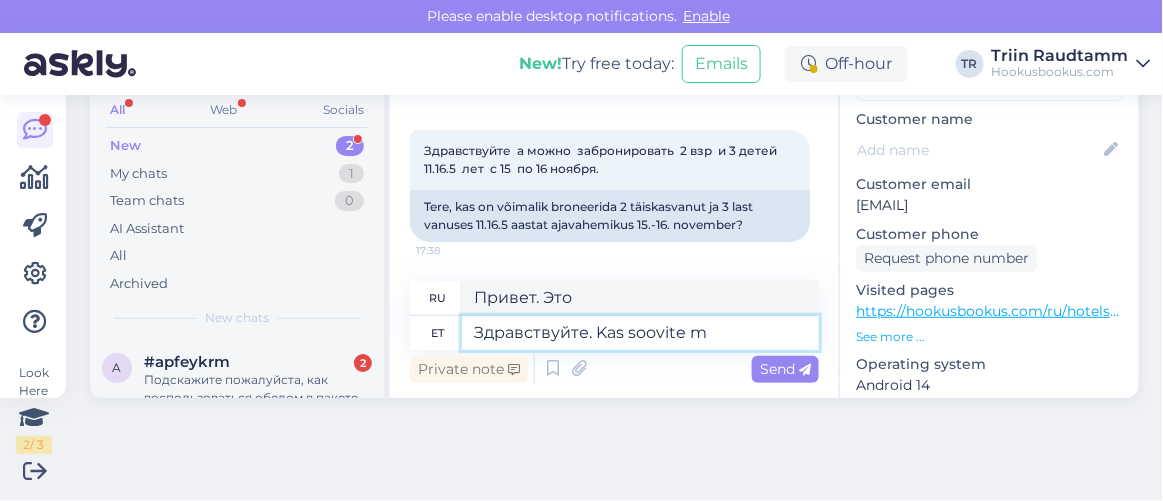 type on "Здравствуйте. Kas soovite mi" 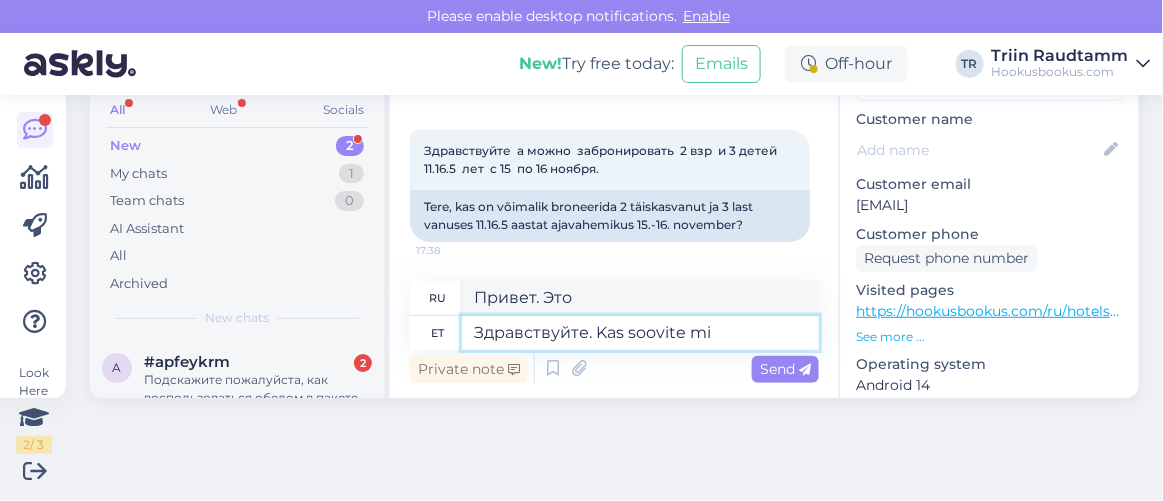 type on "Здравствуйте. Вы хотите" 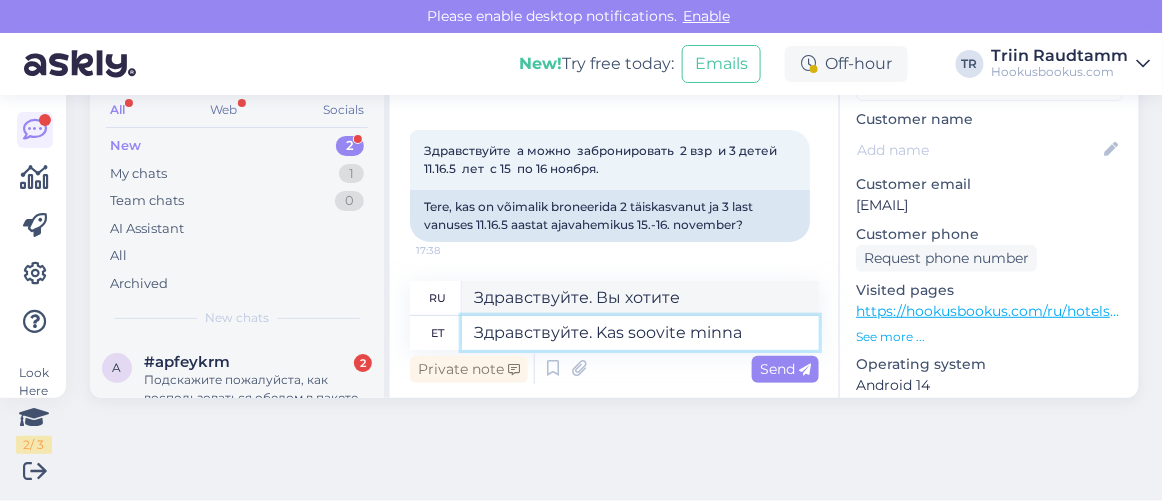 type on "Здравствуйте. Kas soovite minna" 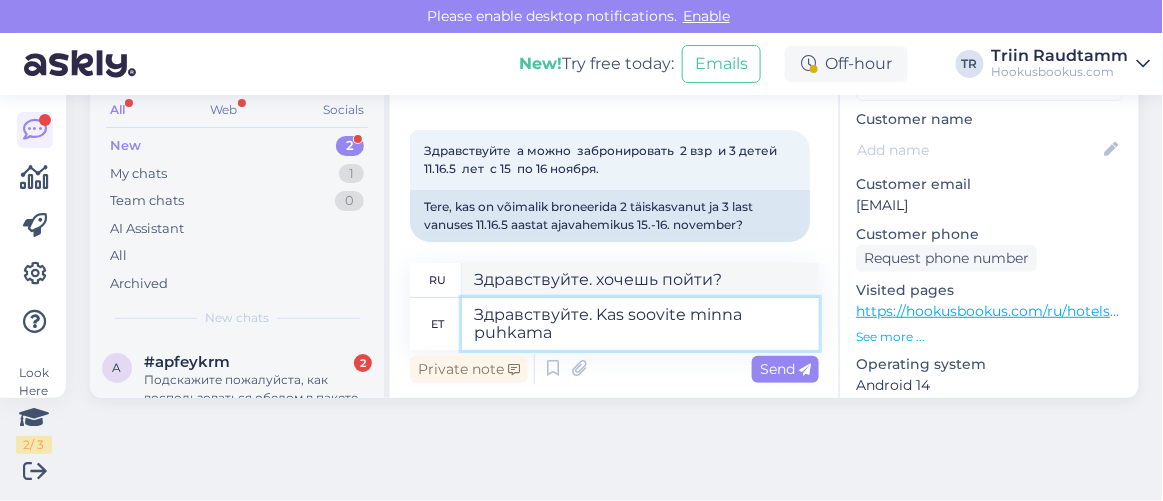 type on "Здравствуйте. Kas soovite minna puhkama" 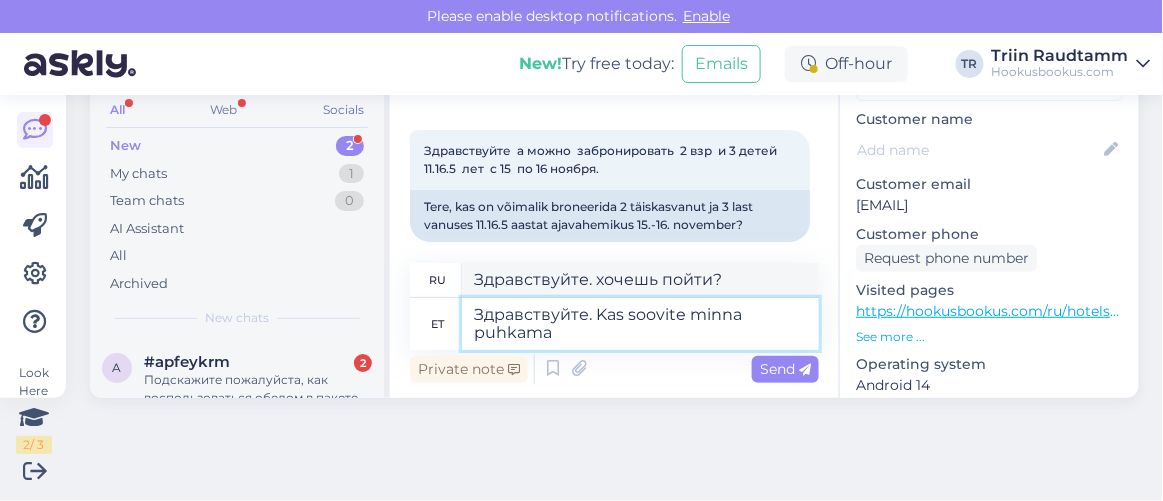 type on "Привет. Хочешь поехать в отпуск?" 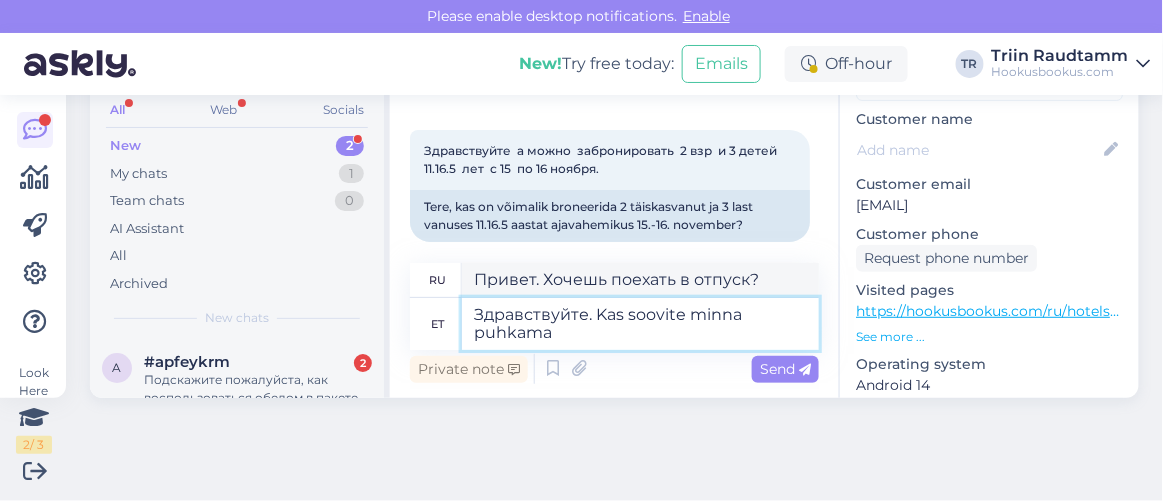 paste on "Hotel Sophia by Tartuhotels" 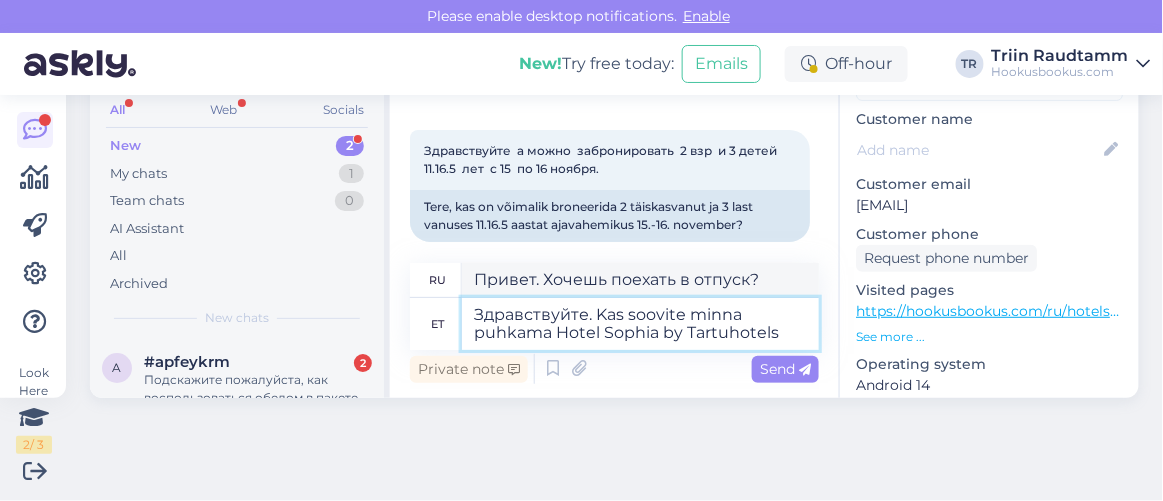 type on "Здравствуйте. Хотите провести отпуск в отеле Sophia сети Tartuhotels?" 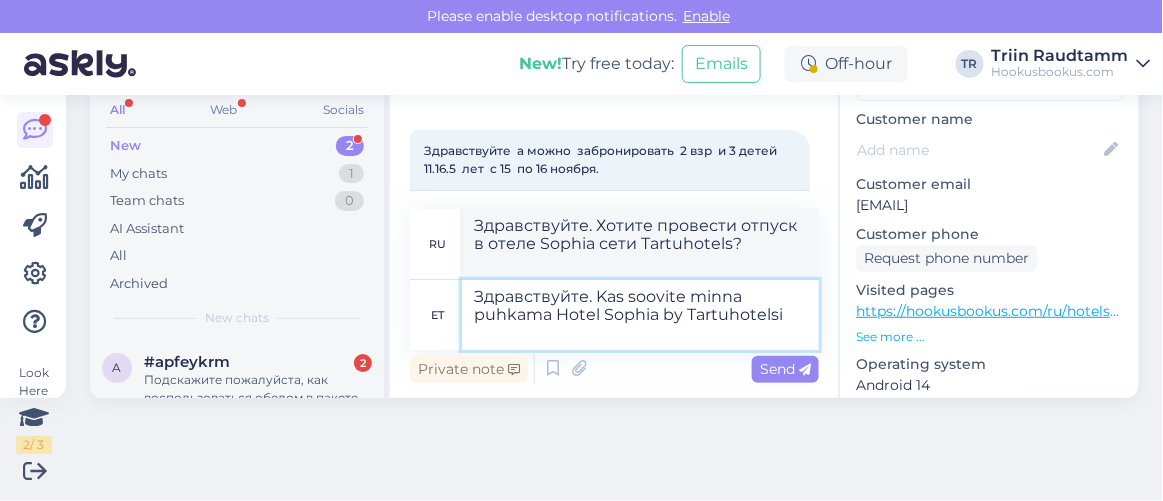 type on "Здравствуйте. Kas soovite minna puhkama Hotel Sophia by Tartuhotelsi?" 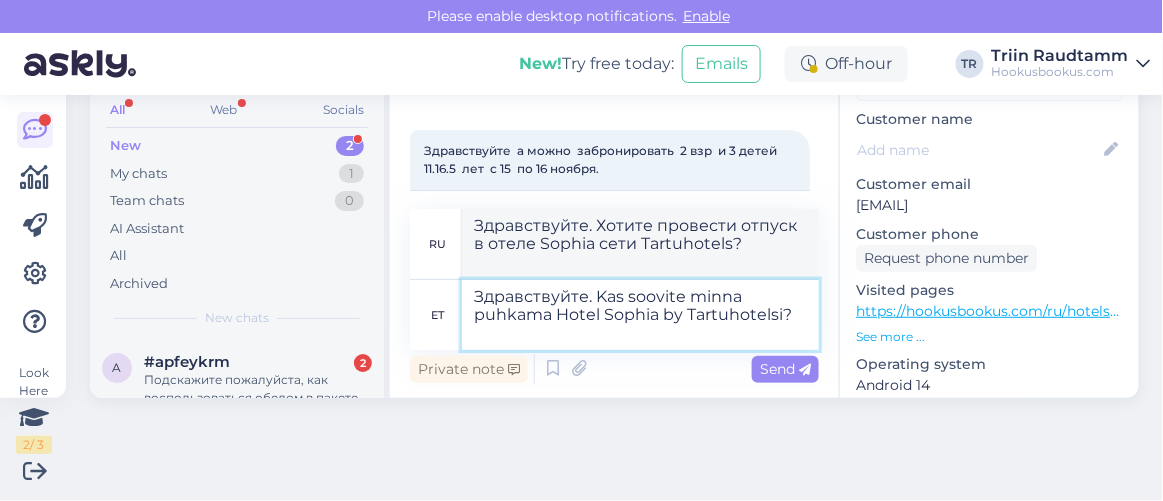 type 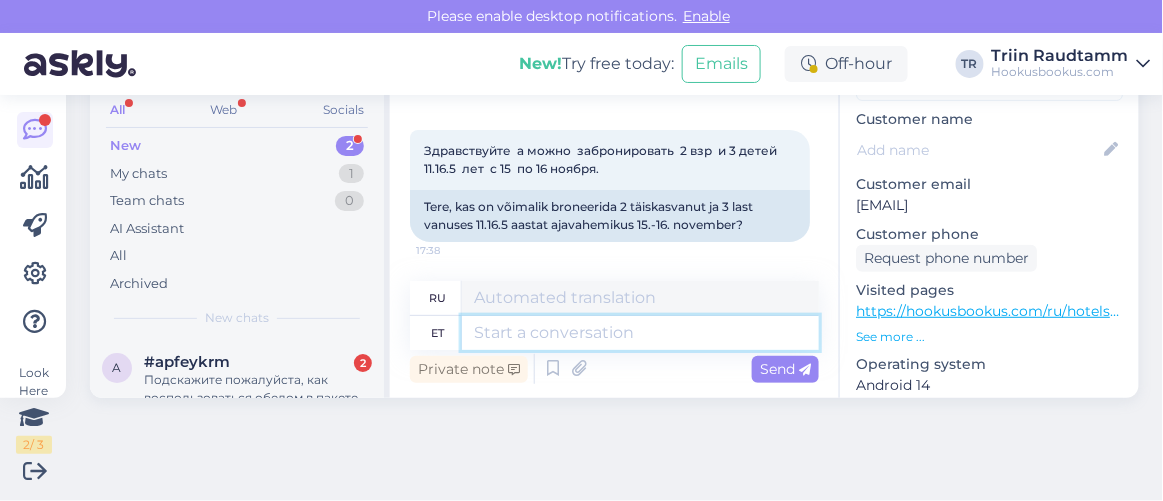 scroll, scrollTop: 286, scrollLeft: 0, axis: vertical 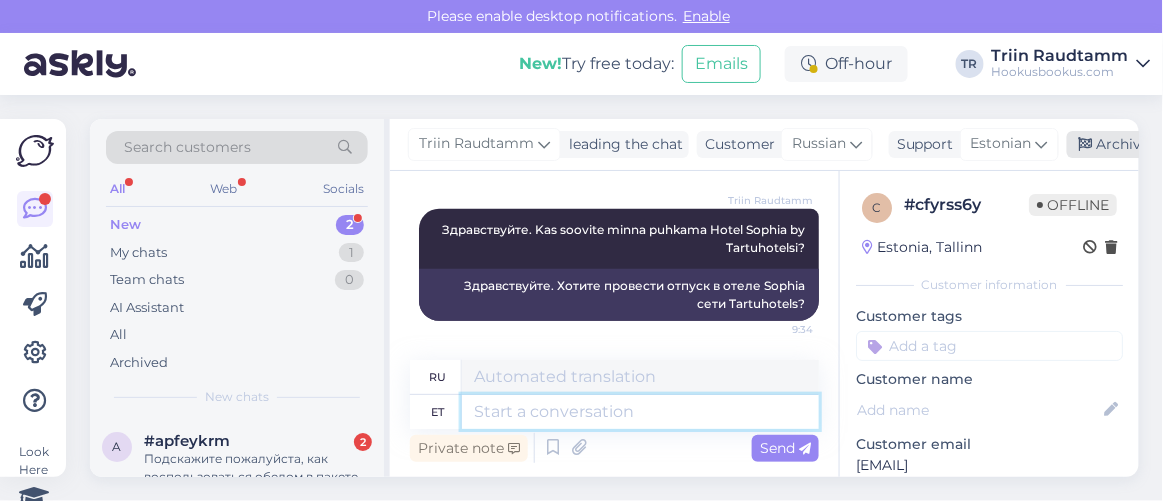 type 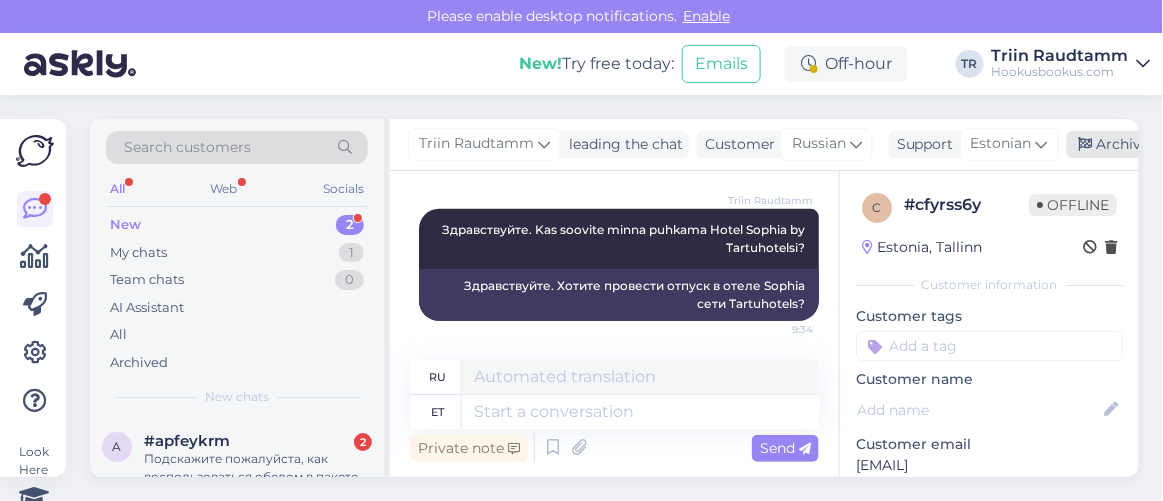 click on "Archive chat" at bounding box center [1130, 144] 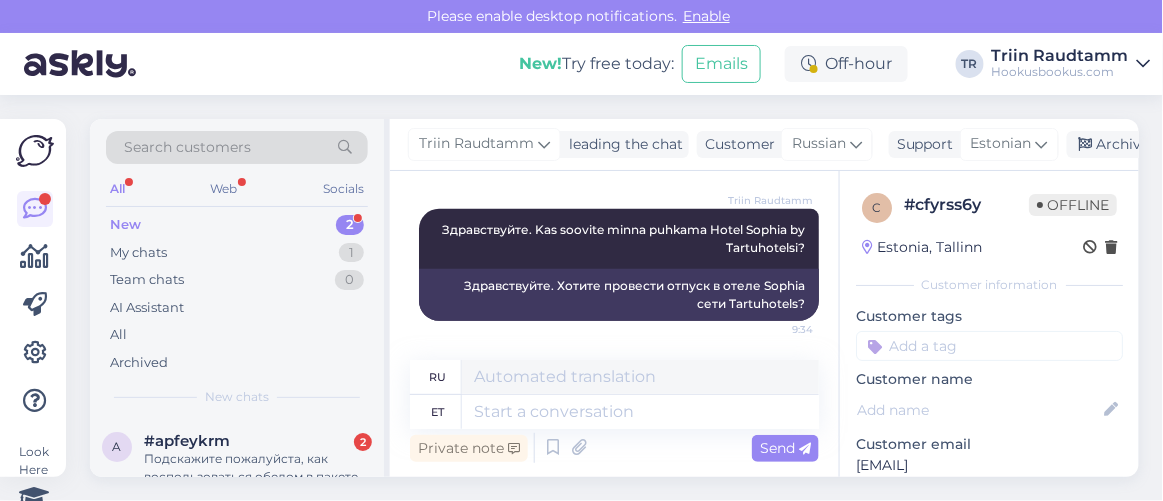 scroll, scrollTop: 266, scrollLeft: 0, axis: vertical 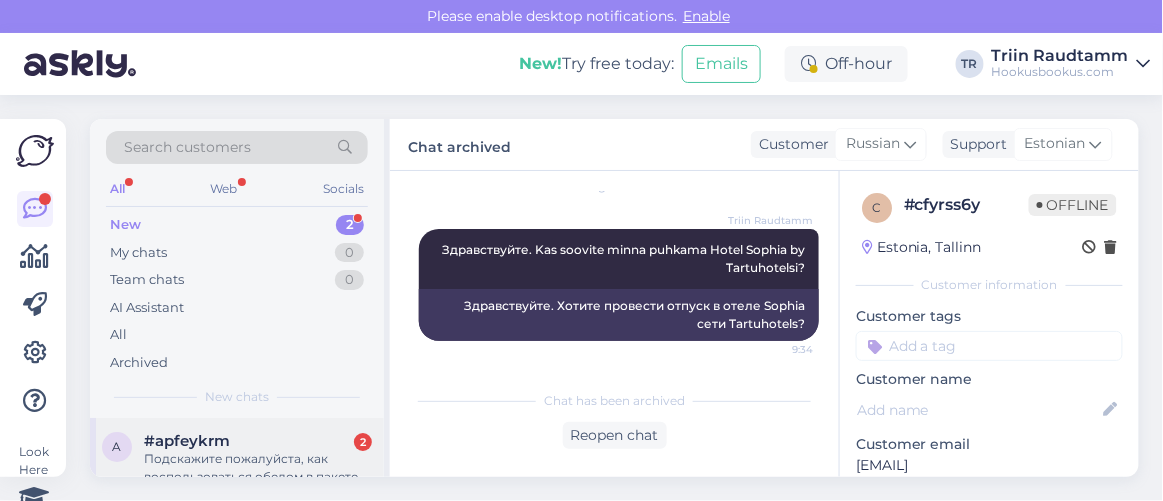click on "#apfeykrm 2" at bounding box center (258, 441) 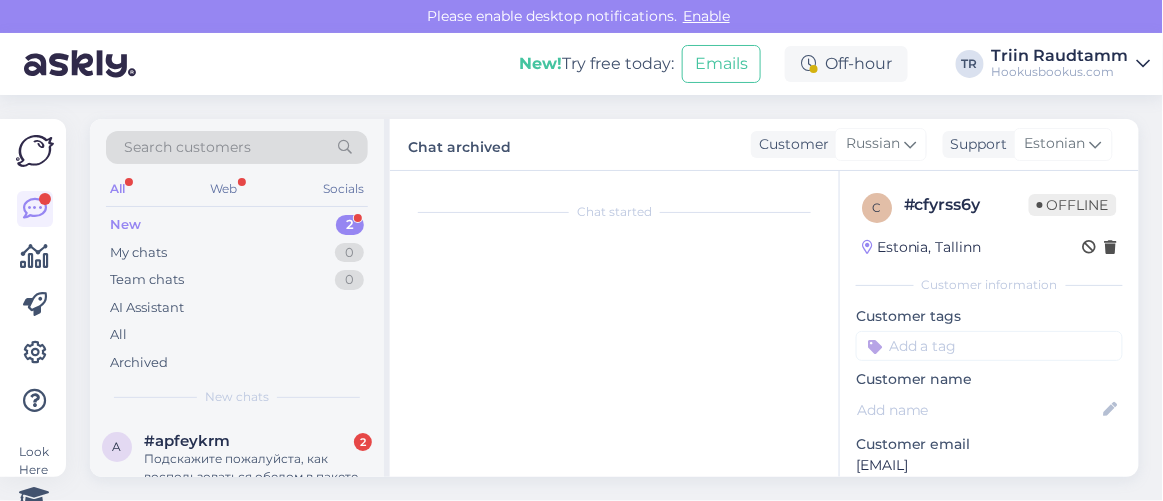 scroll, scrollTop: 2425, scrollLeft: 0, axis: vertical 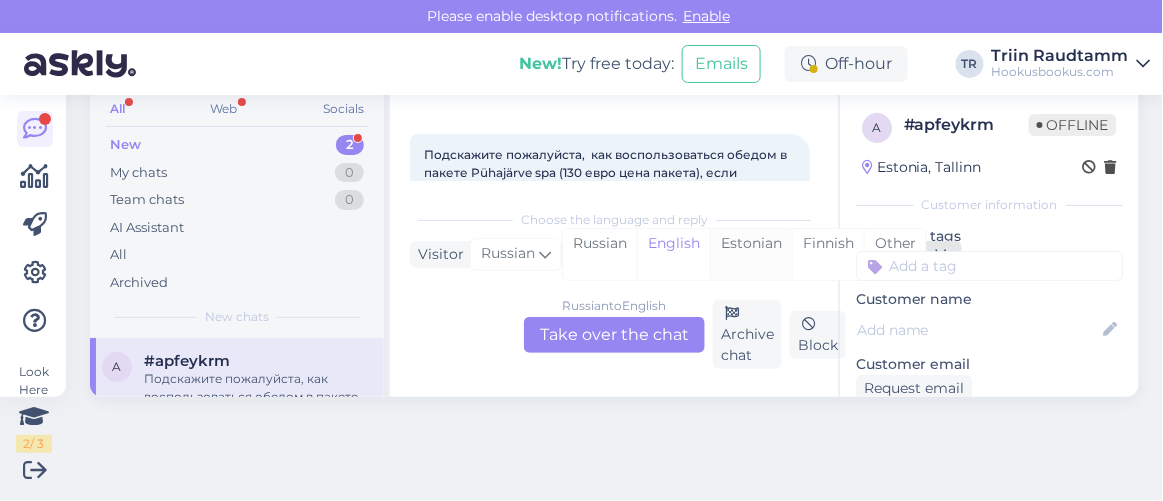 click on "Estonian" at bounding box center (751, 254) 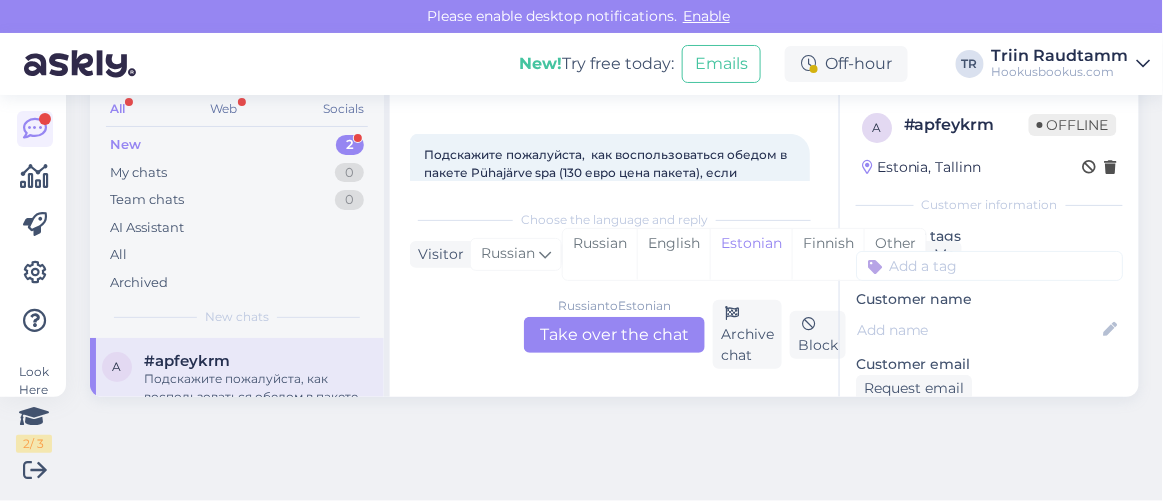 click on "Russian  to  Estonian Take over the chat" at bounding box center (614, 335) 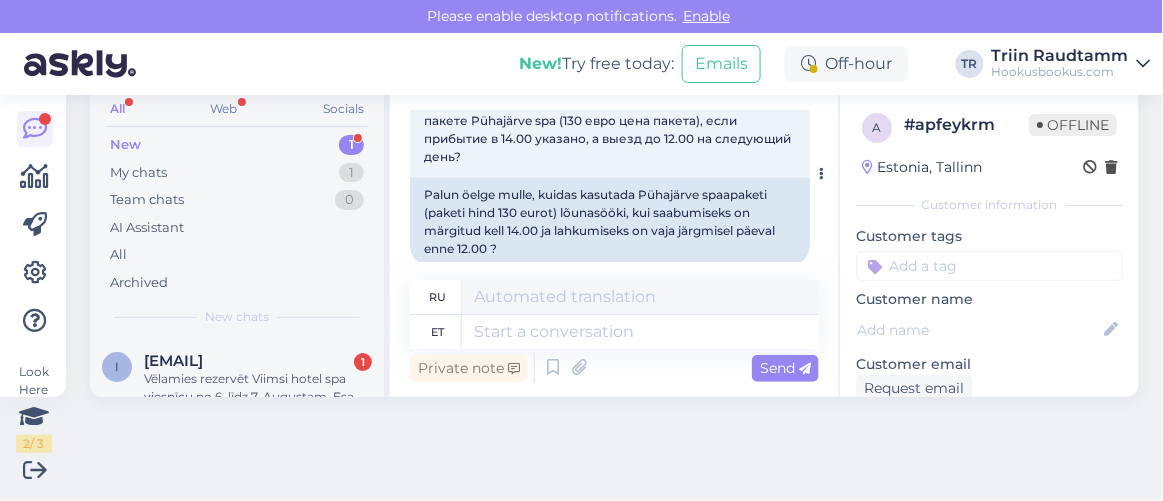 scroll, scrollTop: 2535, scrollLeft: 0, axis: vertical 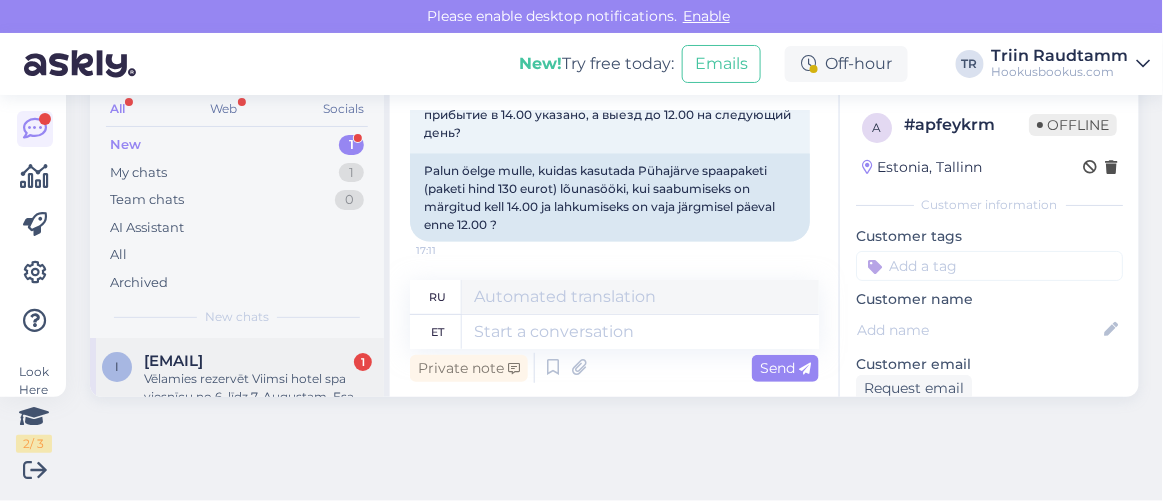 click on "Vēlamies rezervēt Viimsi hotel spa viesnīcu no 6. līdz 7. Augustam. Esam 4 cilvēki - 2 pieaugušie un divi bērni 12 un 14 gadi. Kā mums rīkoties" at bounding box center [258, 388] 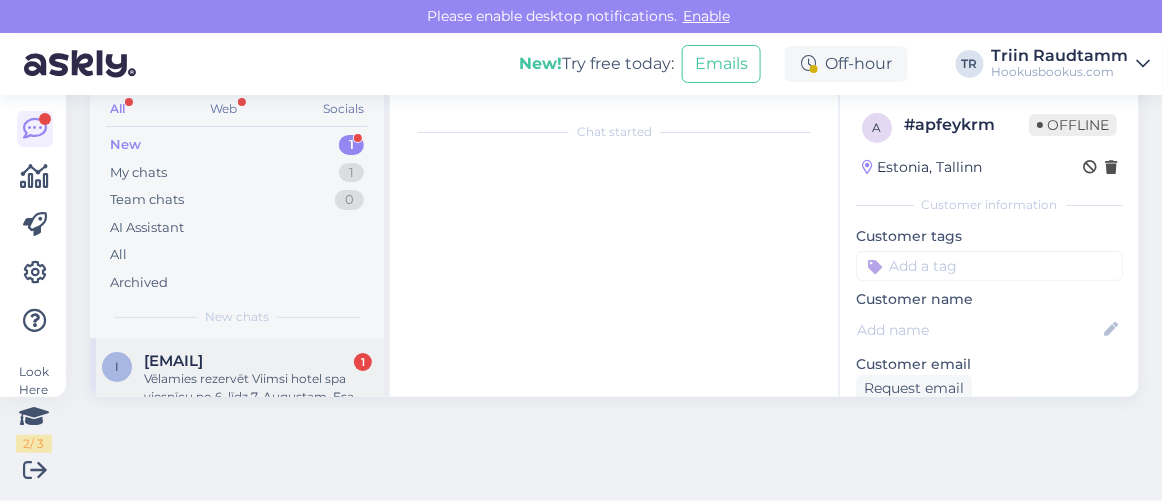 scroll, scrollTop: 2069, scrollLeft: 0, axis: vertical 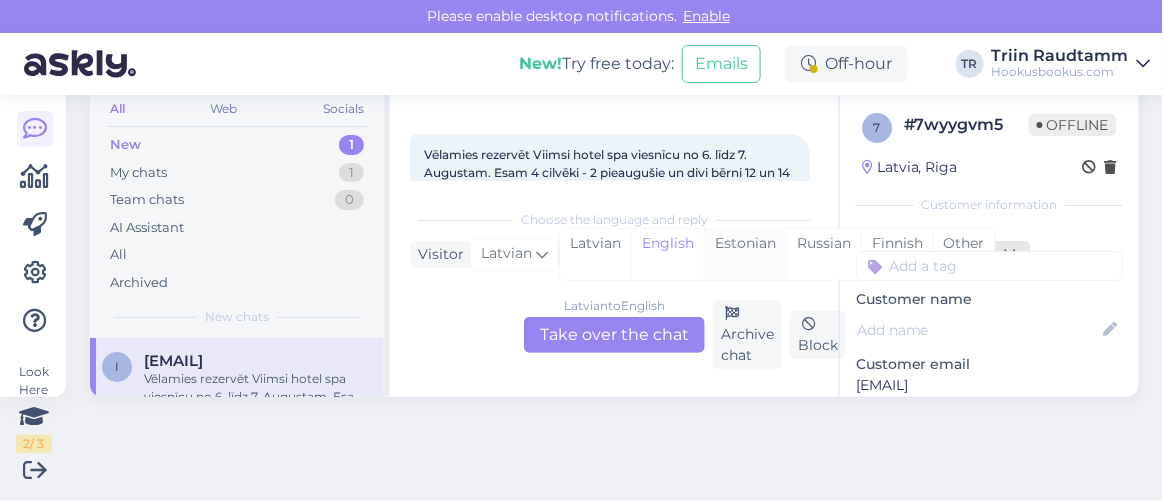 click on "Estonian" at bounding box center (745, 254) 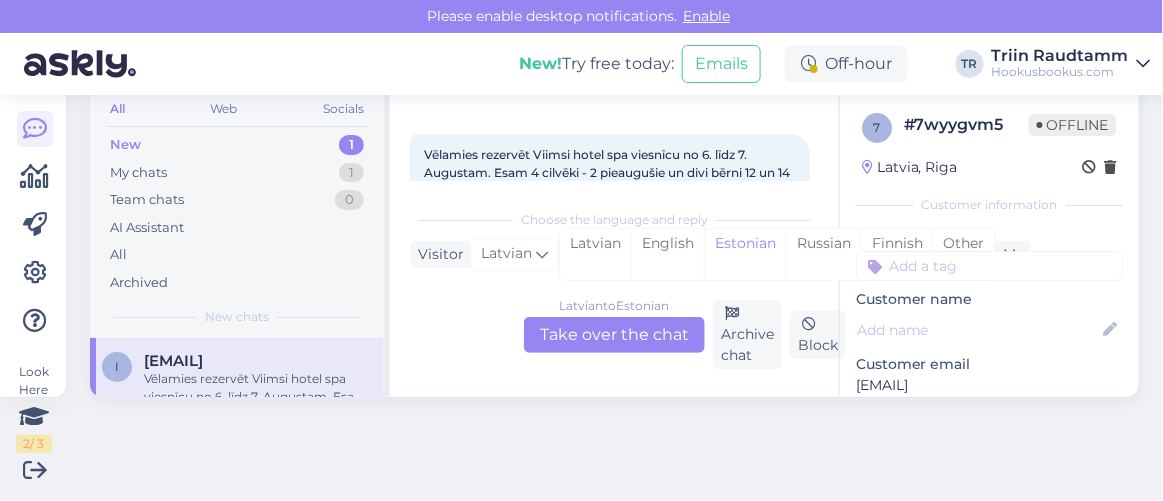 click on "Latvian  to  Estonian Take over the chat" at bounding box center [614, 335] 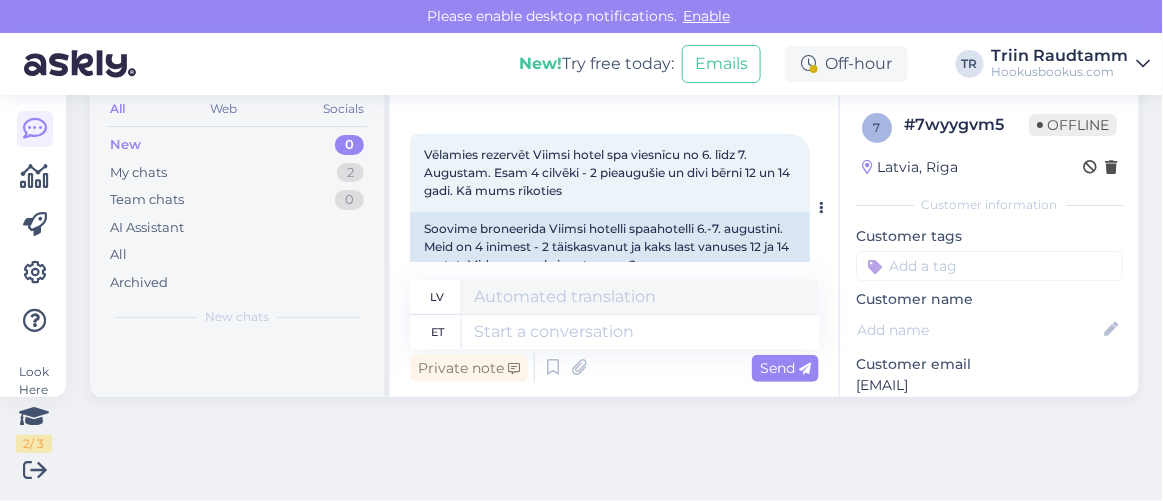 scroll, scrollTop: 2109, scrollLeft: 0, axis: vertical 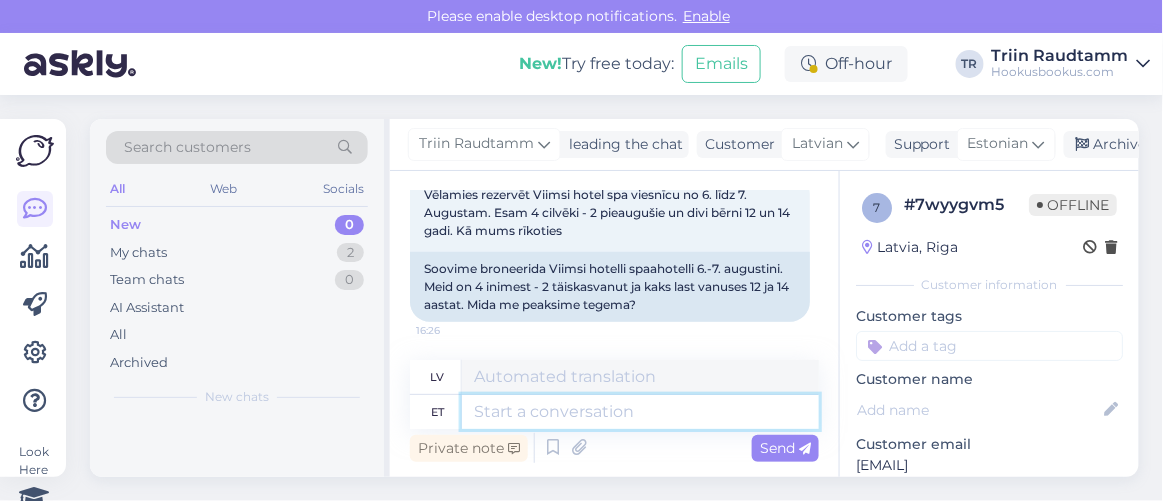 click at bounding box center [640, 412] 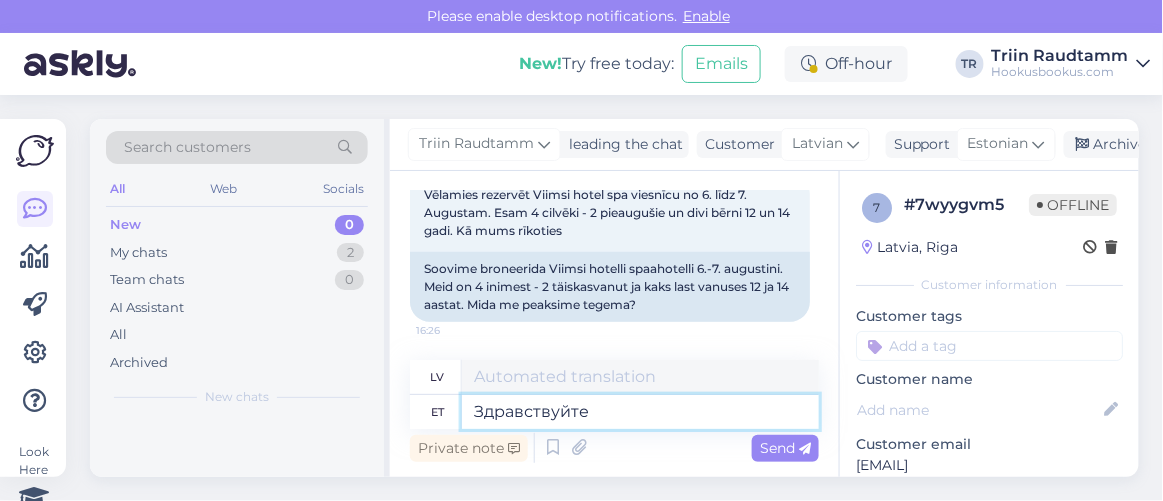 type on "Sveiki" 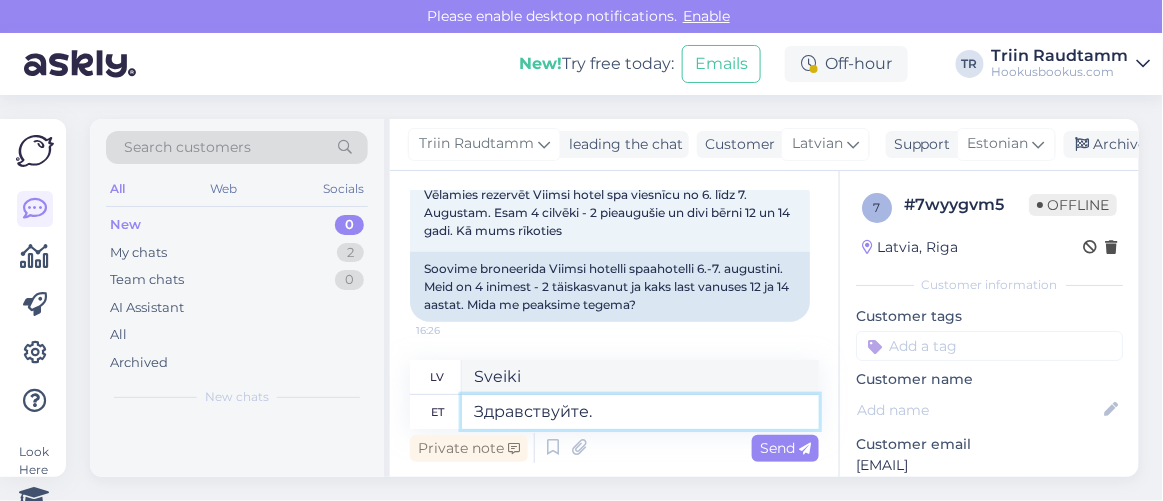 type on "Здравствуйте." 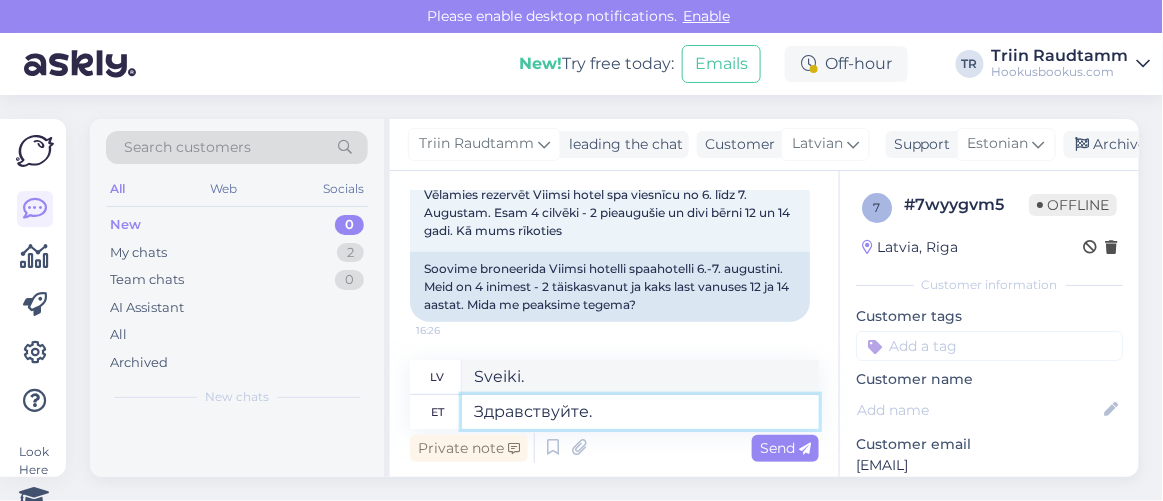 click on "Здравствуйте." at bounding box center [640, 412] 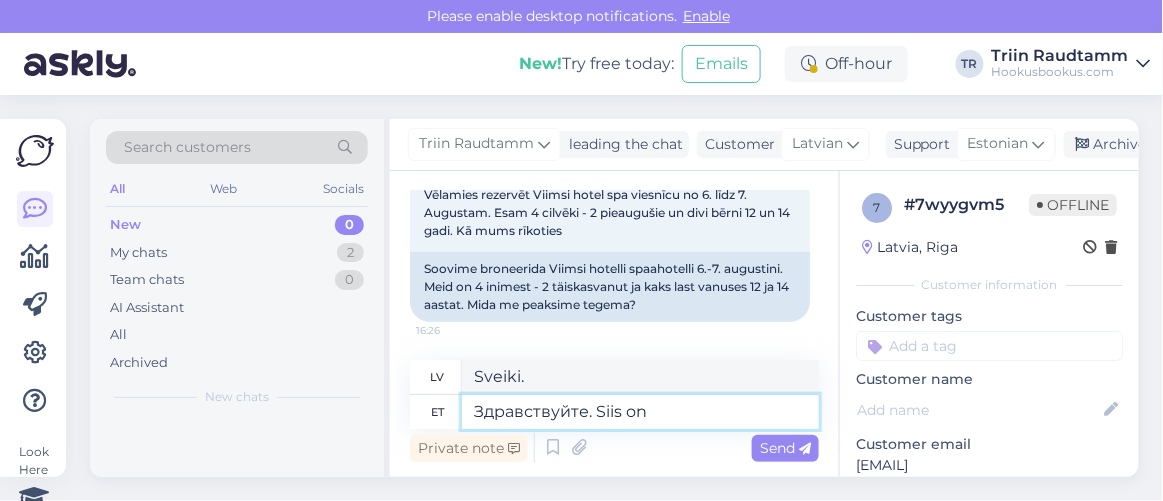 type on "Здравствуйте. Siis on" 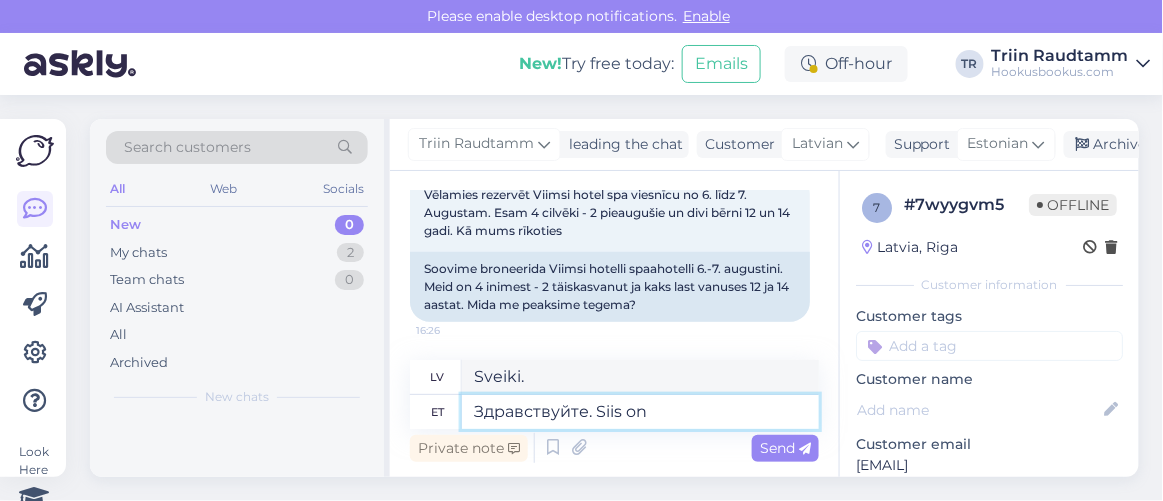 type on "Здравствуйте. Tad" 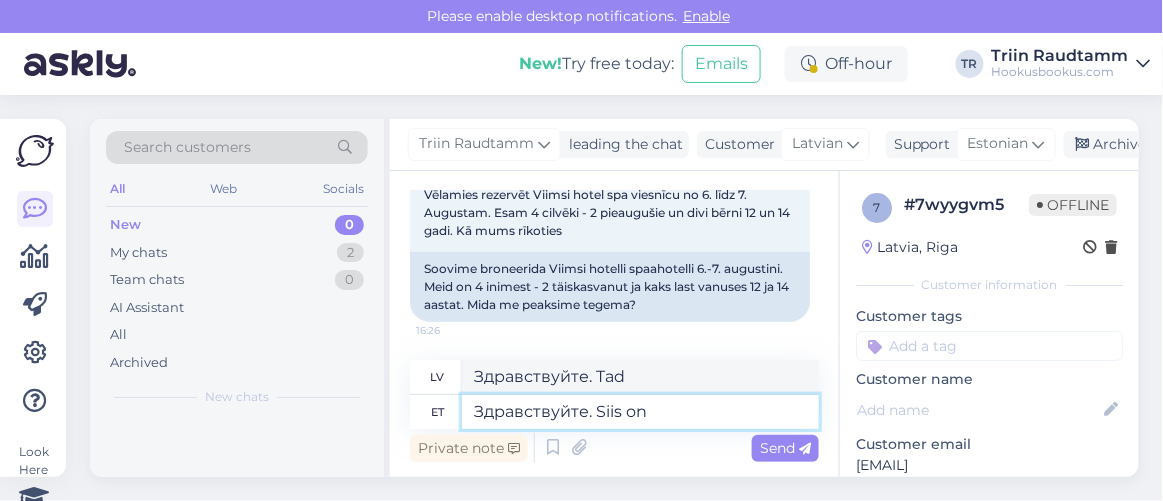 type on "Здравствуйте. Siis on T" 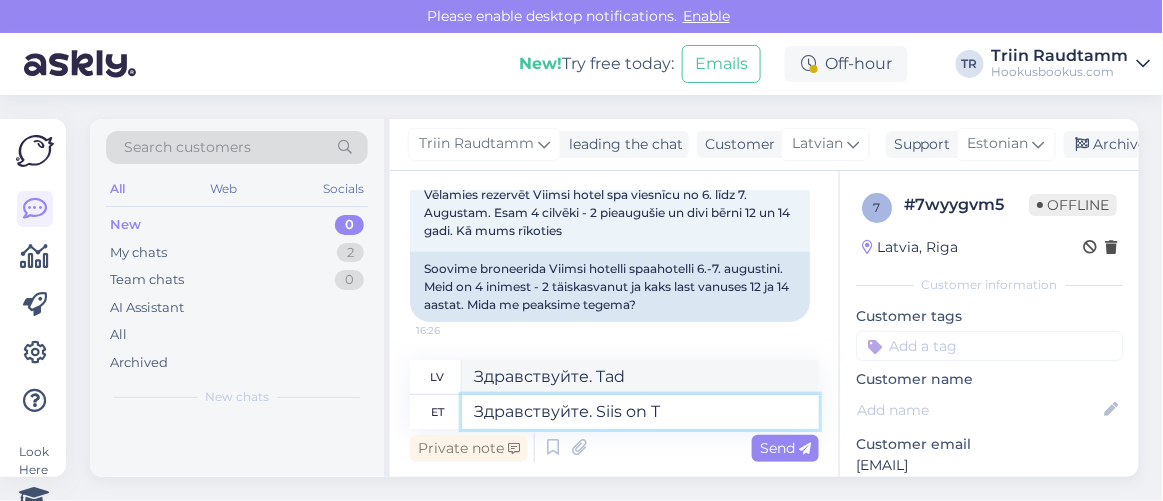 type on "Здравствуйте. Tad ir" 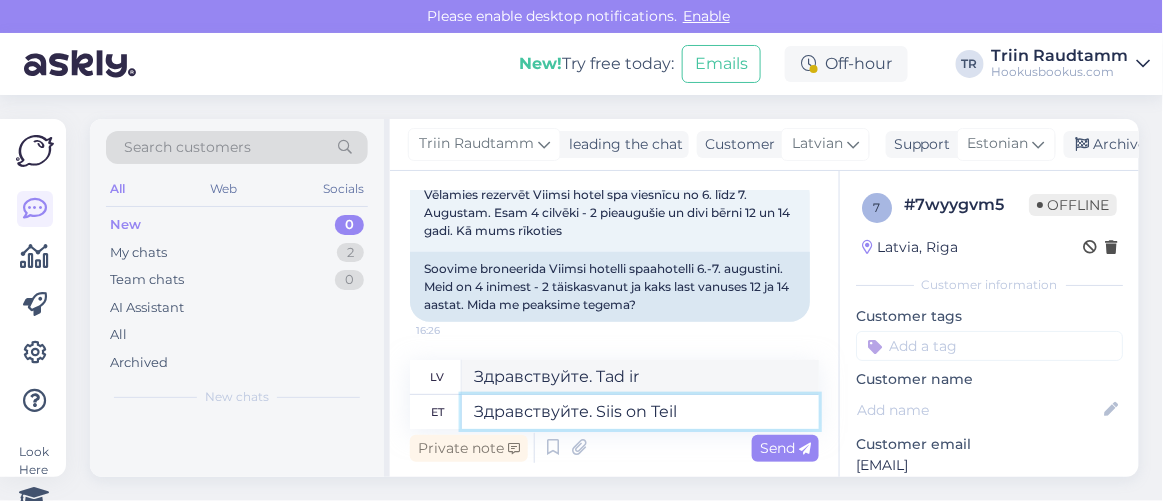 type on "Здравствуйте. Siis on Teil" 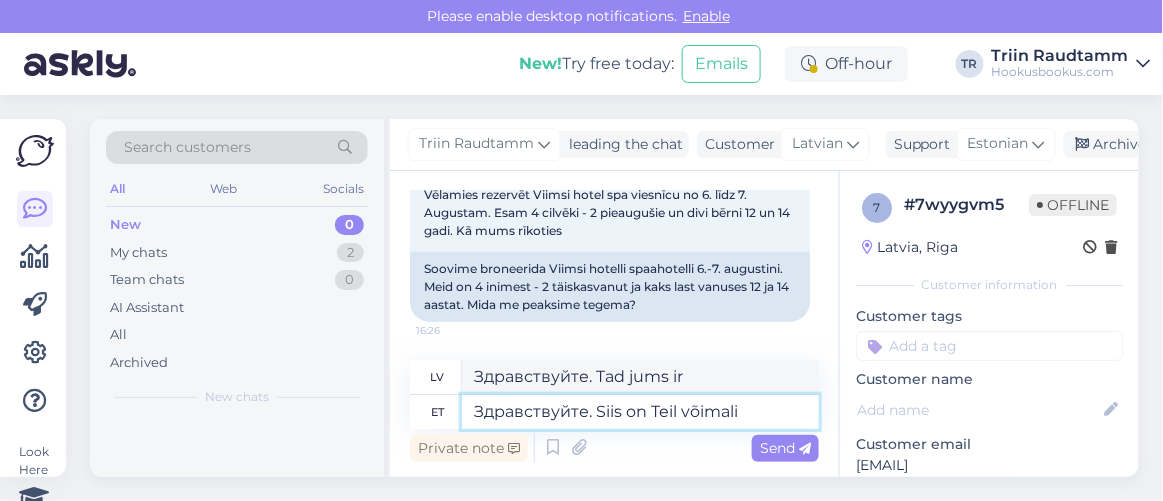 type on "Здравствуйте. Siis on Teil võimalik" 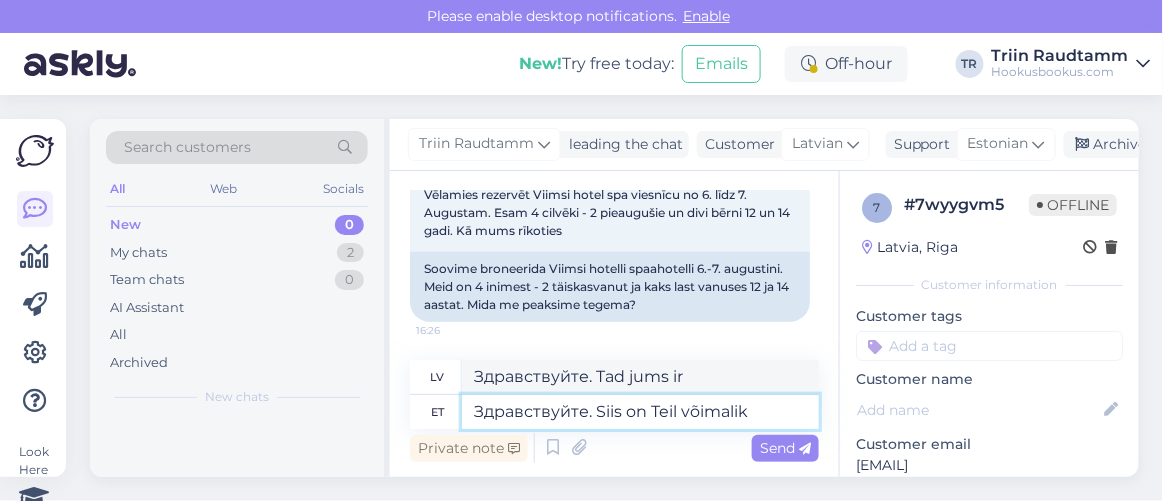 type on "Sveiki. Tad jūs varat" 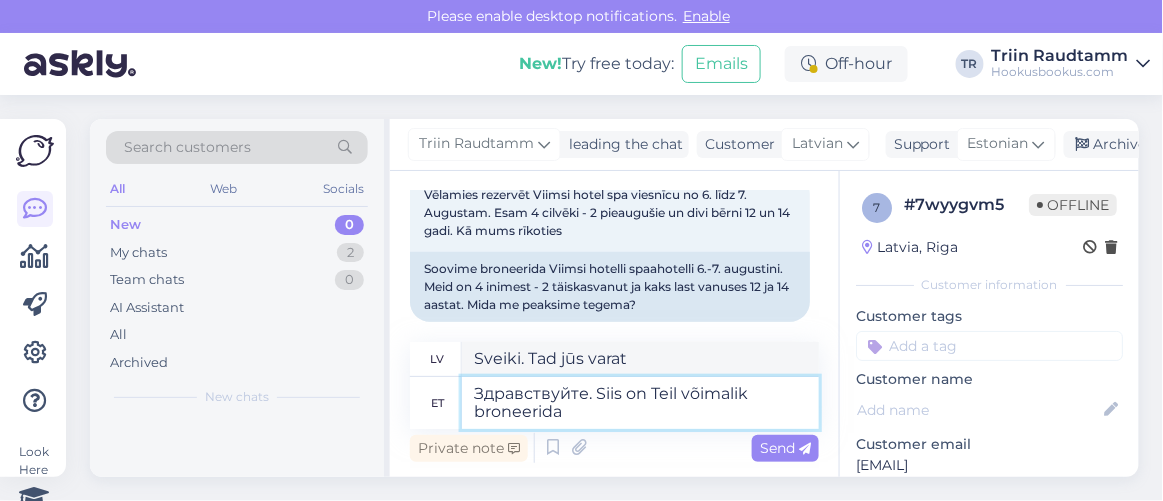 type on "Здравствуйте. Siis on Teil võimalik broneerida p" 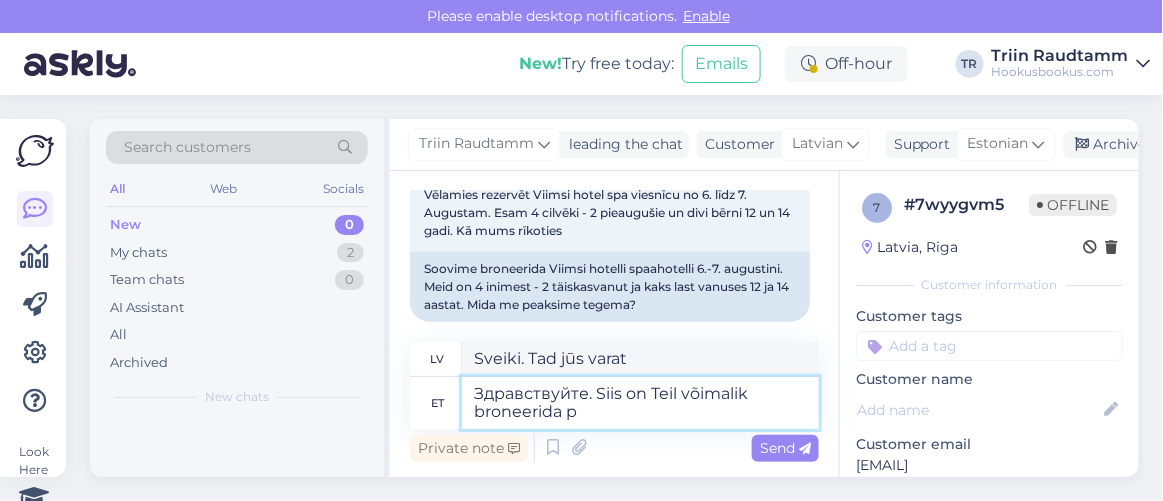 type on "Sveiki. Tad jūs varat rezervēt." 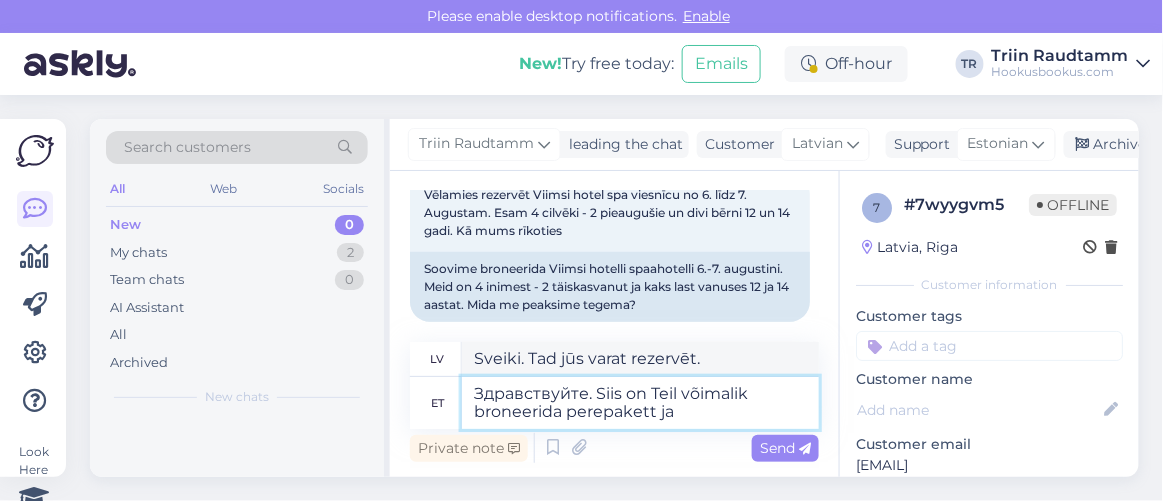type on "Здравствуйте. Siis on Teil võimalik broneerida perepakett ja" 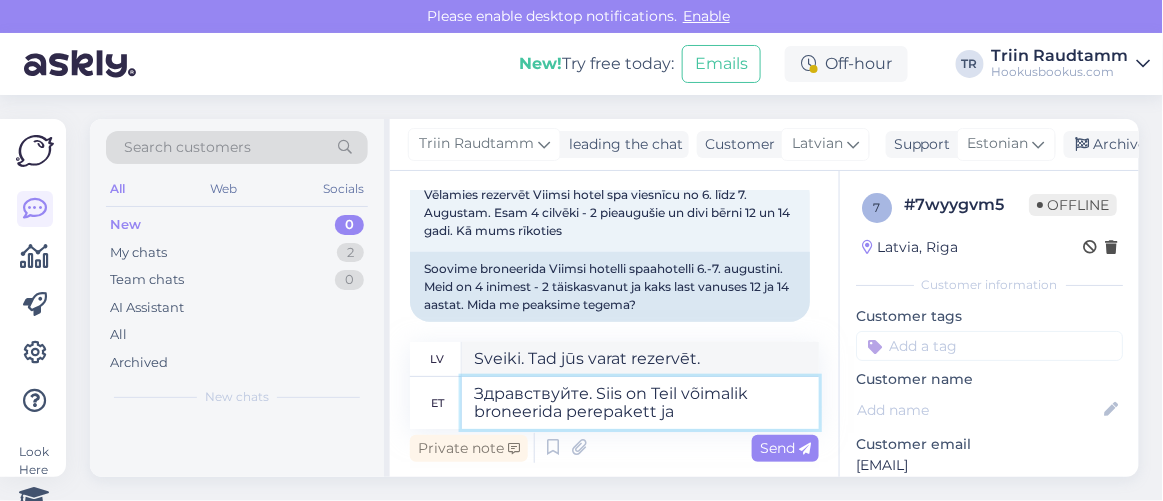 type on "Sveiki. Tad jūs varat rezervēt ģimenes paketi." 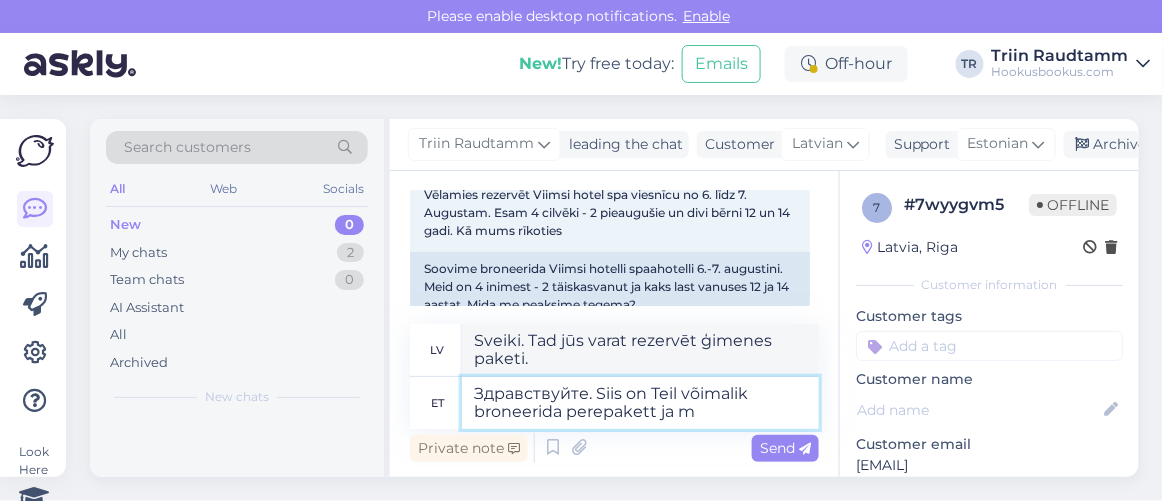 type on "Здравствуйте. Siis on Teil võimalik broneerida perepakett ja ma" 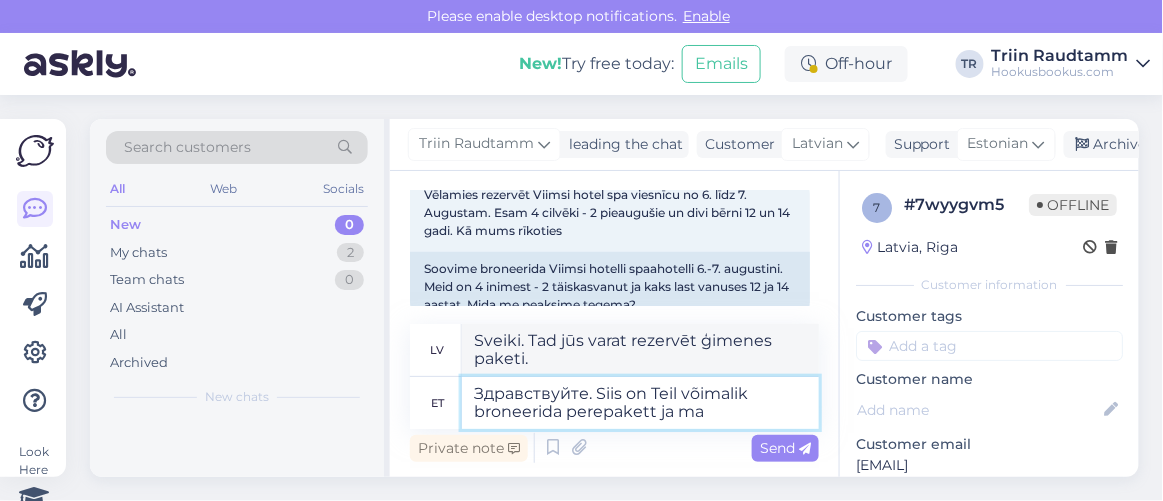 type on "Sveiki. Tad jūs varat rezervēt ģimenes paketi un" 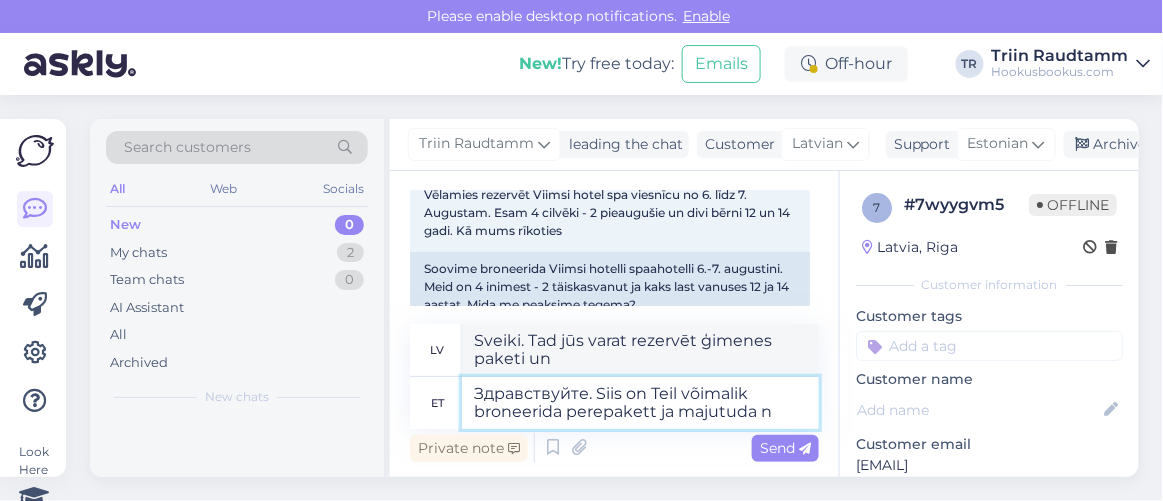 type on "Здравствуйте. Siis on Teil võimalik broneerida perepakett ja majutuda na" 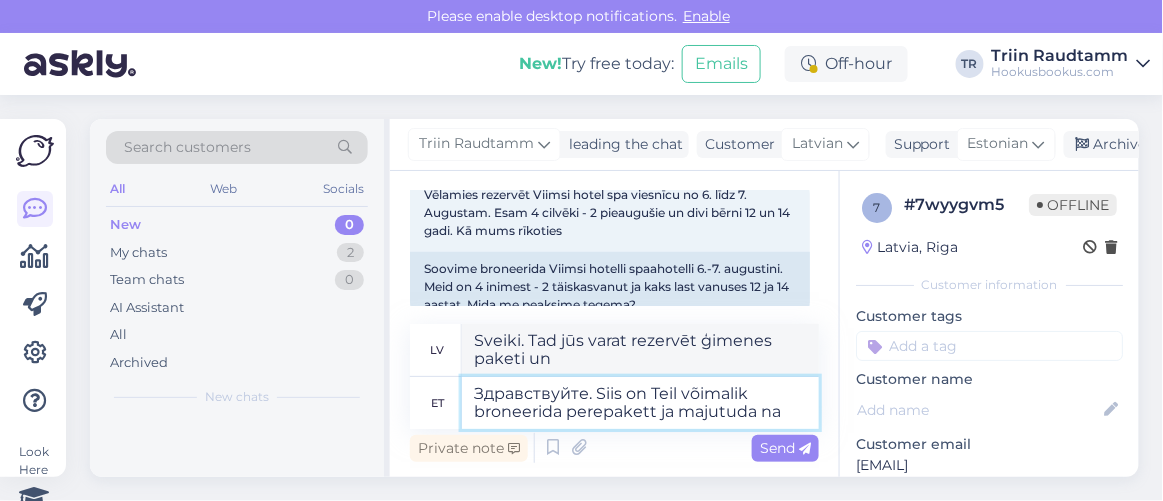 type on "Sveiki. Tad jūs varat rezervēt ģimenes paketi un palikt" 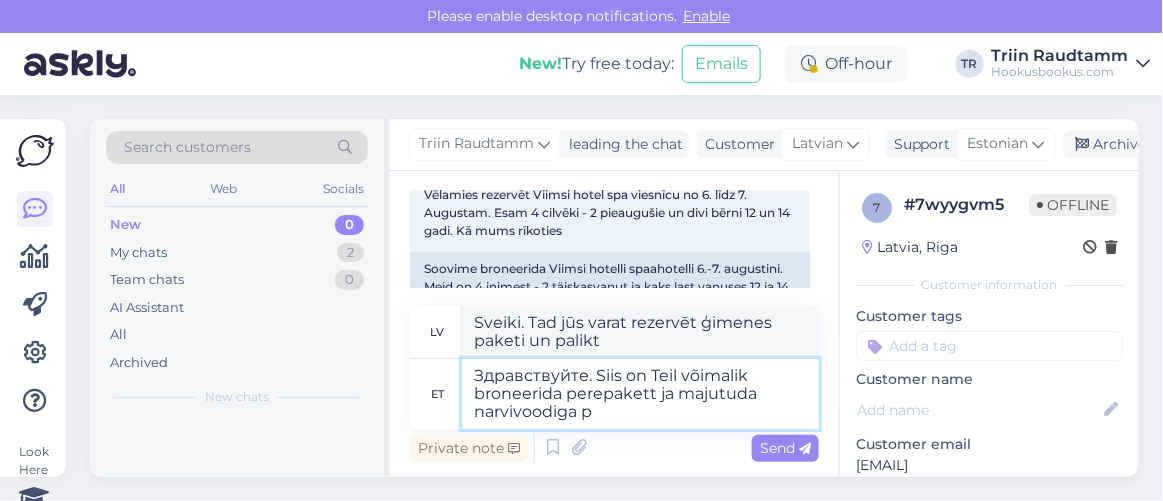 type on "Здравствуйте. Siis on Teil võimalik broneerida perepakett ja majutuda narvivoodiga pe" 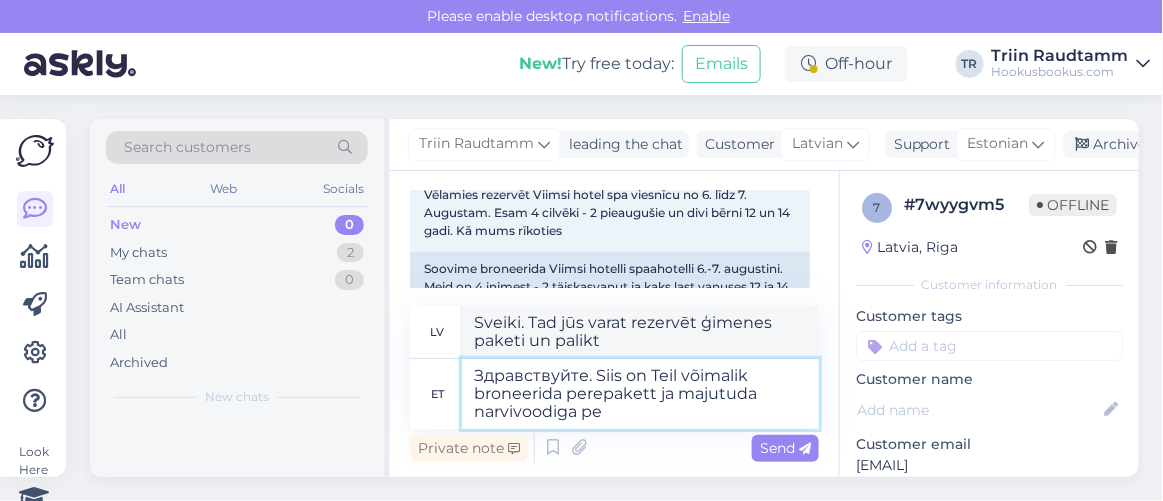 type on "Sveiki. Tad jūs varat rezervēt ģimenes paketi un palikt divstāvu gultā." 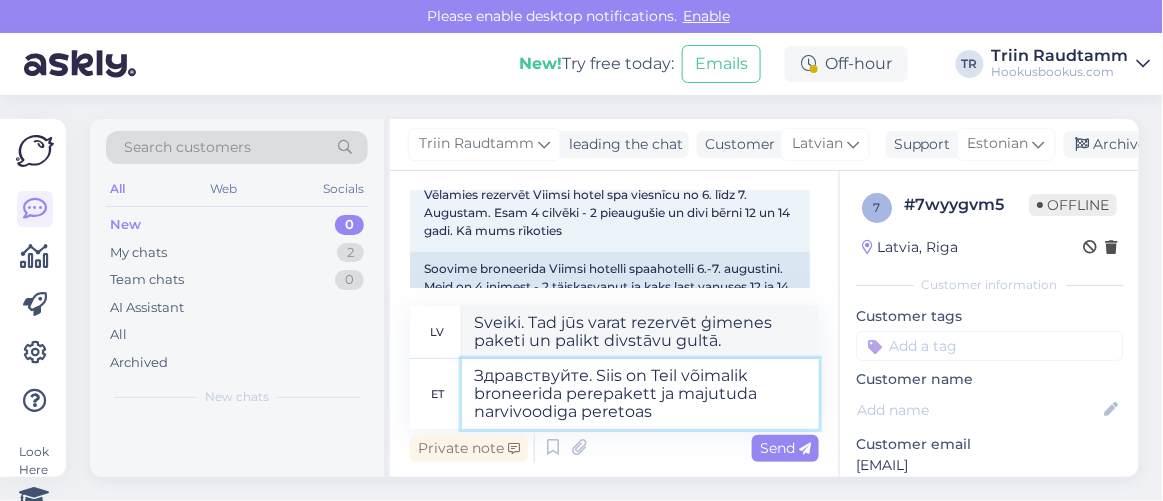 type on "Здравствуйте. Siis on Teil võimalik broneerida perepakett ja majutuda narvivoodiga peretoas." 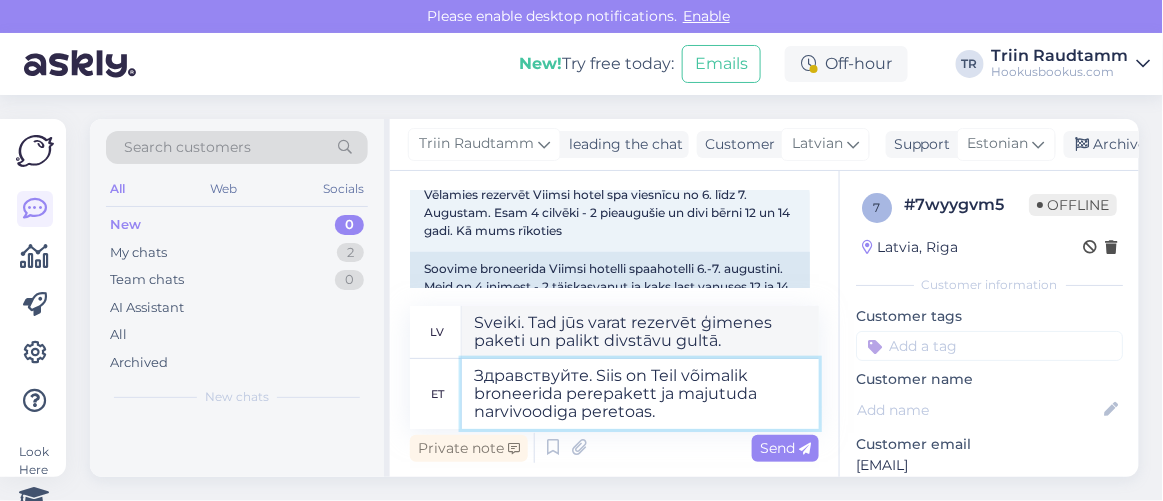 type on "Sveiki. Tad jūs varat rezervēt ģimenes paketi un apmesties ģimenes numurā ar divstāvu gultu." 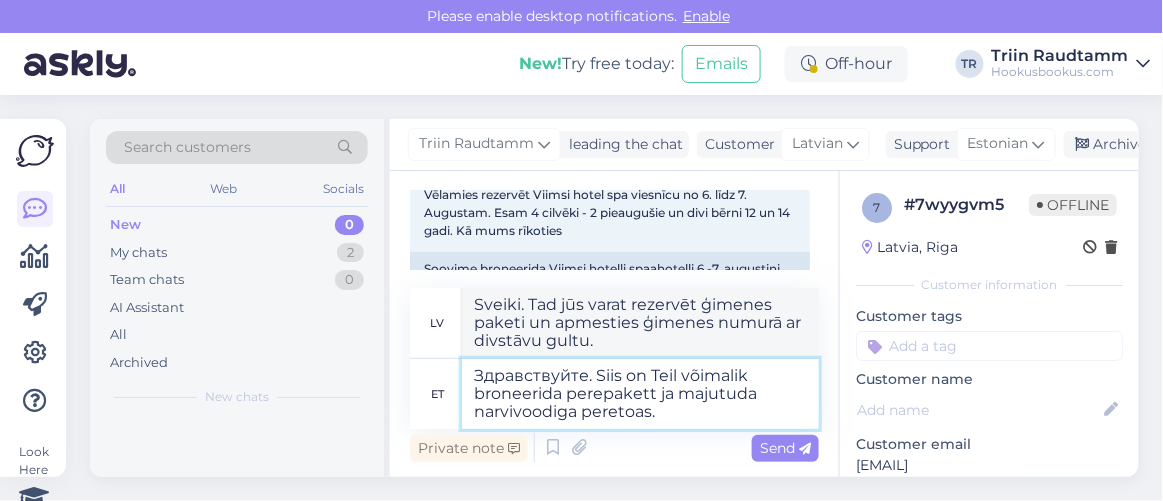type 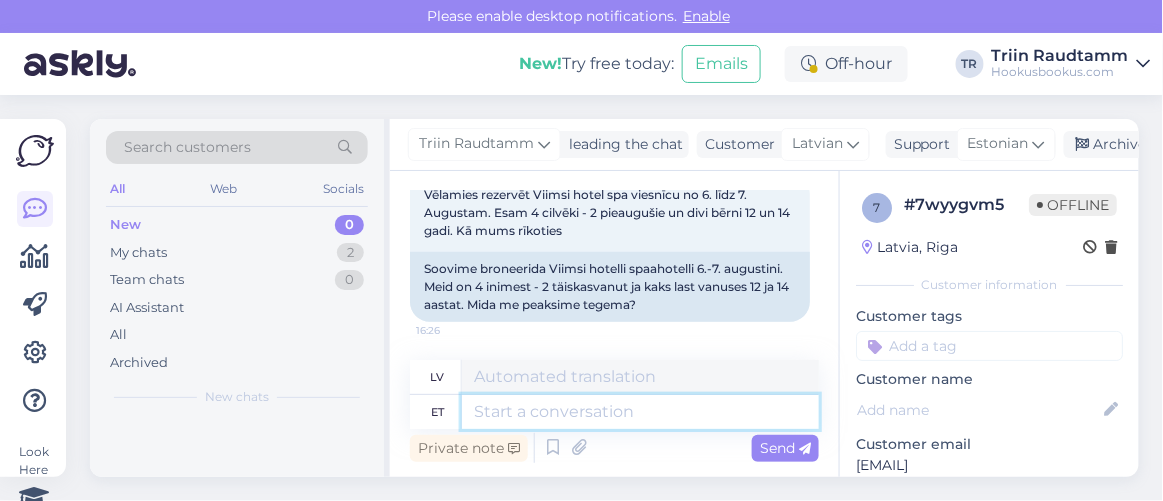 scroll, scrollTop: 2307, scrollLeft: 0, axis: vertical 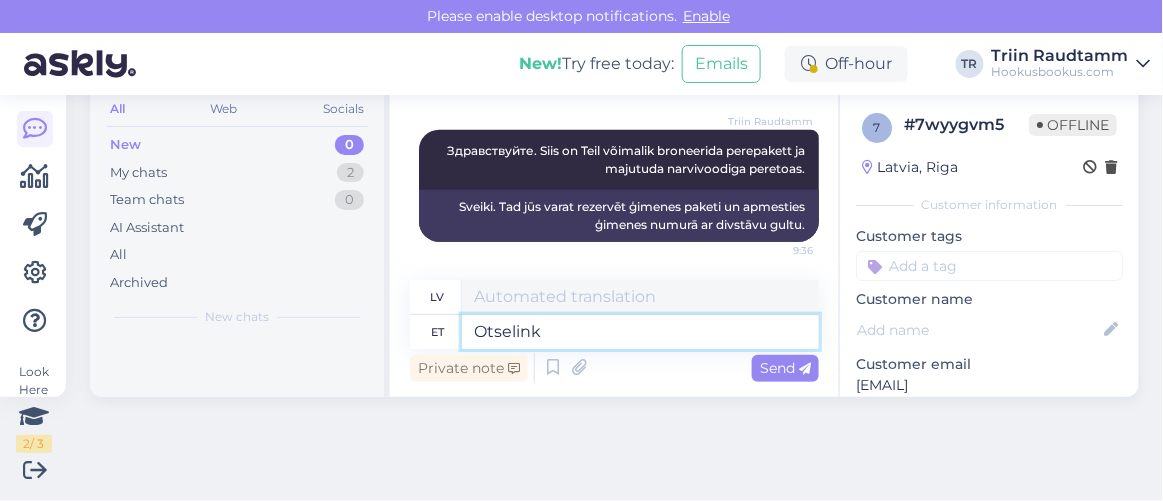 type on "Otselink p" 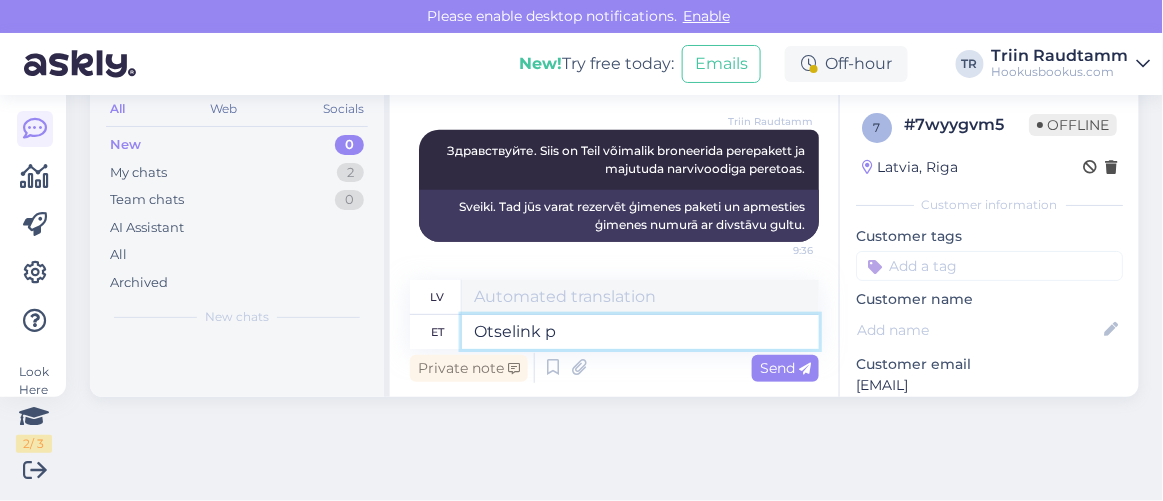 type on "Tieša saite" 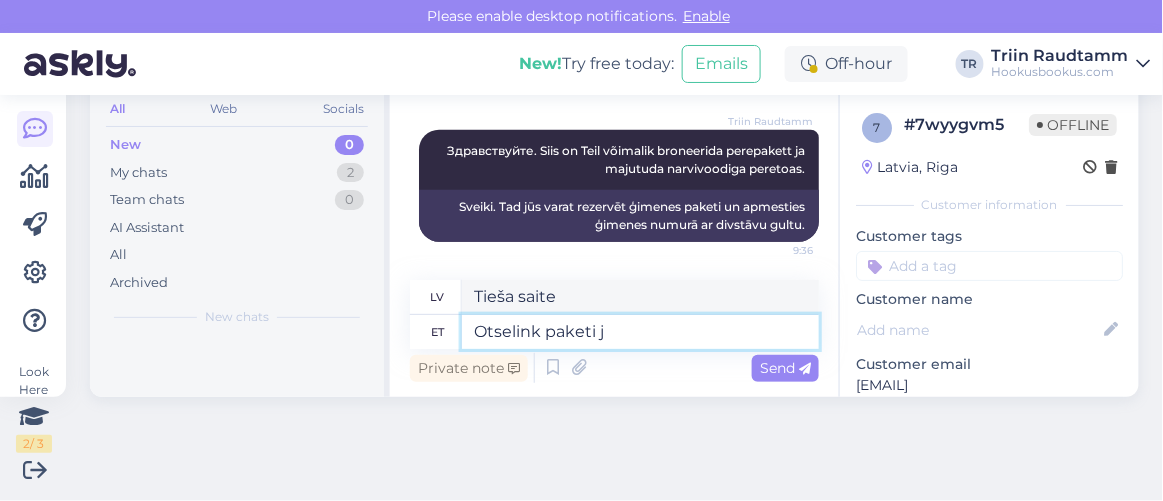 type on "Otselink paketi ju" 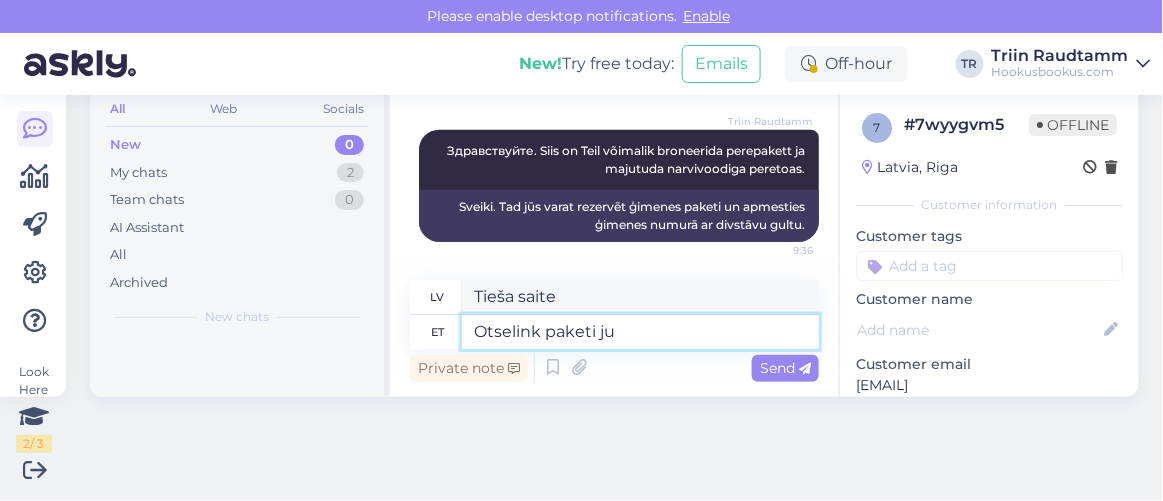 type on "Tieša saite uz paketi" 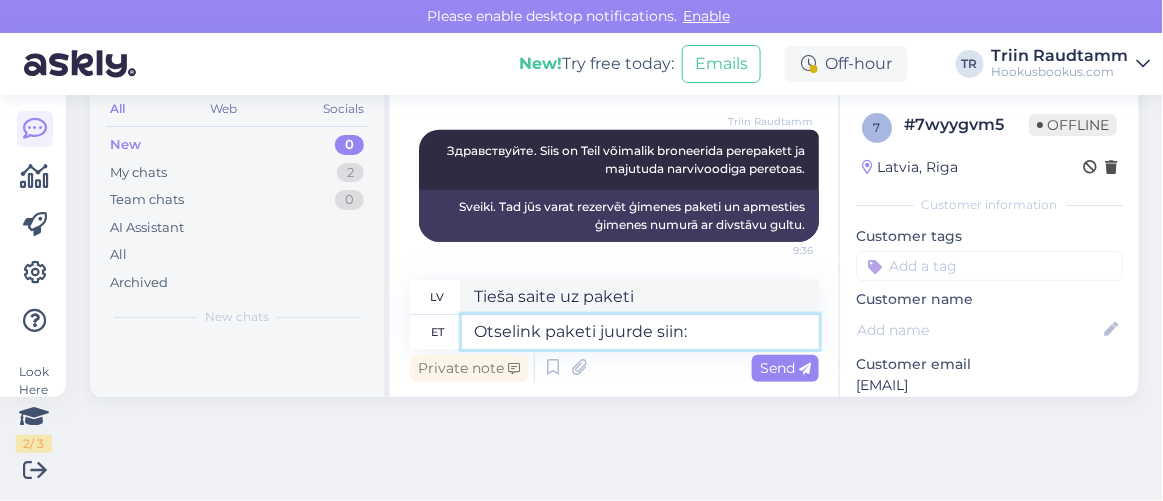 type on "Otselink paketi juurde siin:" 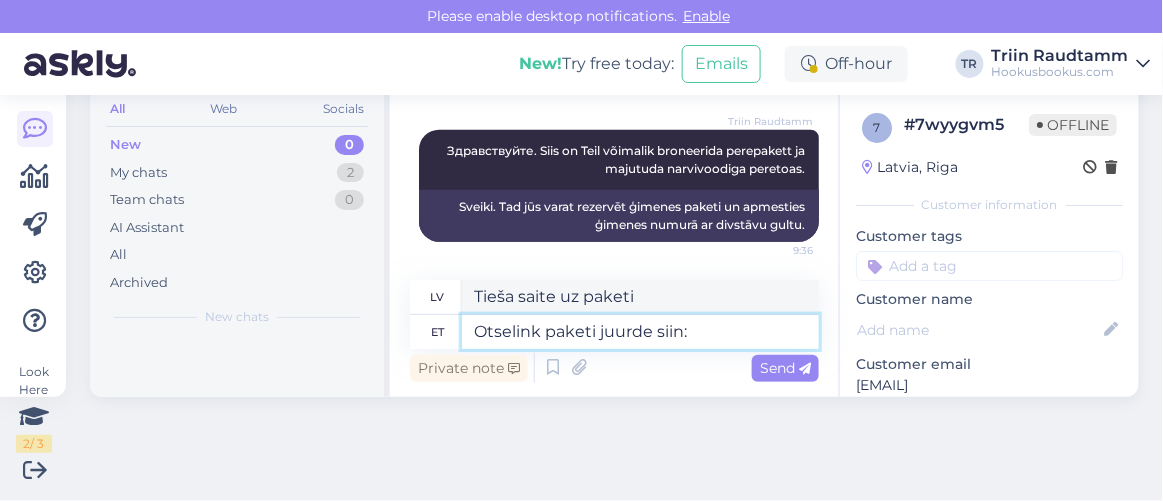 type on "Tieša saite uz paketi šeit:" 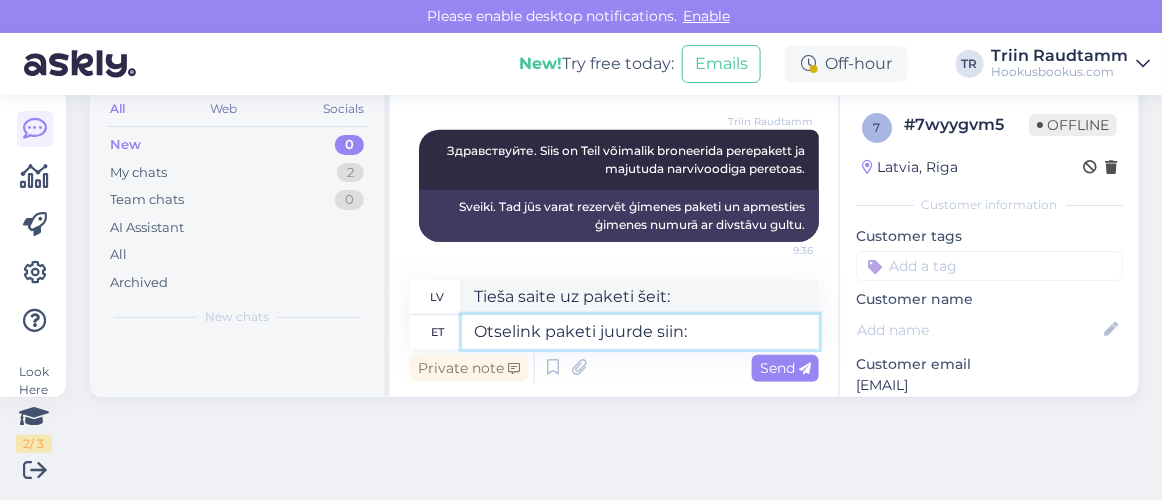 paste on "https://hookusbookus.com/ru/hotellid-spaad/viimsi-spa/perepakett-atlantis-h2o-aquaparki;dateArrival=2025-08-06;dateDeparture=2025-08-07;language=et_ee;participants=%5B%7B%22adultsCnt%22:2,%22childrenCnt%22:2,%22childAges%22:%5B12,14%5D,%22names%22:%5B%5D,%22babyBedNotRequiredCnt%22:0,%22babyBedNotRequiredAges%22:%5B%5D,%22petsCount%22:0%7D%5D;sortField=popularity;sortDirection=DESC;useDates=true;priceFrom=0;priceTo=2000;address=Viimsi%20SPA,%20Eesti;placeType=HOTEL;placeSearchId=5590;placeId=ChIJl7qKWJiSkkYRHqIrasGaHMM;lat=59.507931;lng=24.829712;country=ee;countrySearchName=estonia;searchName=viimsi-spa;distanceMinValue=0;distanceMaxValue=25;useDistance=true;selectedFilters=;packageId=31;roomTypeId=539;getCheapestUrl=false;packageHotelId=16;canCancel=false;langChange=true" 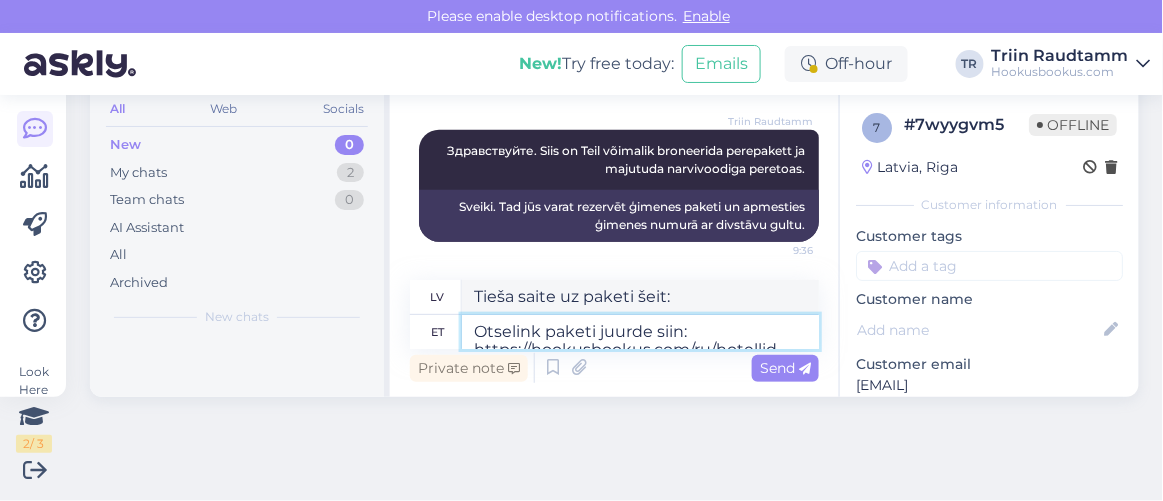 scroll, scrollTop: 279, scrollLeft: 0, axis: vertical 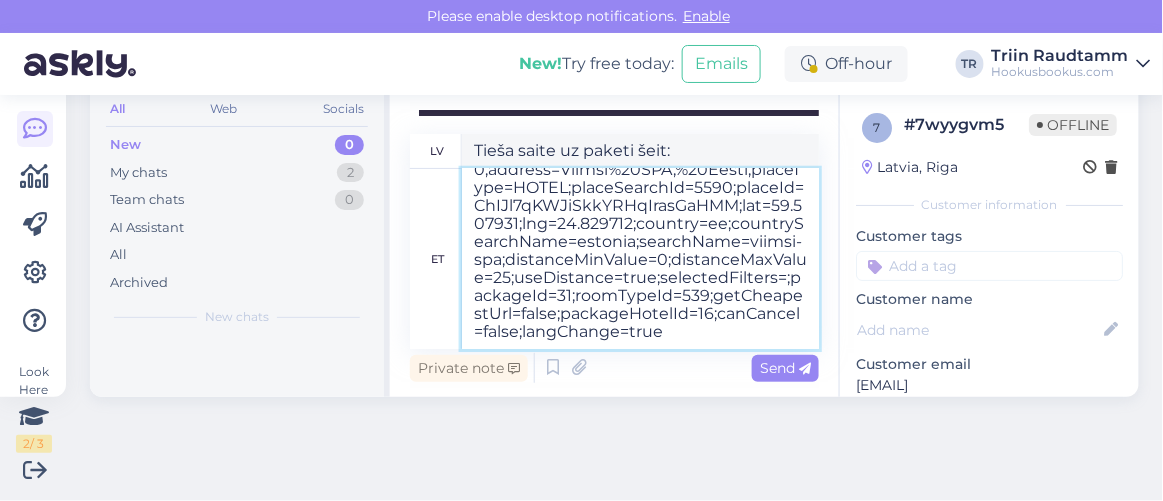 type on "Tieša saite uz paketi šeit: https://hookusbookus.com/ru/hotellid-spaad/viimsi-spa/perepakett-atlantis-h2o-aquaparki;dateArrival=2025-08-06;dateDeparture=2025-08-07;language=et_ee;participants=%5B%7B%22adultsCnt%22:2,%22childrenCnt%22:2,%22childAges%22:%5B12,14%5D,%22names%22:%5B%5D,%22babyBedNotRequiredCnt%22:0,%22babyBedNotRequiredAges%22:%5B%5D,%22petsCount%22:0%7D%5D;sortField=popularity;sortDirection=DESC;useDates=true;priceFrom=0;priceTo=2000;address=Viimsi%20SPA,%20Eesti;placeType=HOTEL;placeSearchId=5590;placeId=ChIJl7qKWJiSkkYRHqIrasGaHMM;lat=59.507931;lng=24.829712;country=ee;countrySearchName=estonia;searchName=viimsi-spa;distanceMinValue=0;distanceMaxValue=25;useDistance=true;selectedFilters=;packageId=31;roomTypeId=539;getCheapestUrl=false;packageHotelId=16;canCancel=false;langChange=true" 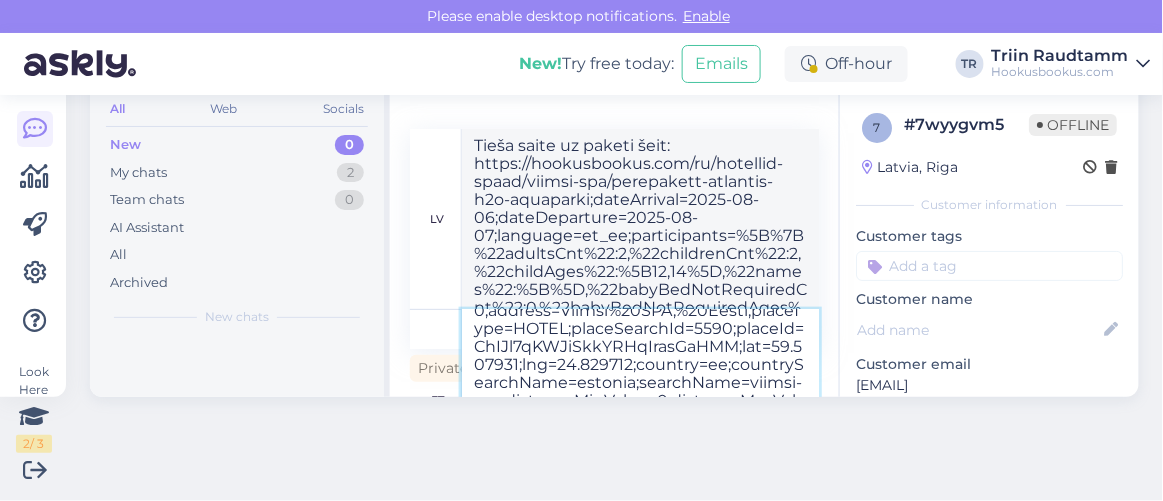 type 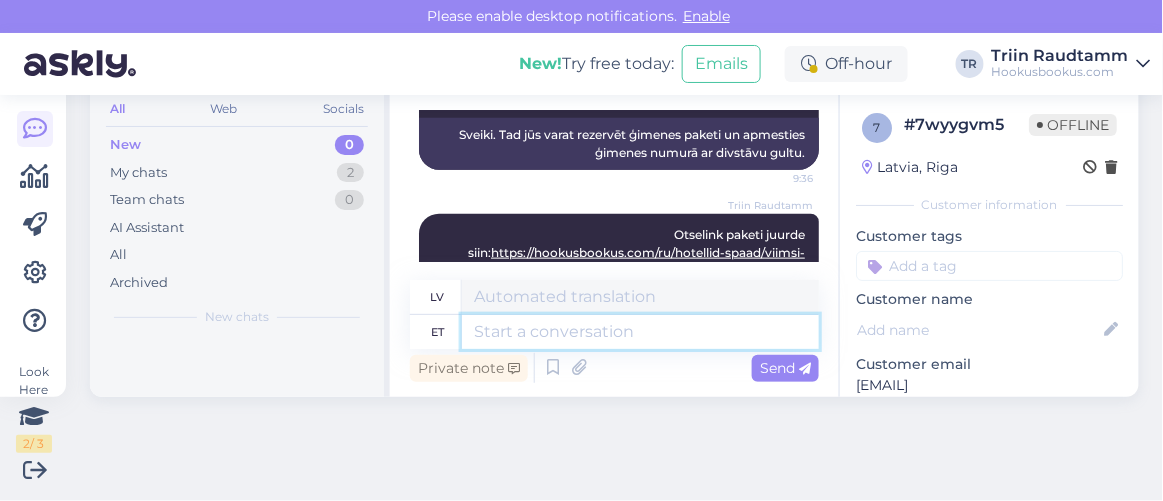 scroll, scrollTop: 3003, scrollLeft: 0, axis: vertical 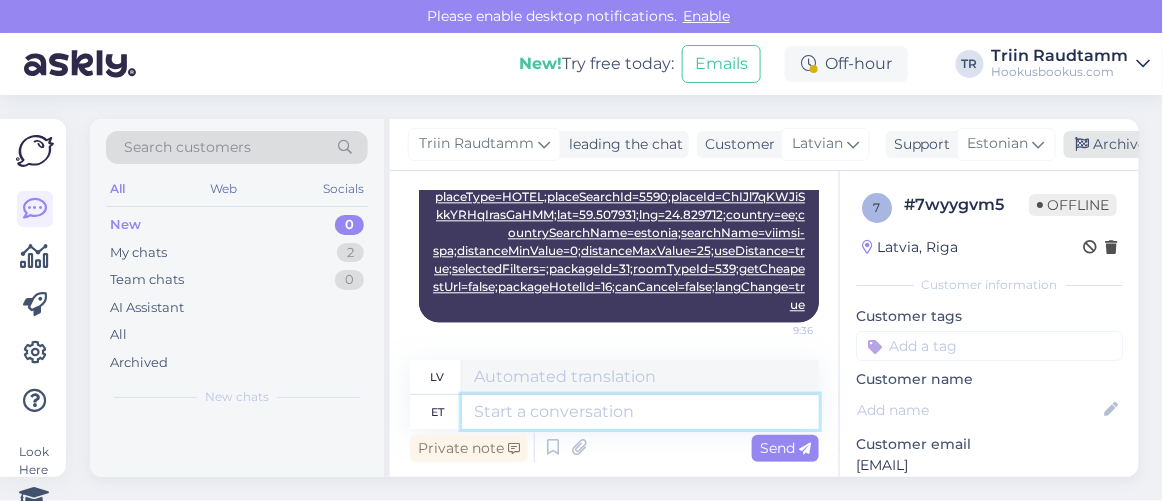 type 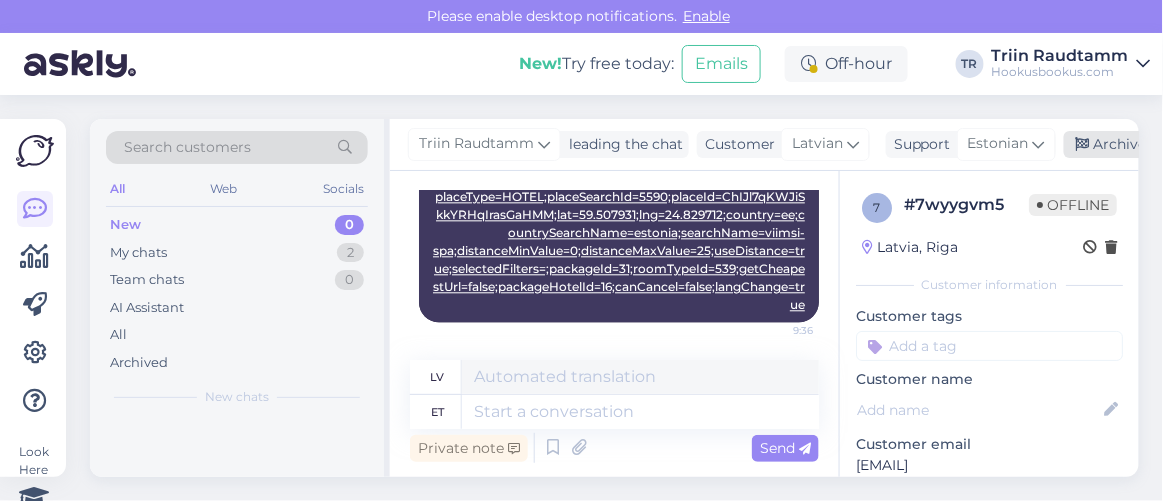 click at bounding box center (1083, 145) 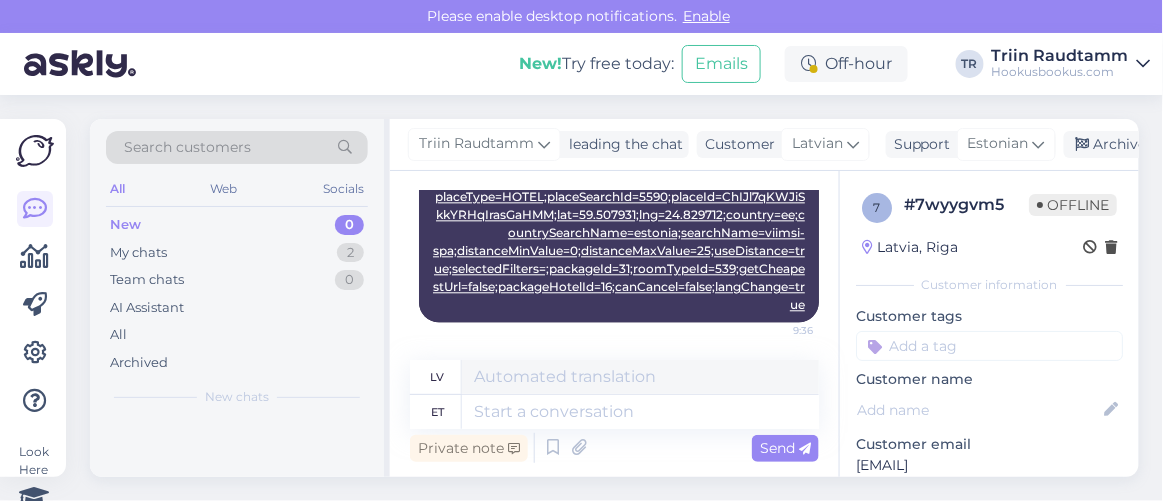 scroll, scrollTop: 2983, scrollLeft: 0, axis: vertical 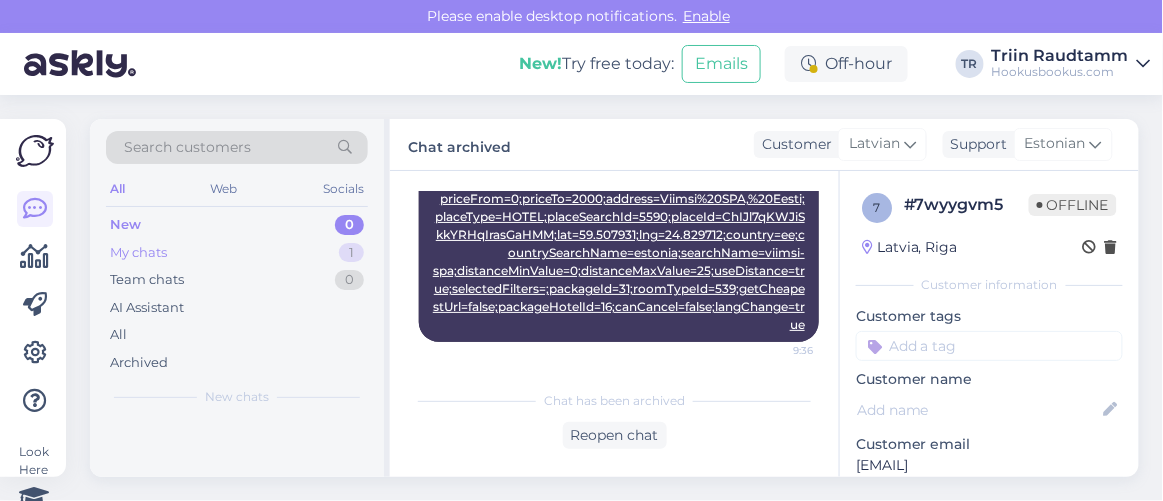 click on "My chats 1" at bounding box center (237, 253) 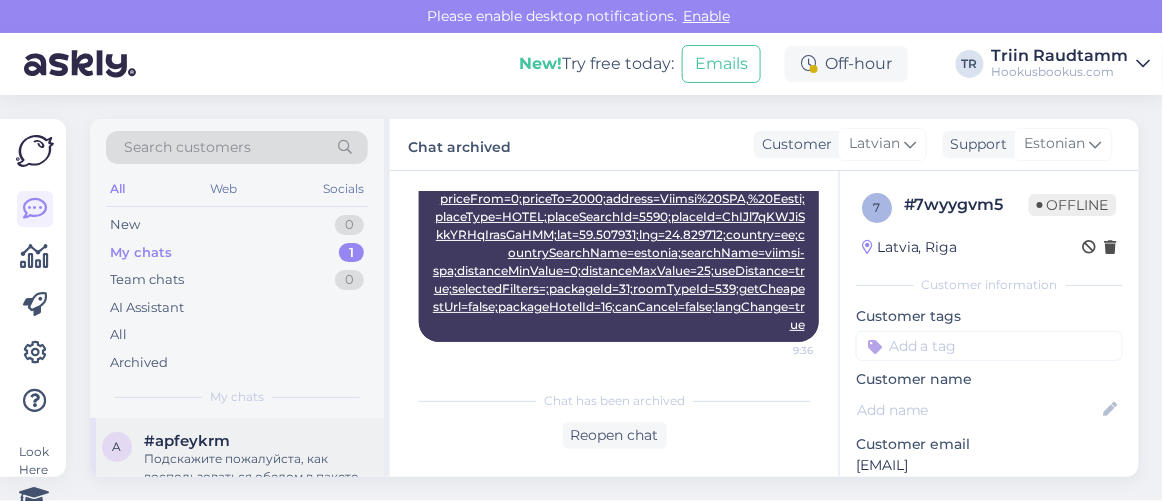 click on "Подскажите пожалуйста,  как воспользоваться обедом в пакете Pühajärve spa (130 евро цена пакета), если прибытие в 14.00 указано, а выезд до 12.00 на следующий день?" at bounding box center (258, 468) 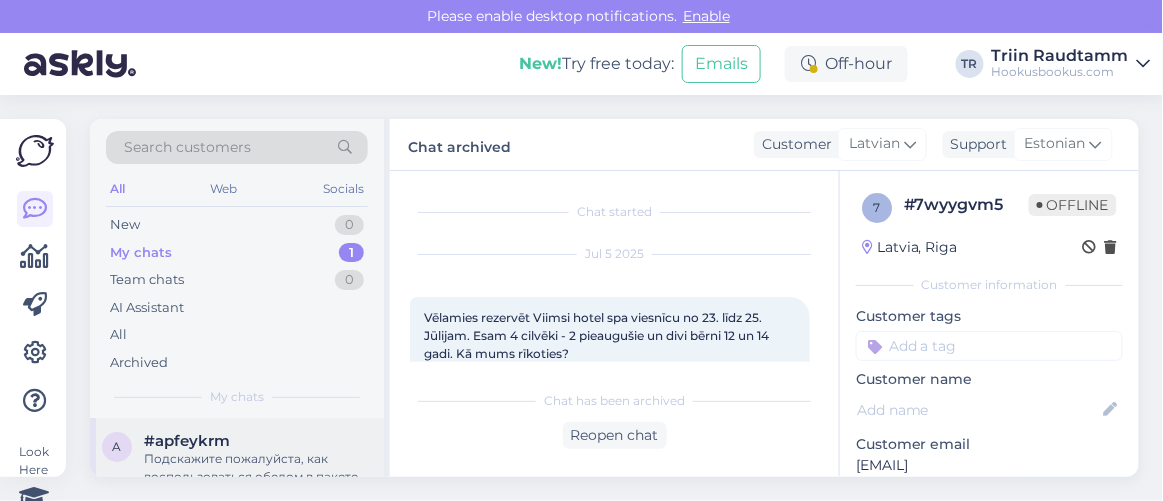 scroll, scrollTop: 2459, scrollLeft: 0, axis: vertical 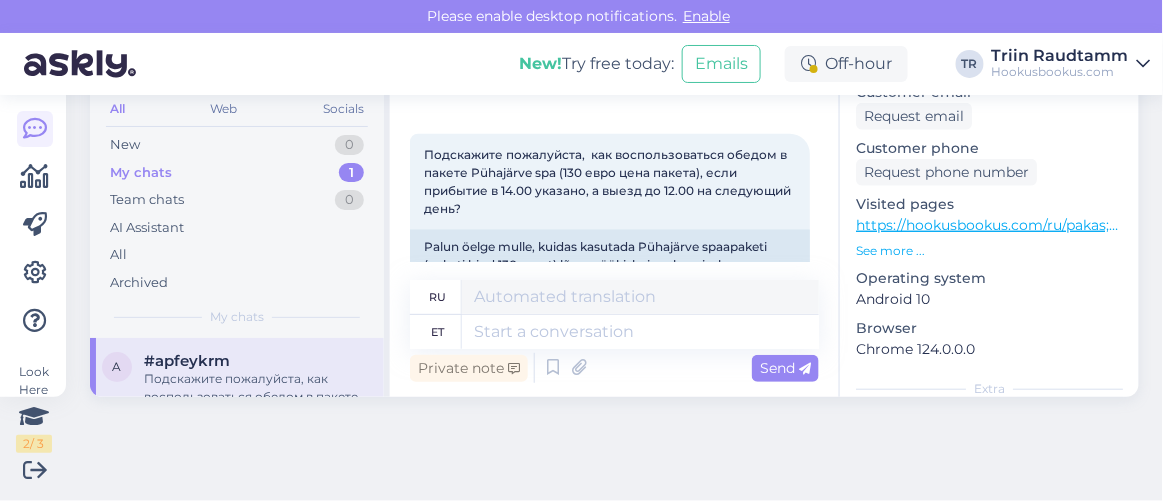click on "https://hookusbookus.com/ru/pakas;dateArrival=2025-08-07;dateDeparture=2025-08-08;language=ru_ru;participants=%5B%7B%22adultsCnt%22:2,%22childrenCnt%22:0,%22childAges%22:%5B%5D,%22names%22:%5B%5D,%22babyBedNotRequiredCnt%22:0,%22babyBedNotRequiredAges%22:%5B%5D,%22petsCount%22:0%7D%5D;sortField=price;sortDirection=ASC;criterias=HOTEL_GENERAL_CRITERIA_FREE_PARKING;useDates=true;priceFrom=0;priceTo=2000;distanceMinValue=0;distanceMaxValue=25;useDistance=true;selectedCountries=ee;filterCount=2;selectedFilters=criterias,sortField;packageId=32;roomTypeId=27;getCheapestUrl=false;packageHotelId=20;canCancel=false;lastPageIndex=1" at bounding box center [3280, 225] 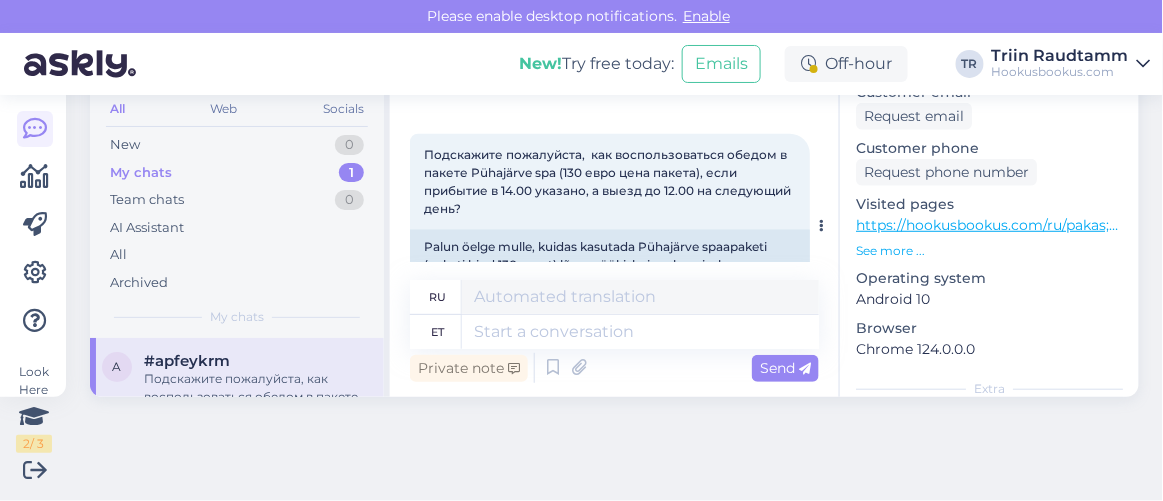 scroll, scrollTop: 2535, scrollLeft: 0, axis: vertical 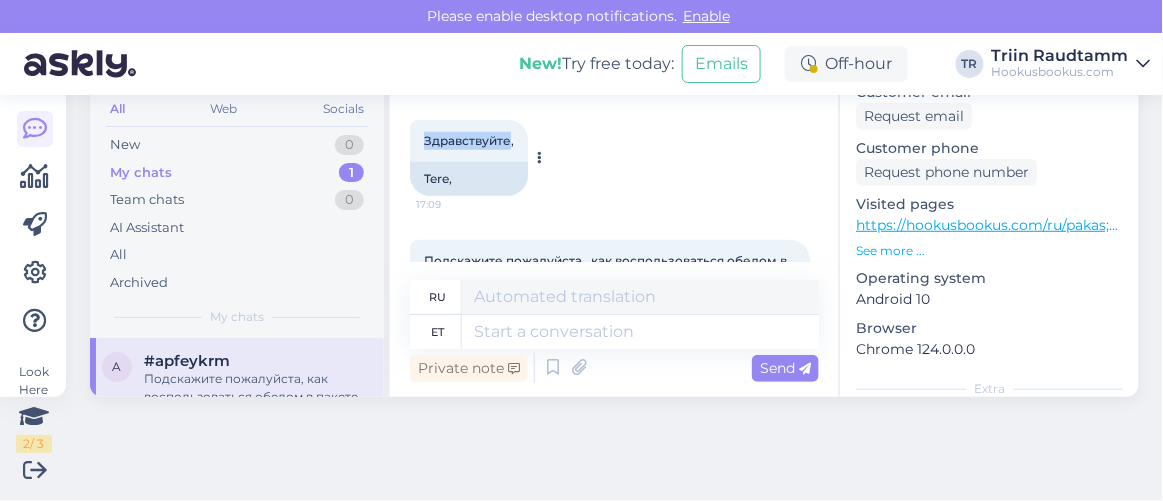 drag, startPoint x: 425, startPoint y: 136, endPoint x: 509, endPoint y: 140, distance: 84.095184 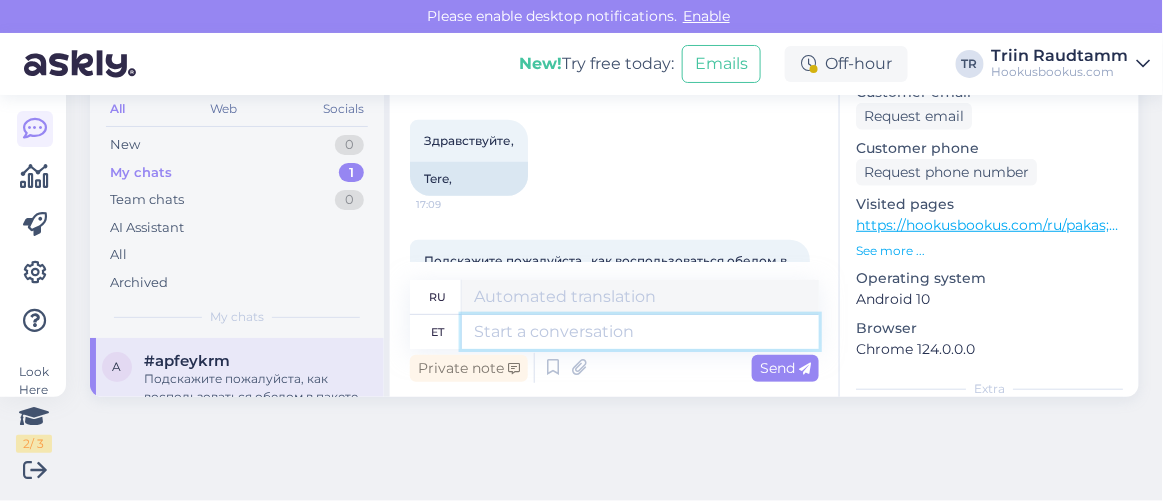 click at bounding box center (640, 332) 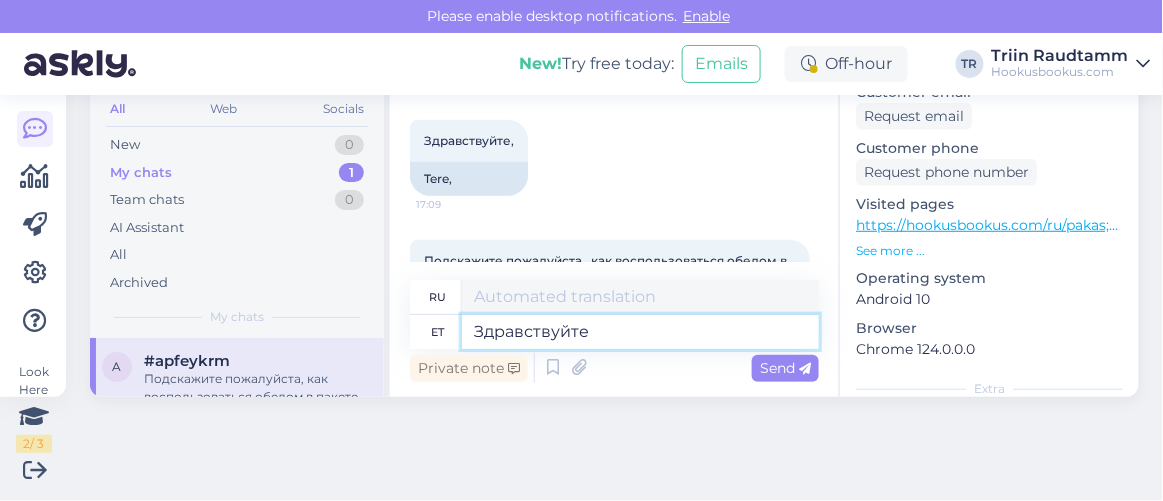 type on "Привет" 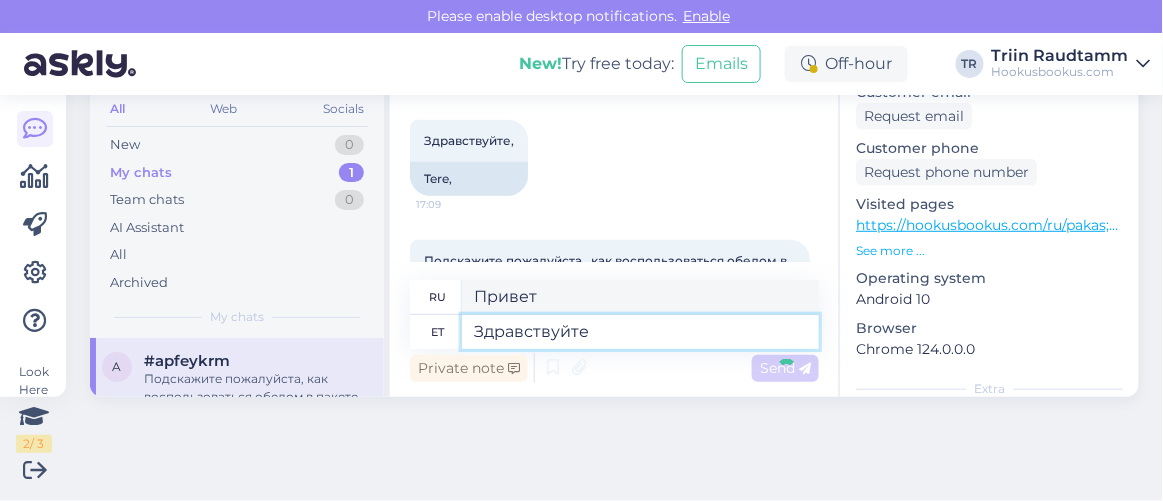 type 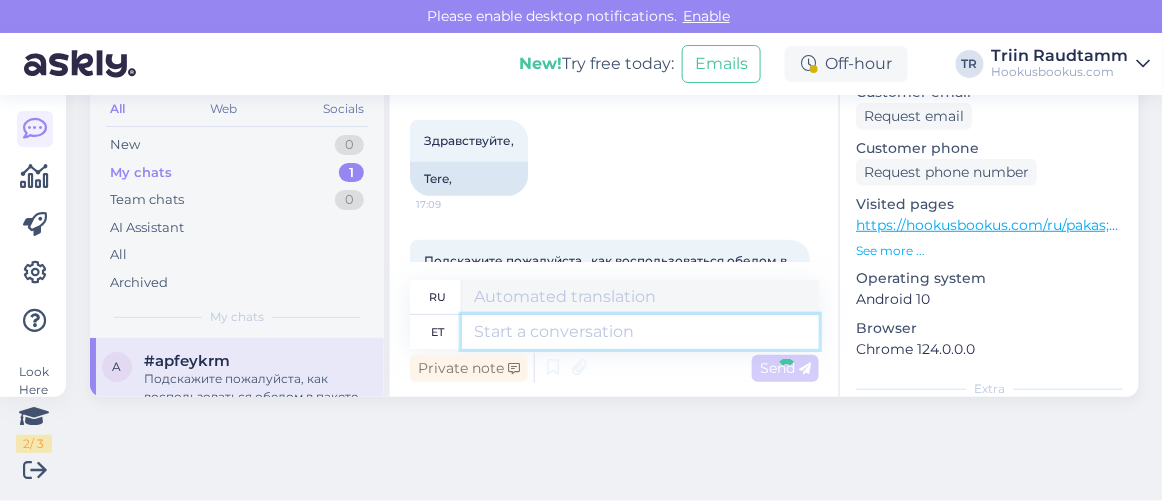 scroll, scrollTop: 2697, scrollLeft: 0, axis: vertical 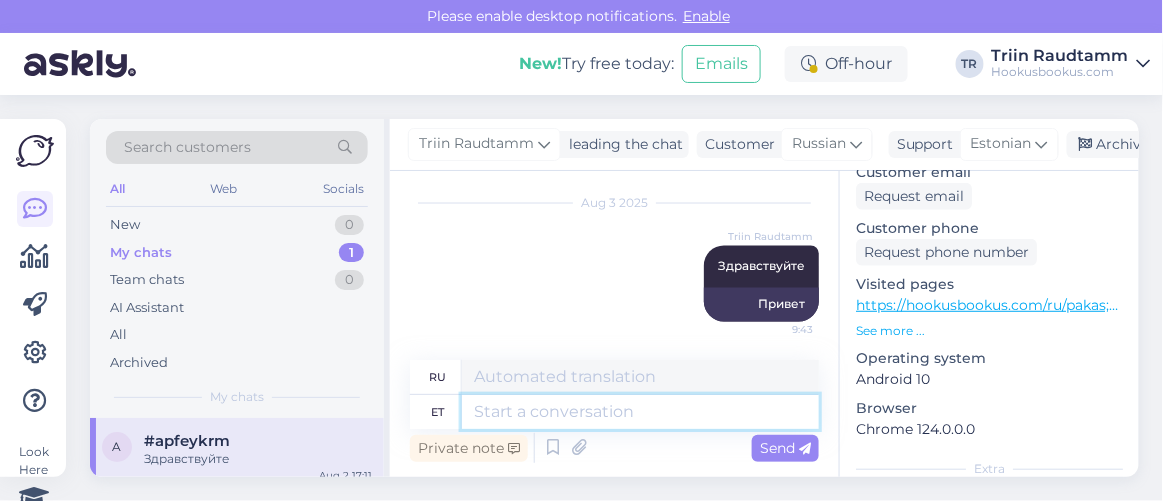 click at bounding box center (640, 412) 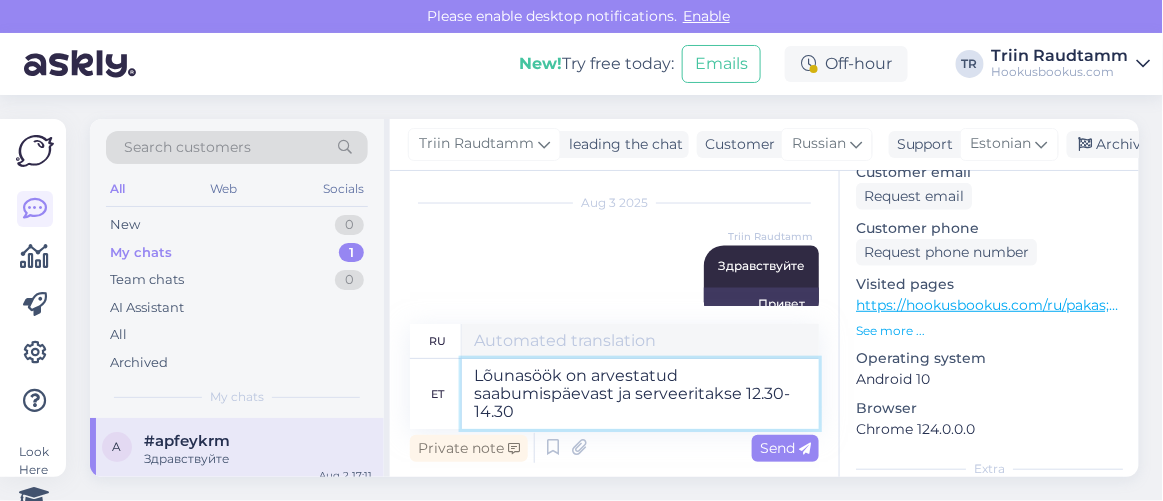 type on "Обед включен в стоимость проживания в день прибытия и подается 12.30-14.30" 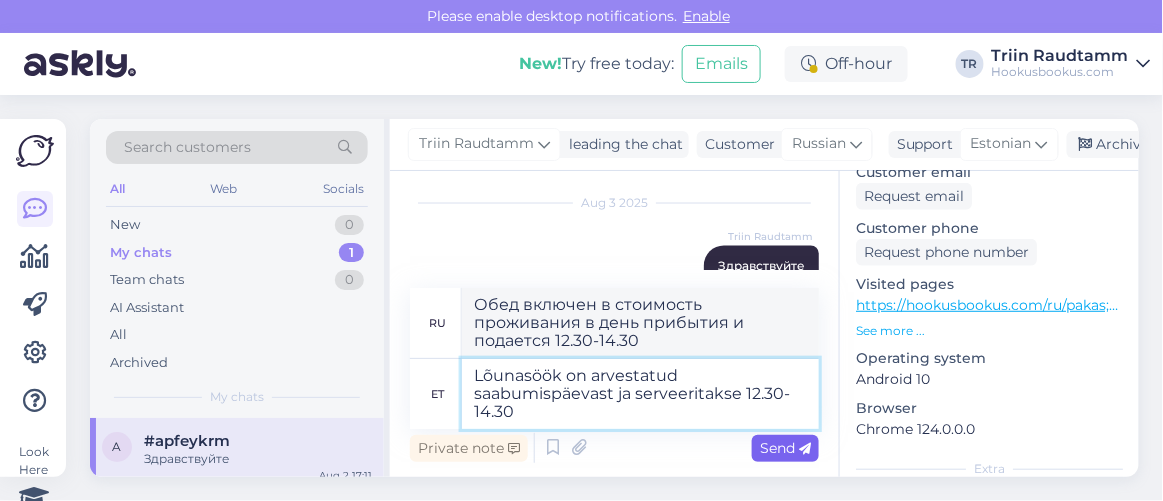 type on "Lõunasöök on arvestatud saabumispäevast ja serveeritakse 12.30-14.30" 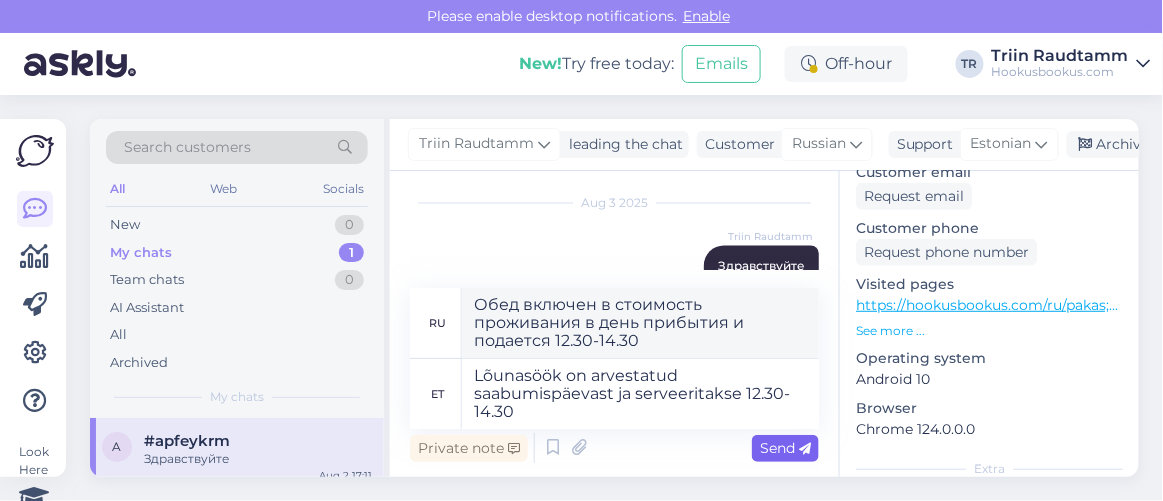 click on "Send" at bounding box center (785, 448) 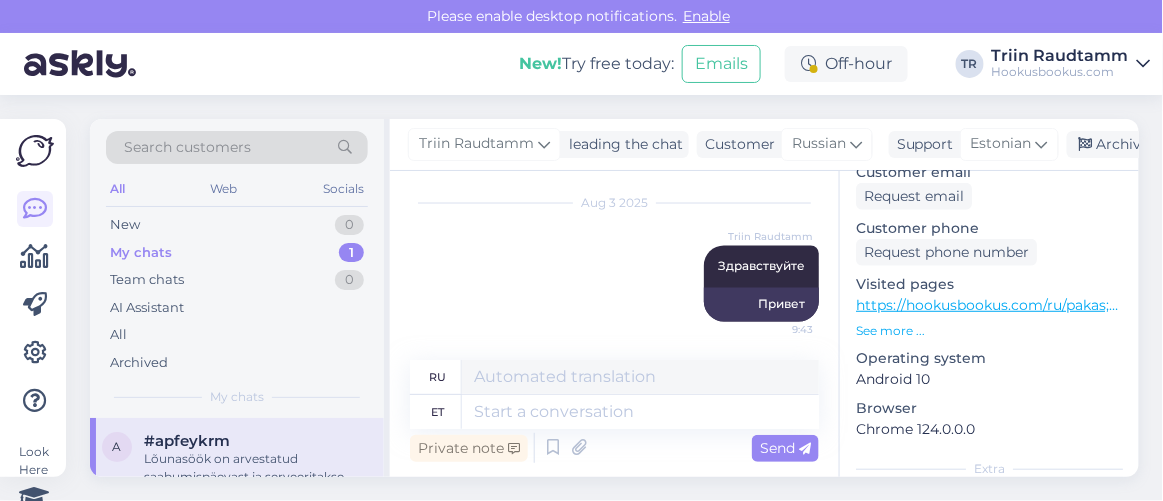 scroll, scrollTop: 2853, scrollLeft: 0, axis: vertical 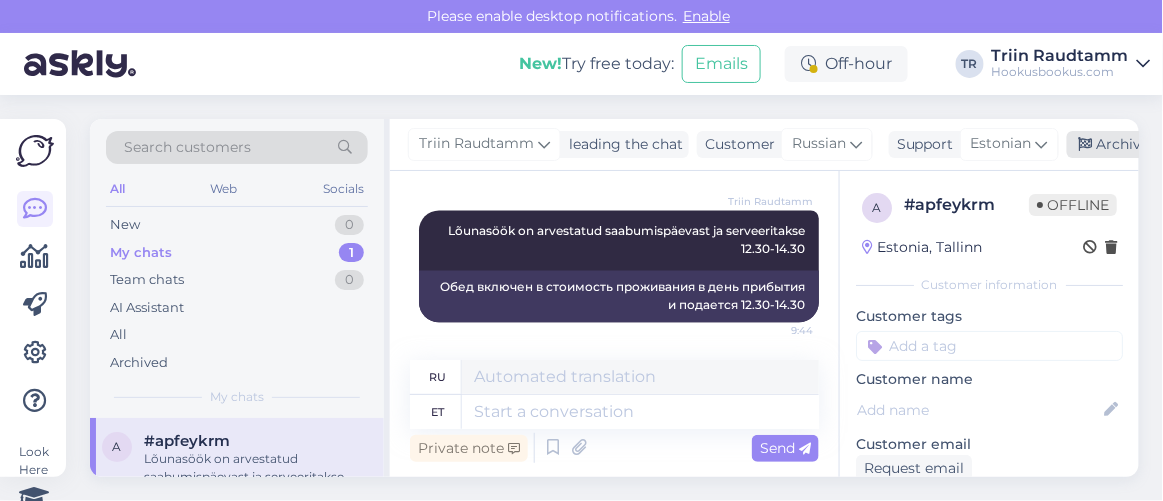 click at bounding box center [1086, 145] 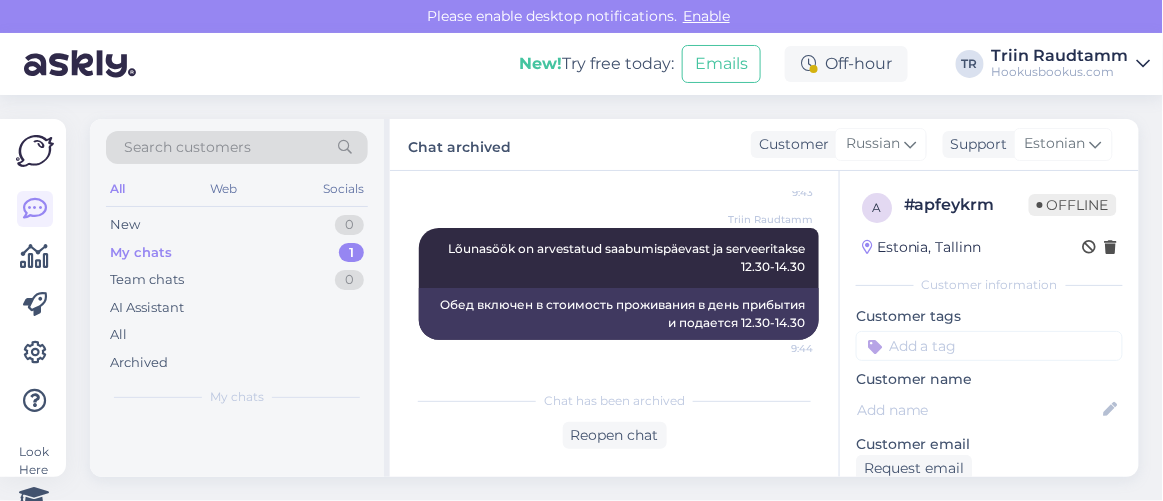 scroll, scrollTop: 2833, scrollLeft: 0, axis: vertical 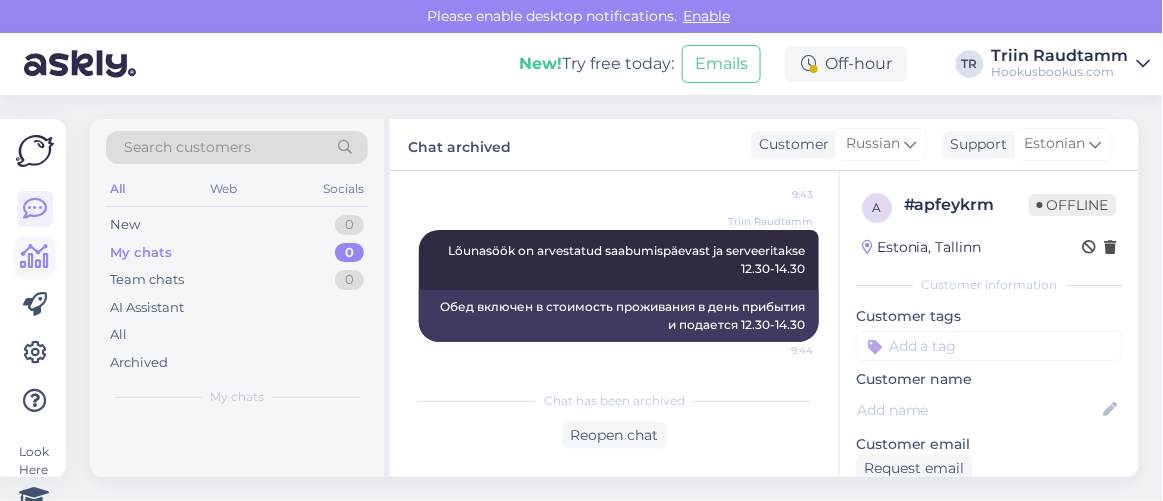 click at bounding box center (35, 257) 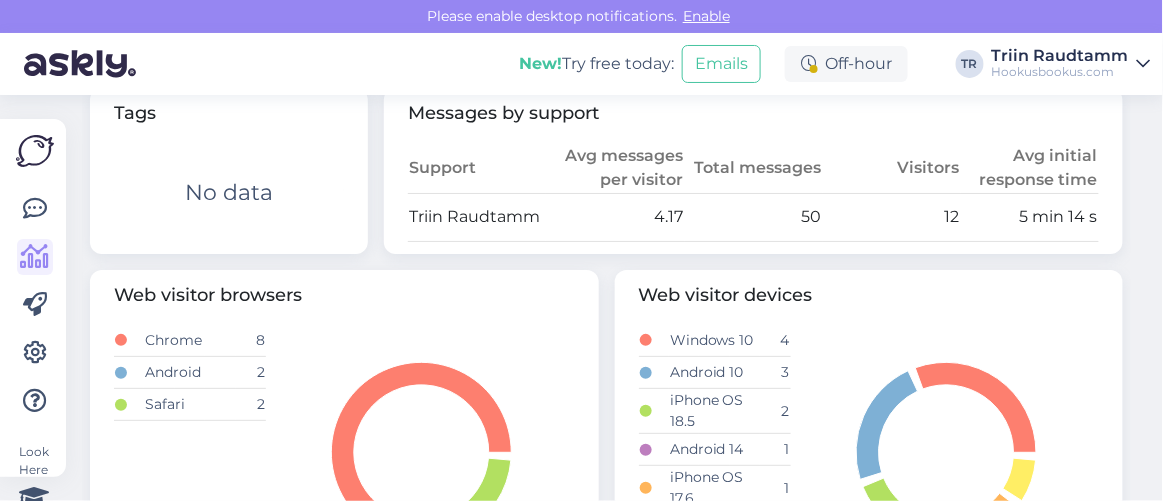 scroll, scrollTop: 909, scrollLeft: 0, axis: vertical 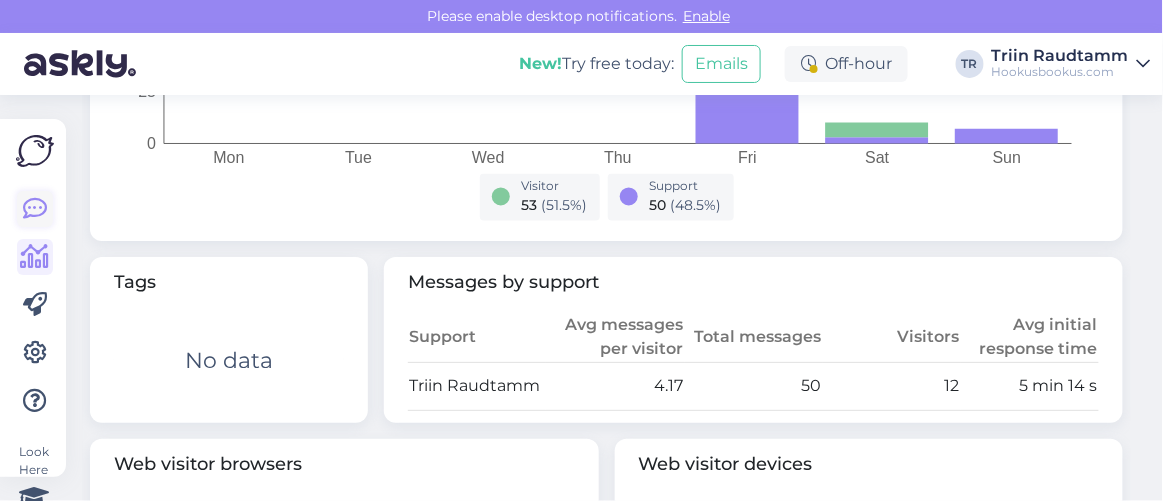 click at bounding box center [35, 209] 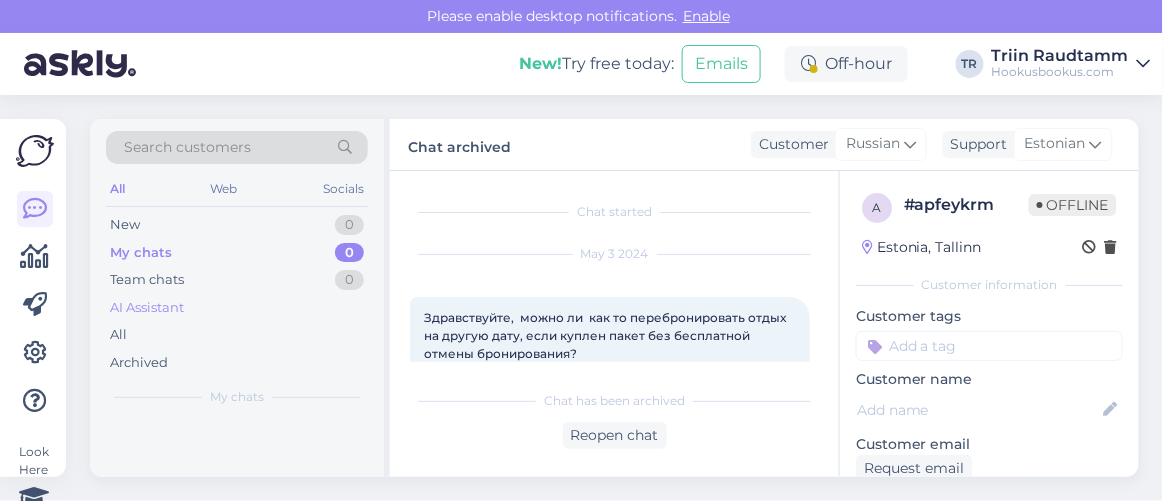 scroll, scrollTop: 80, scrollLeft: 0, axis: vertical 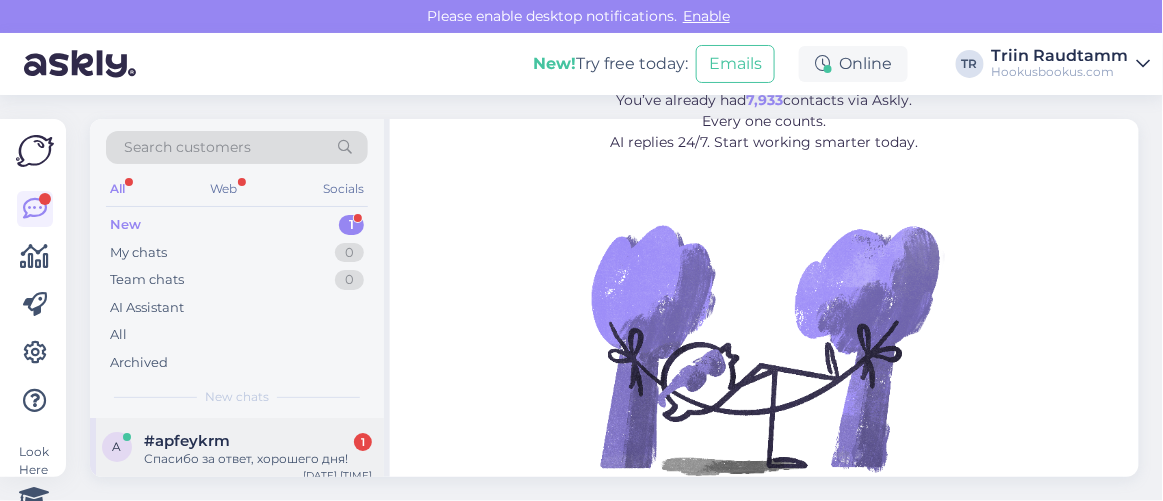 click on "Спасибо за ответ, хорошего дня!" at bounding box center [258, 459] 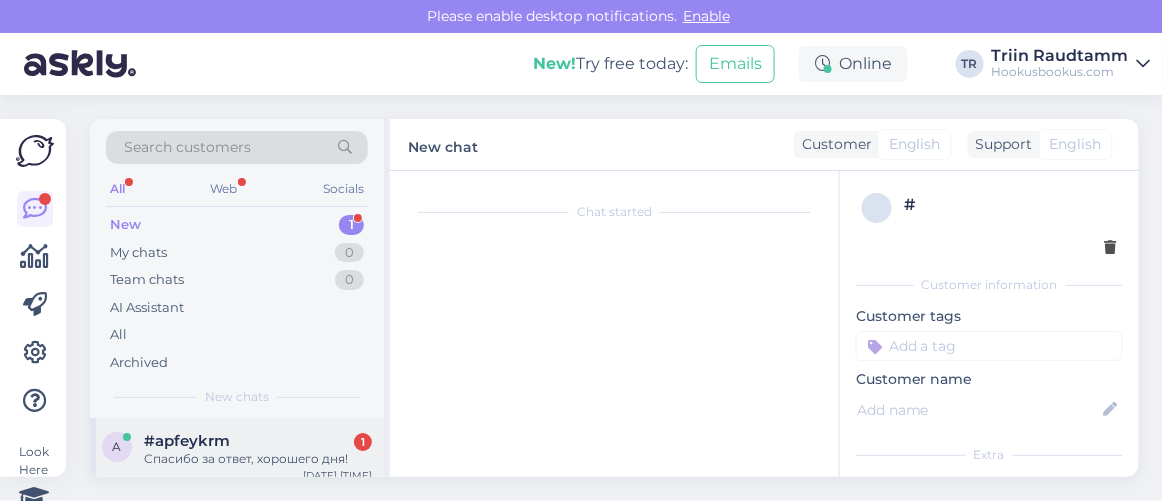 scroll, scrollTop: 80, scrollLeft: 0, axis: vertical 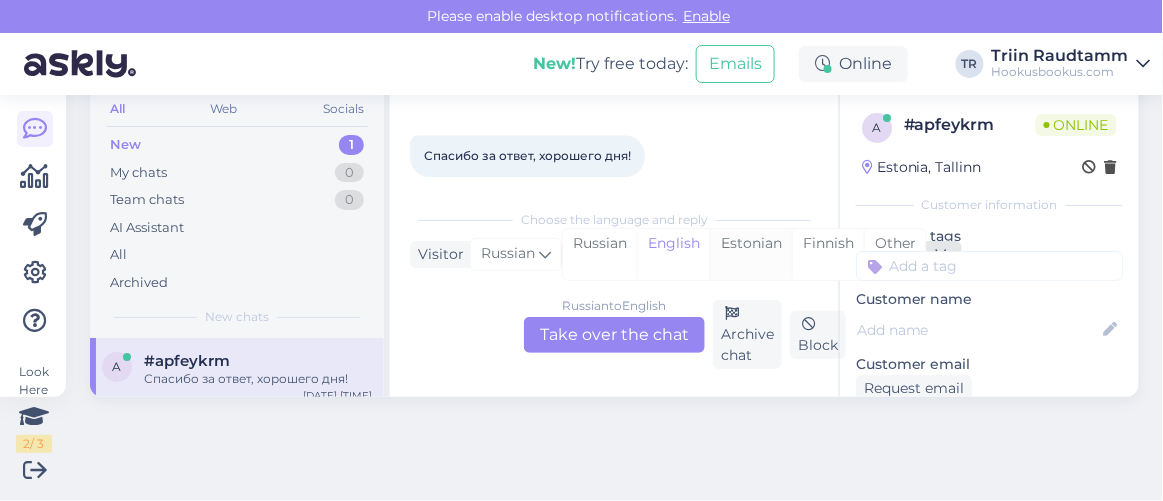 click on "Estonian" at bounding box center (751, 254) 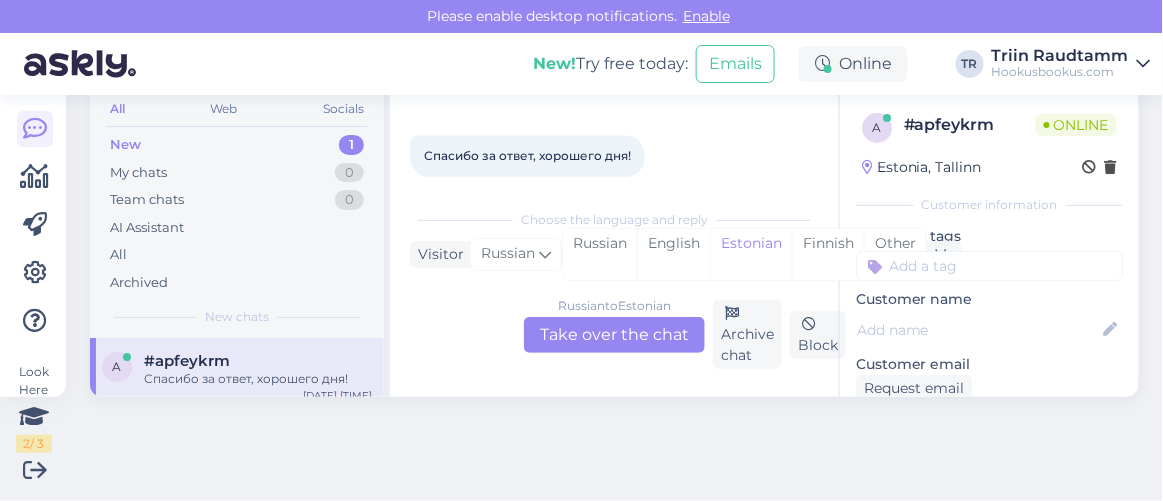 click on "Russian  to  Estonian Take over the chat" at bounding box center (614, 335) 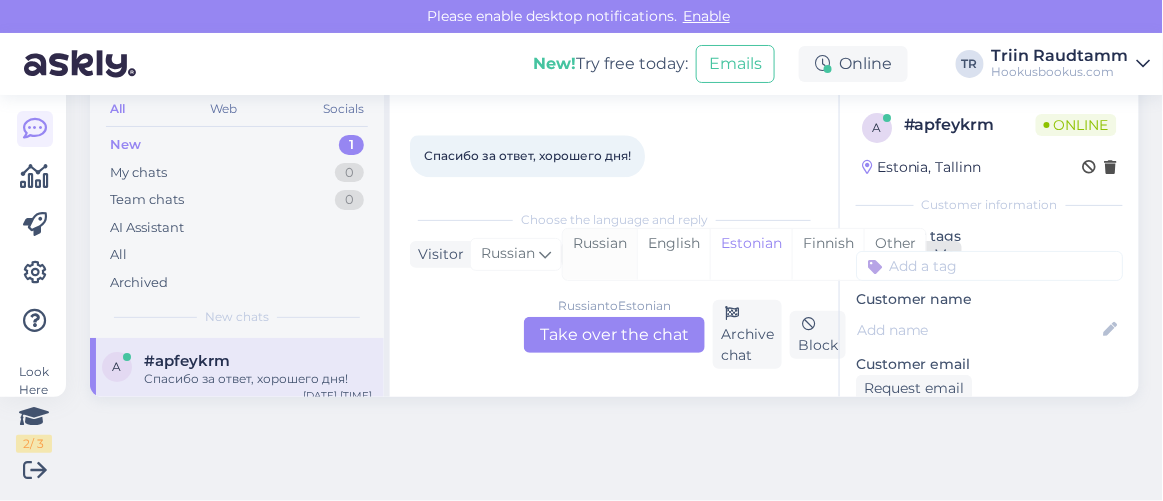 scroll, scrollTop: 2973, scrollLeft: 0, axis: vertical 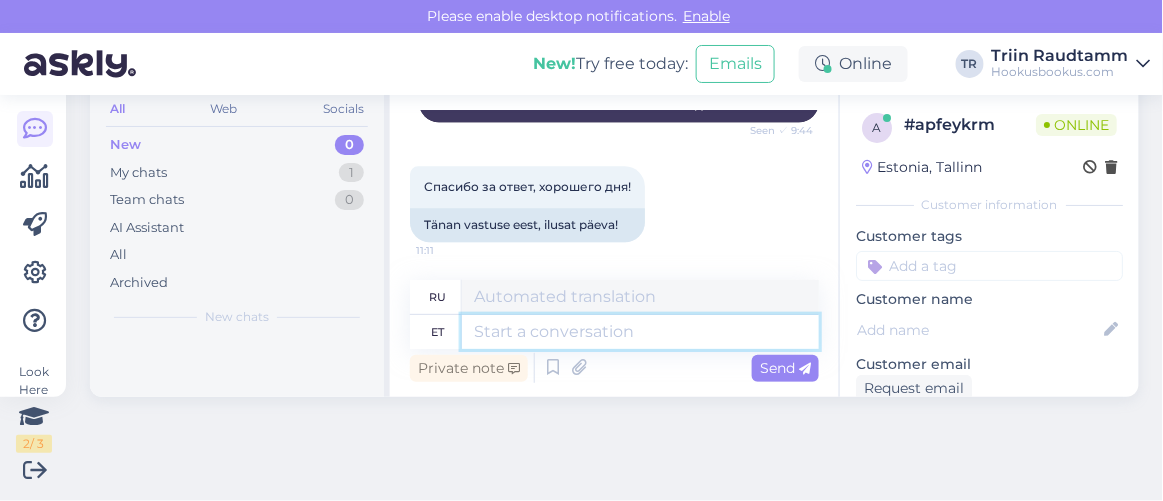 click at bounding box center [640, 332] 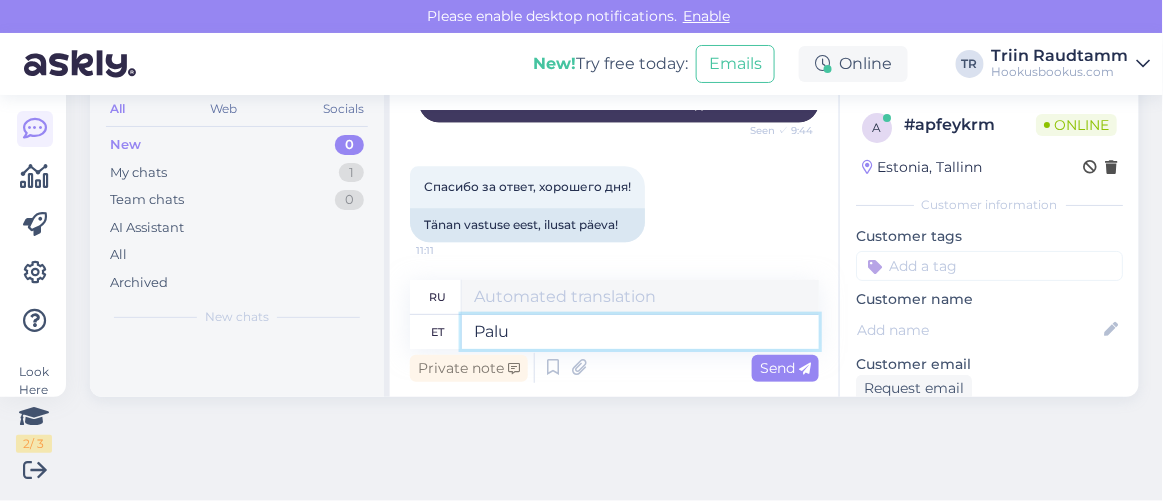 type on "Palum" 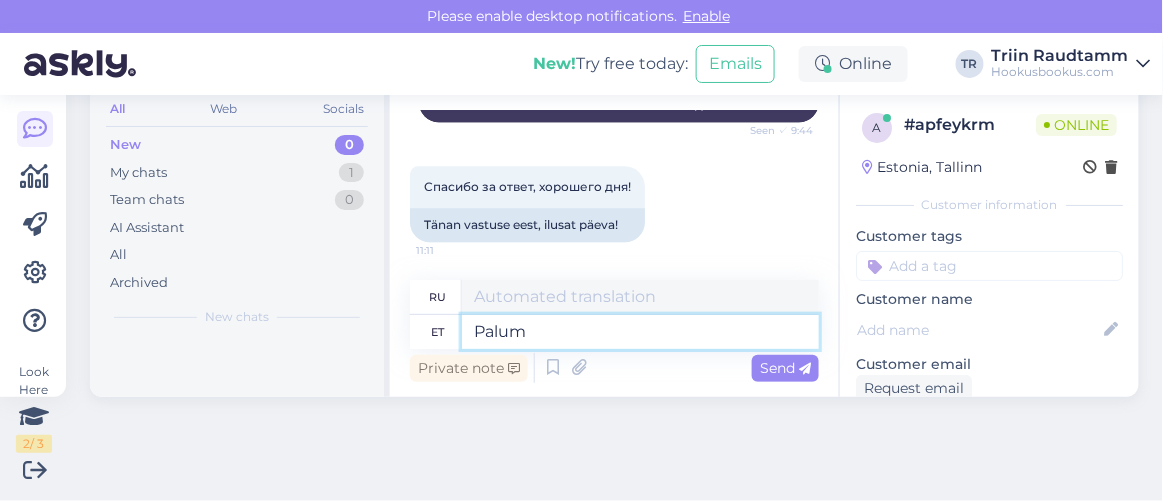 type on "Пожалуйста" 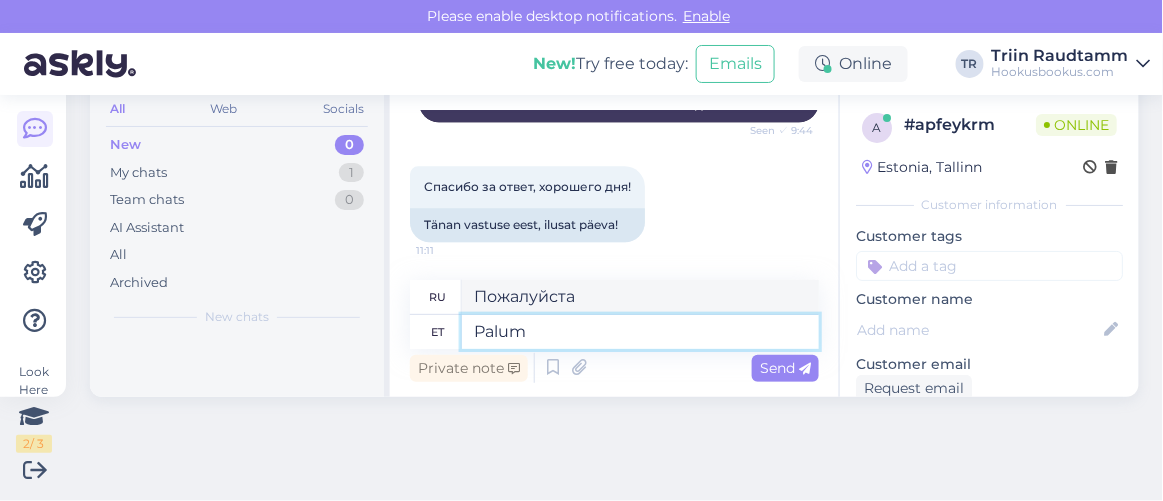 type on "Palu" 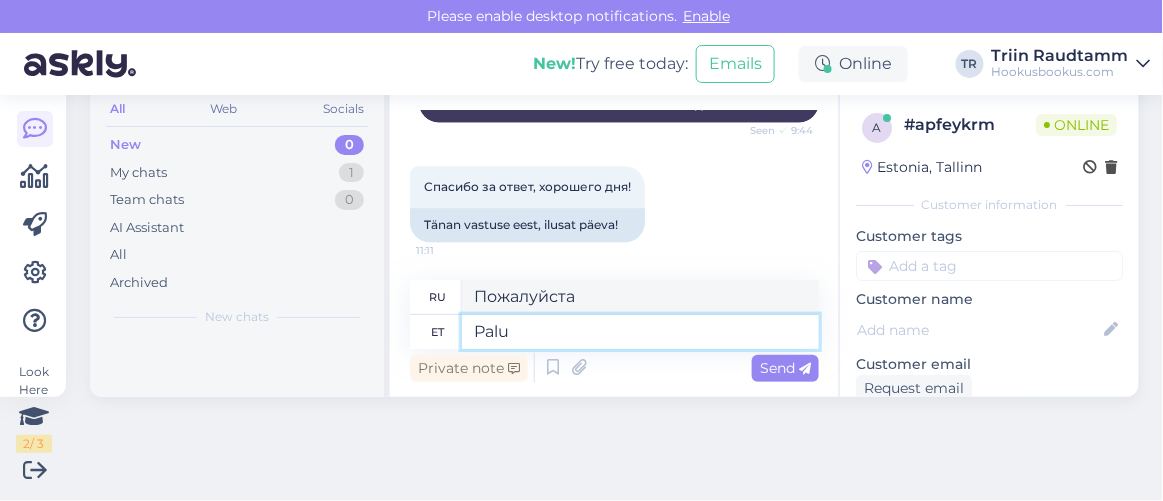 type on "Запрос" 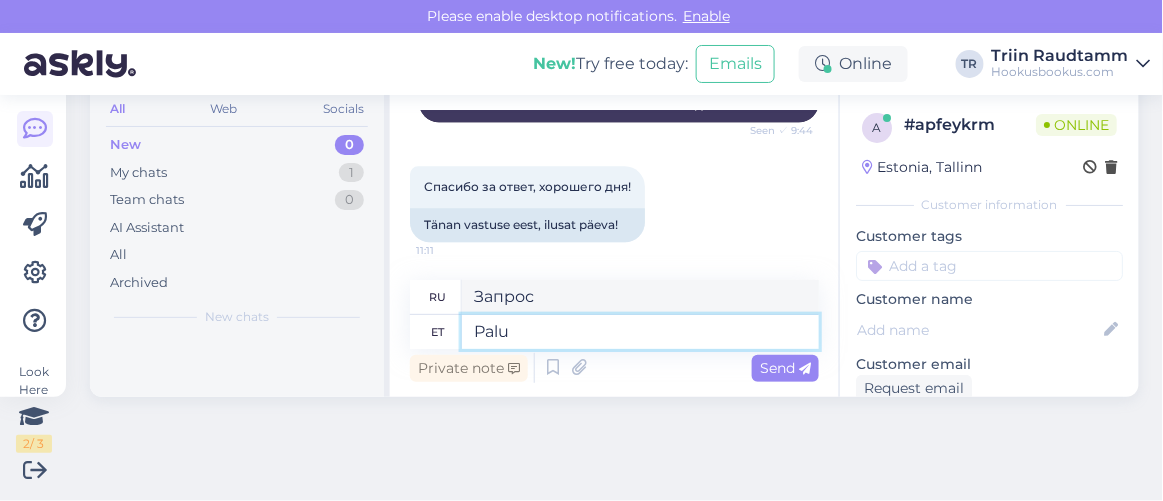 type on "Palun" 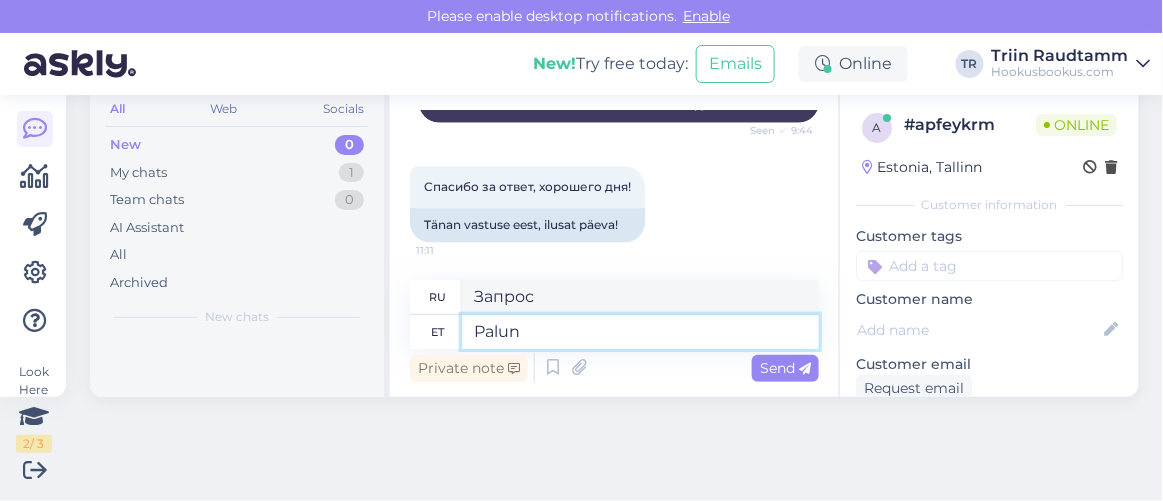 type on "Пожалуйста" 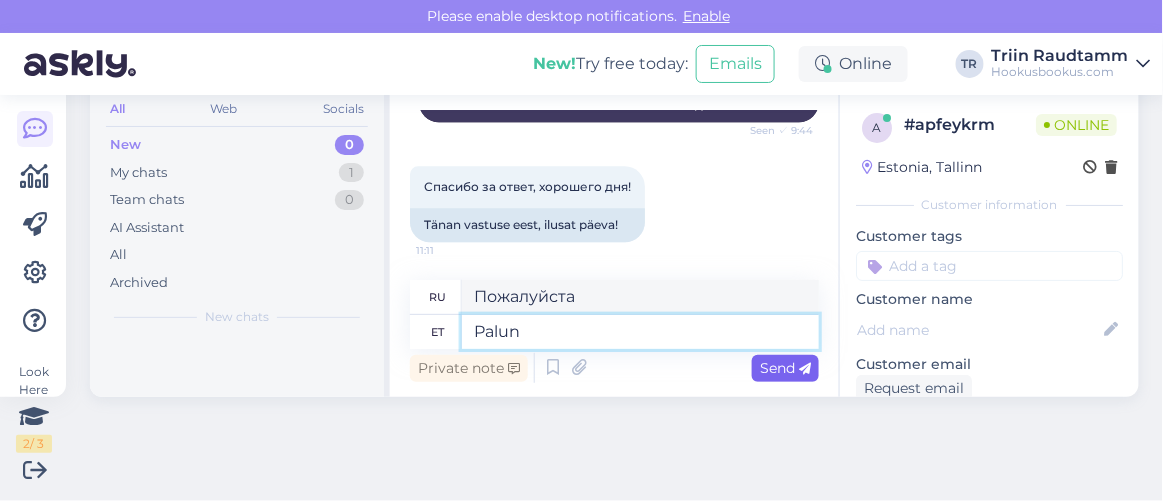 type on "Palun" 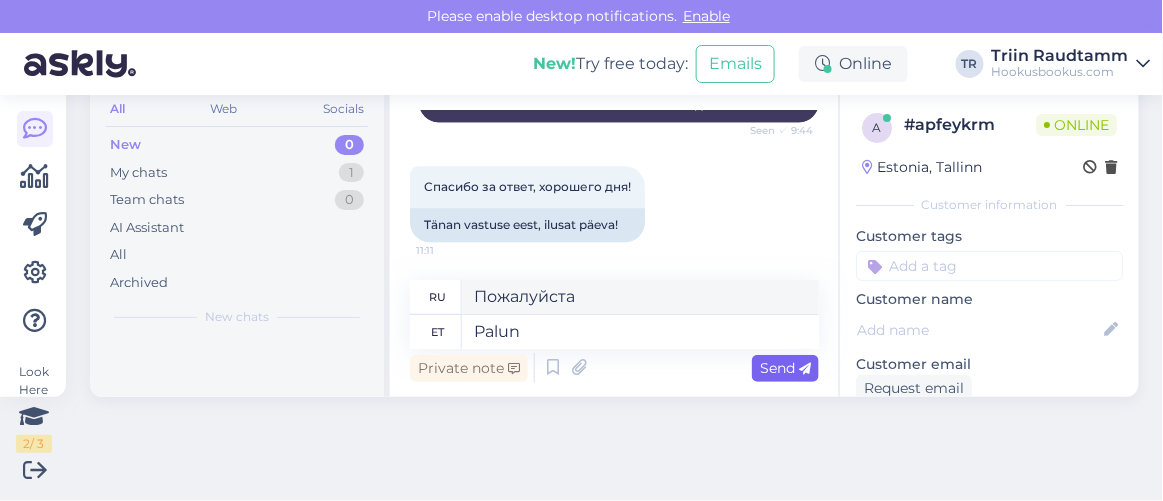 click on "Send" at bounding box center (785, 368) 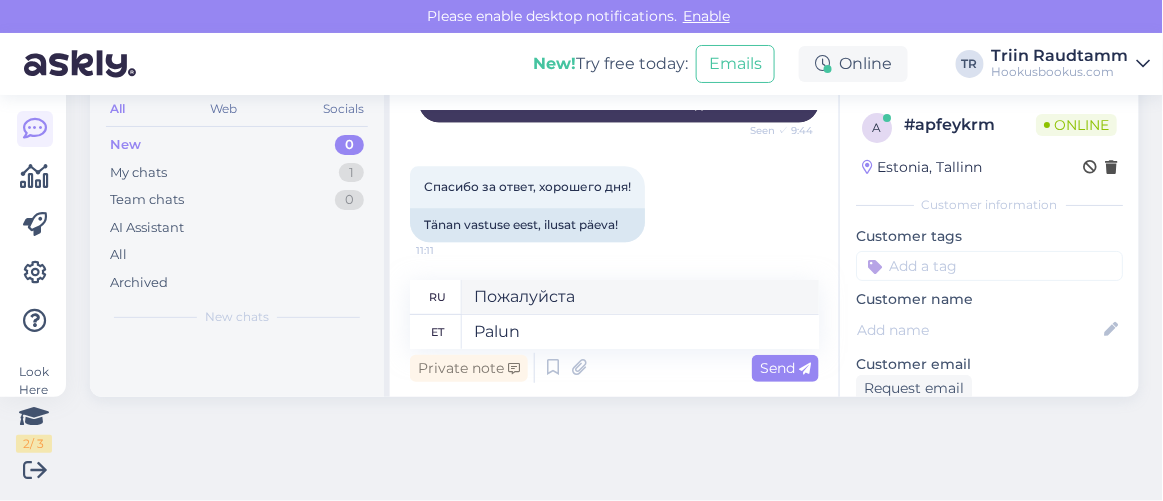 type 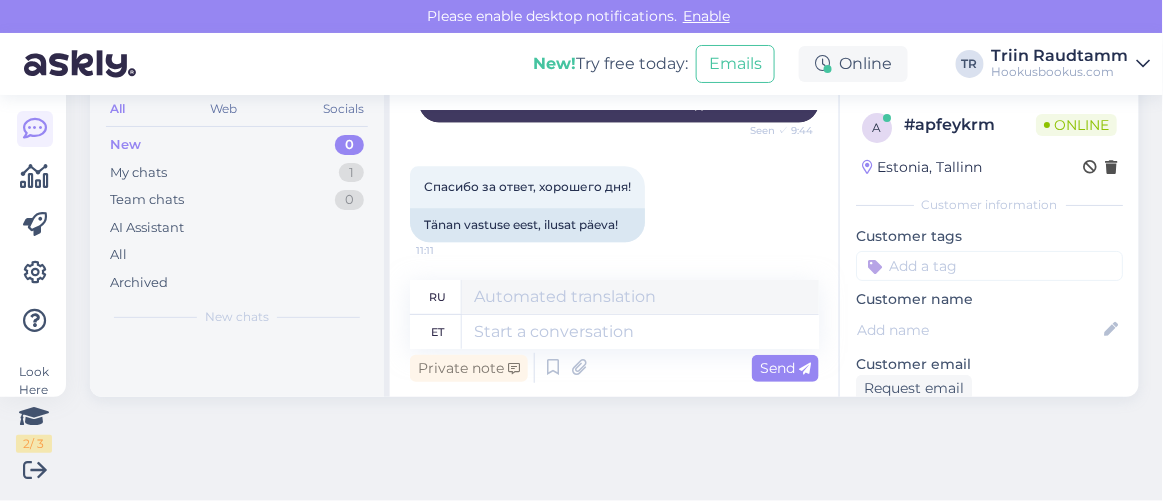 scroll, scrollTop: 3093, scrollLeft: 0, axis: vertical 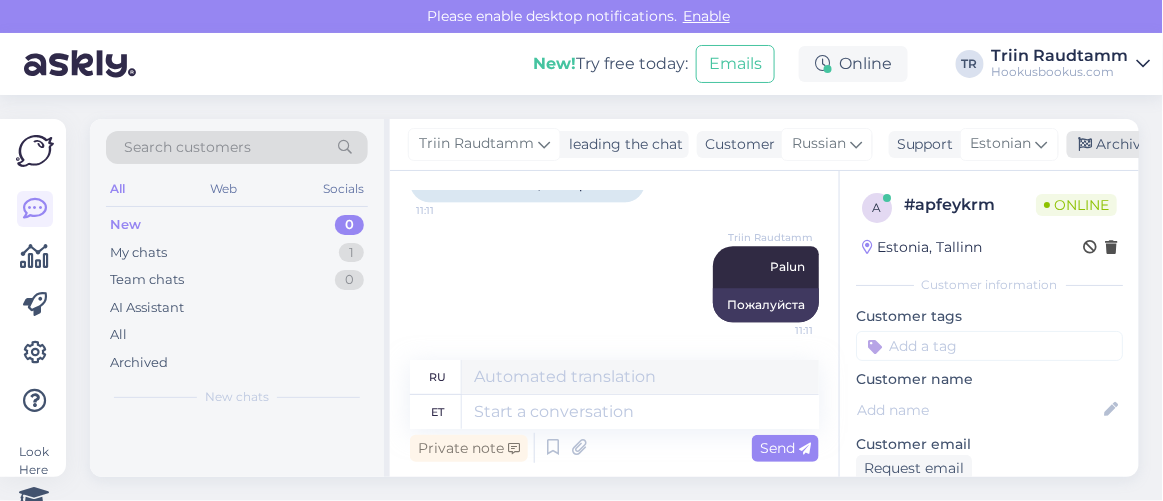 click on "Archive chat" at bounding box center [1130, 144] 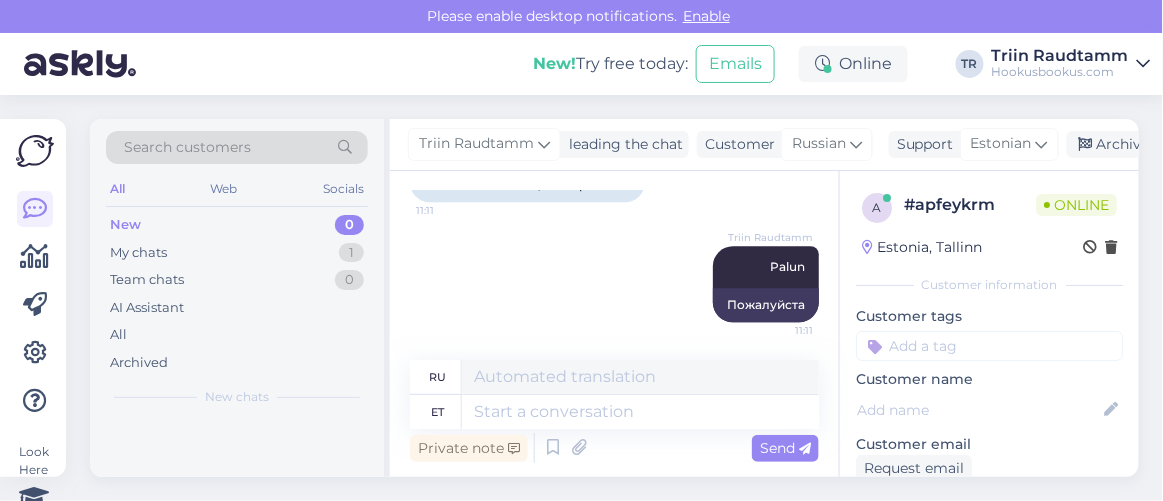 scroll, scrollTop: 3073, scrollLeft: 0, axis: vertical 